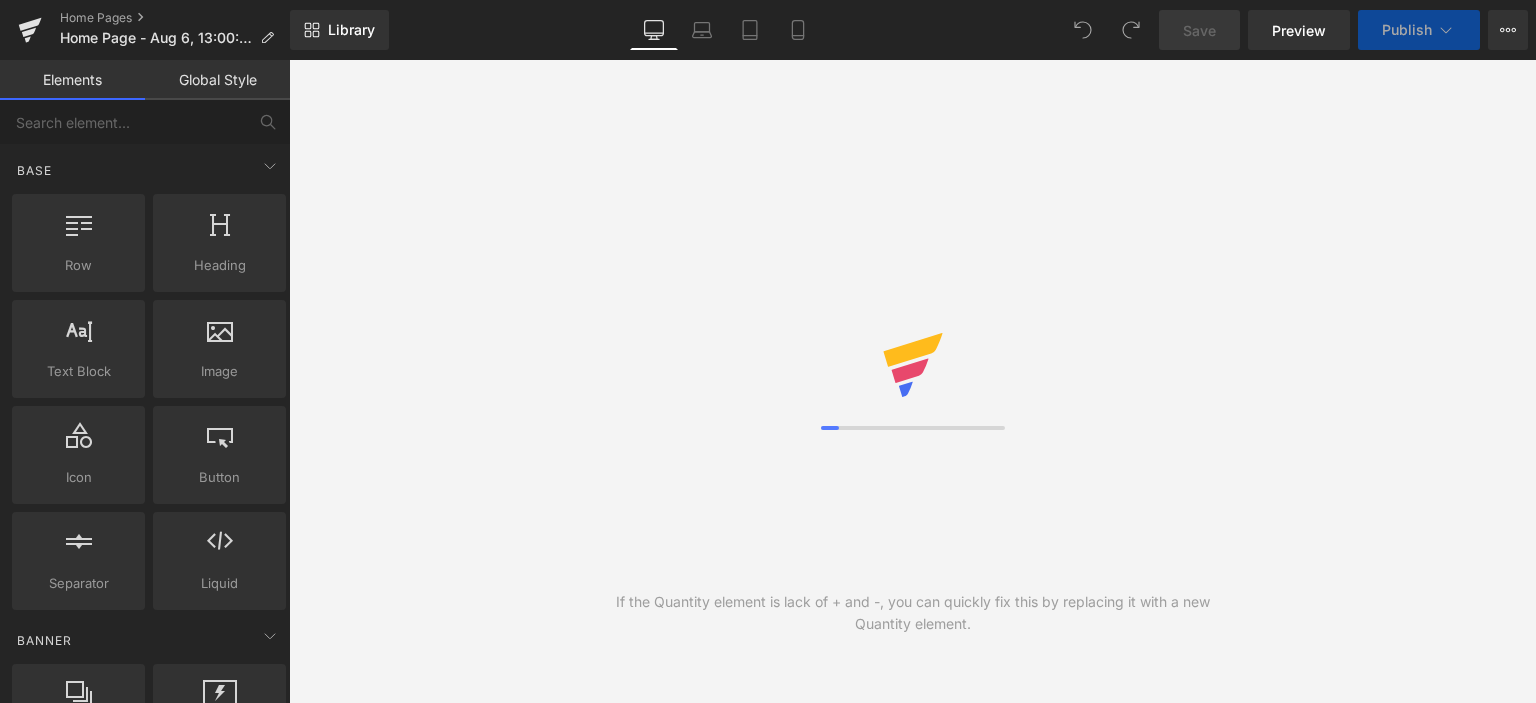 scroll, scrollTop: 0, scrollLeft: 0, axis: both 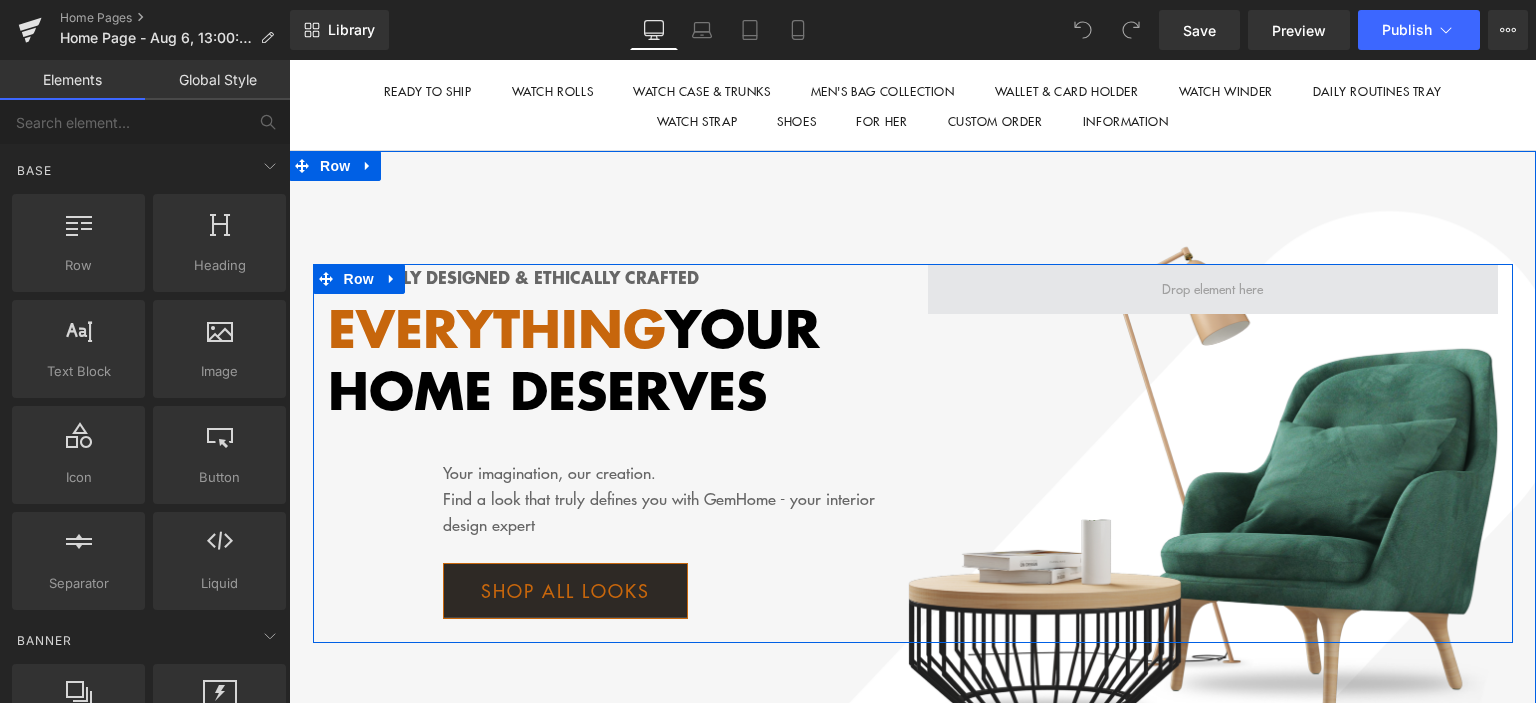 click at bounding box center (1212, 289) 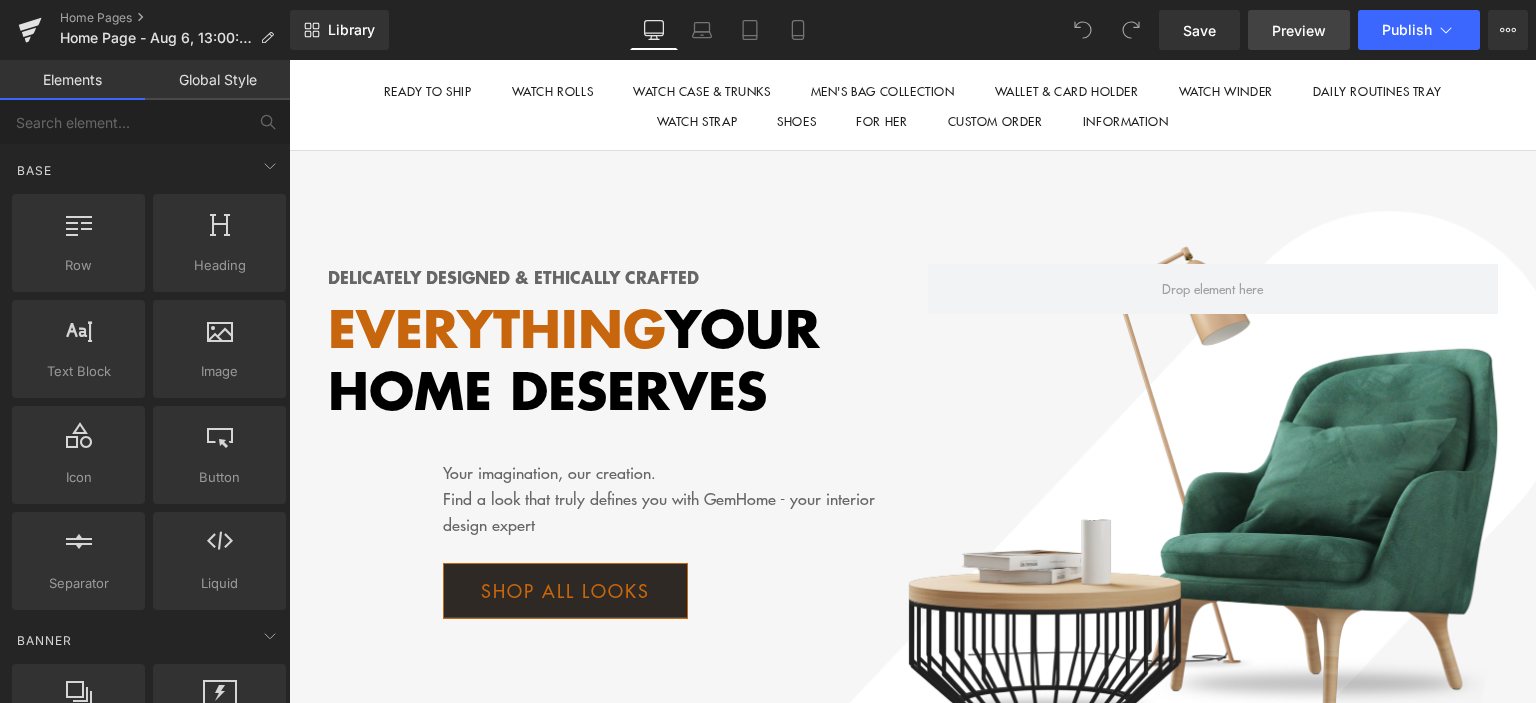 click on "Preview" at bounding box center (1299, 30) 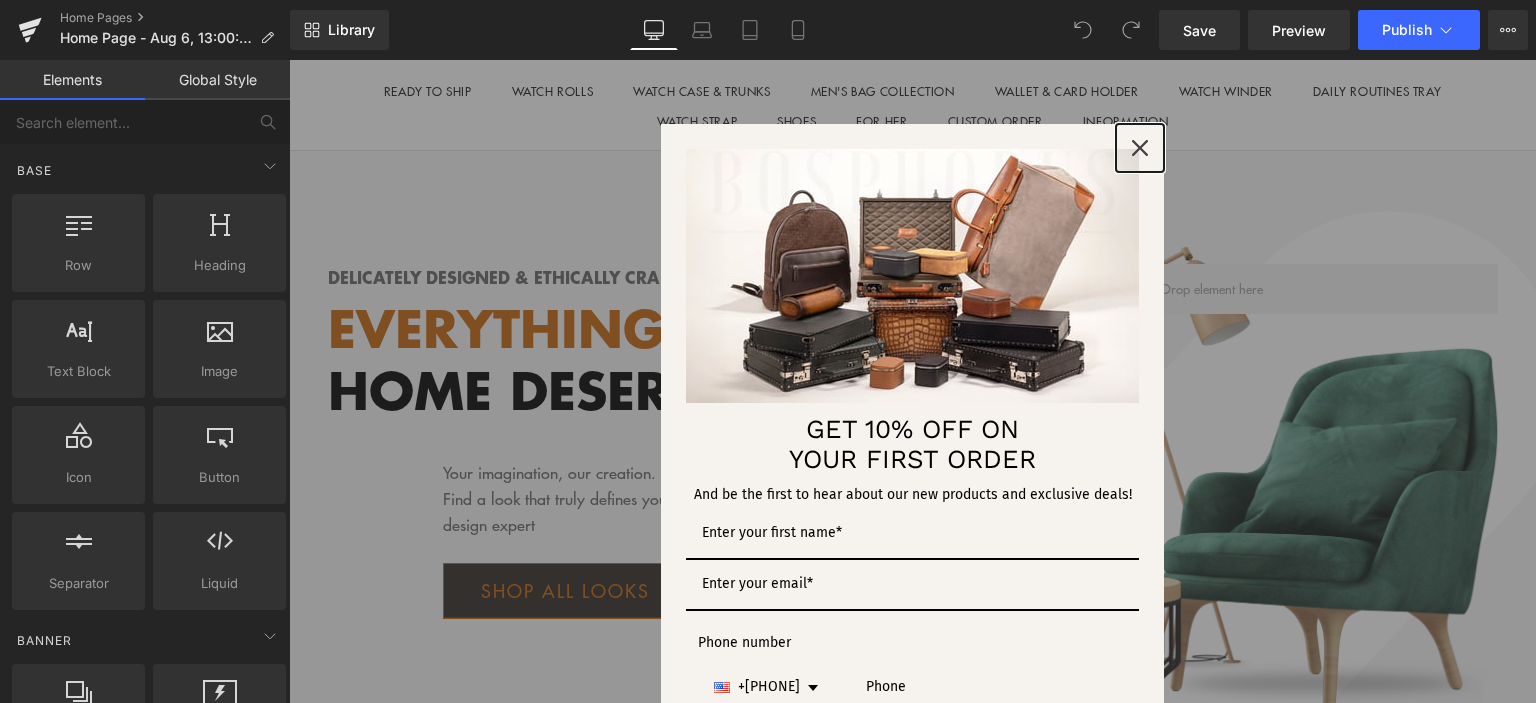 click 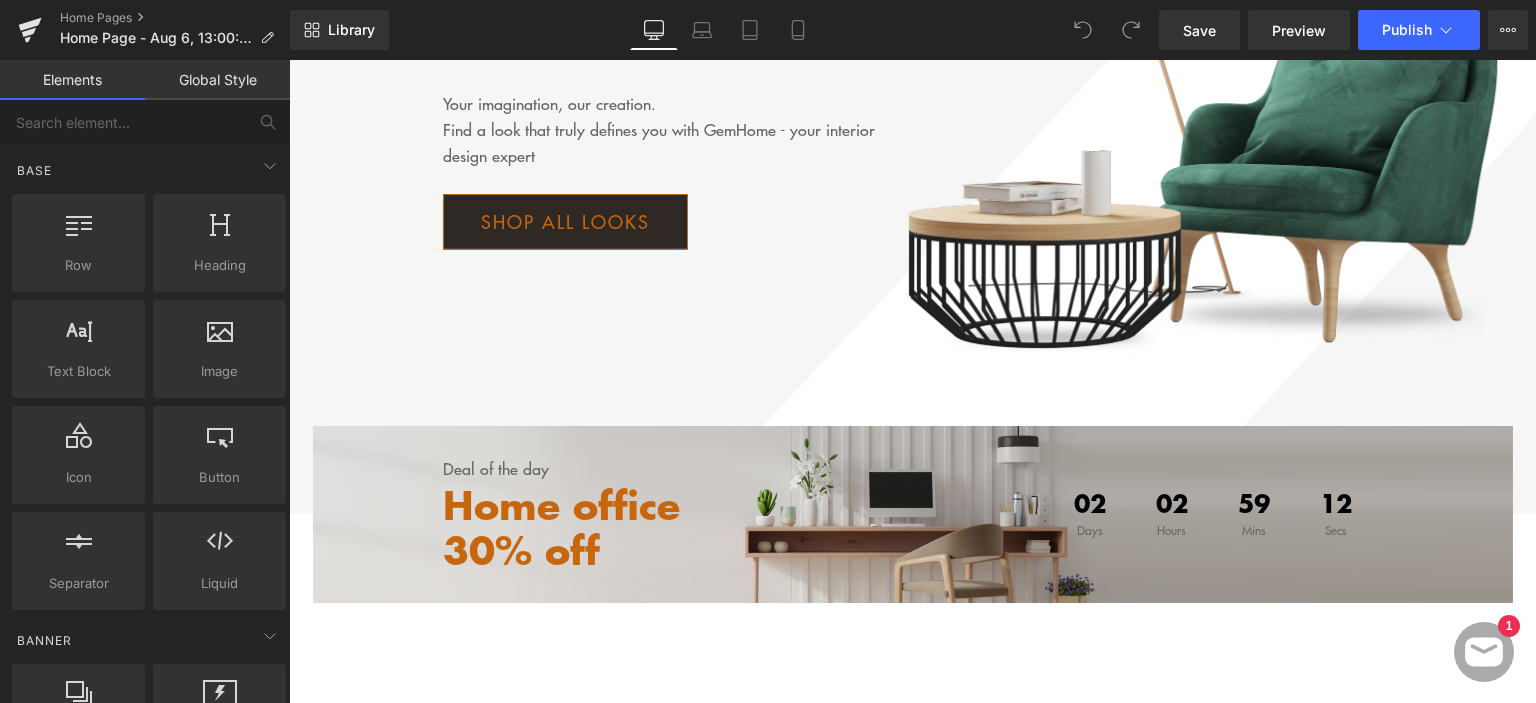 scroll, scrollTop: 500, scrollLeft: 0, axis: vertical 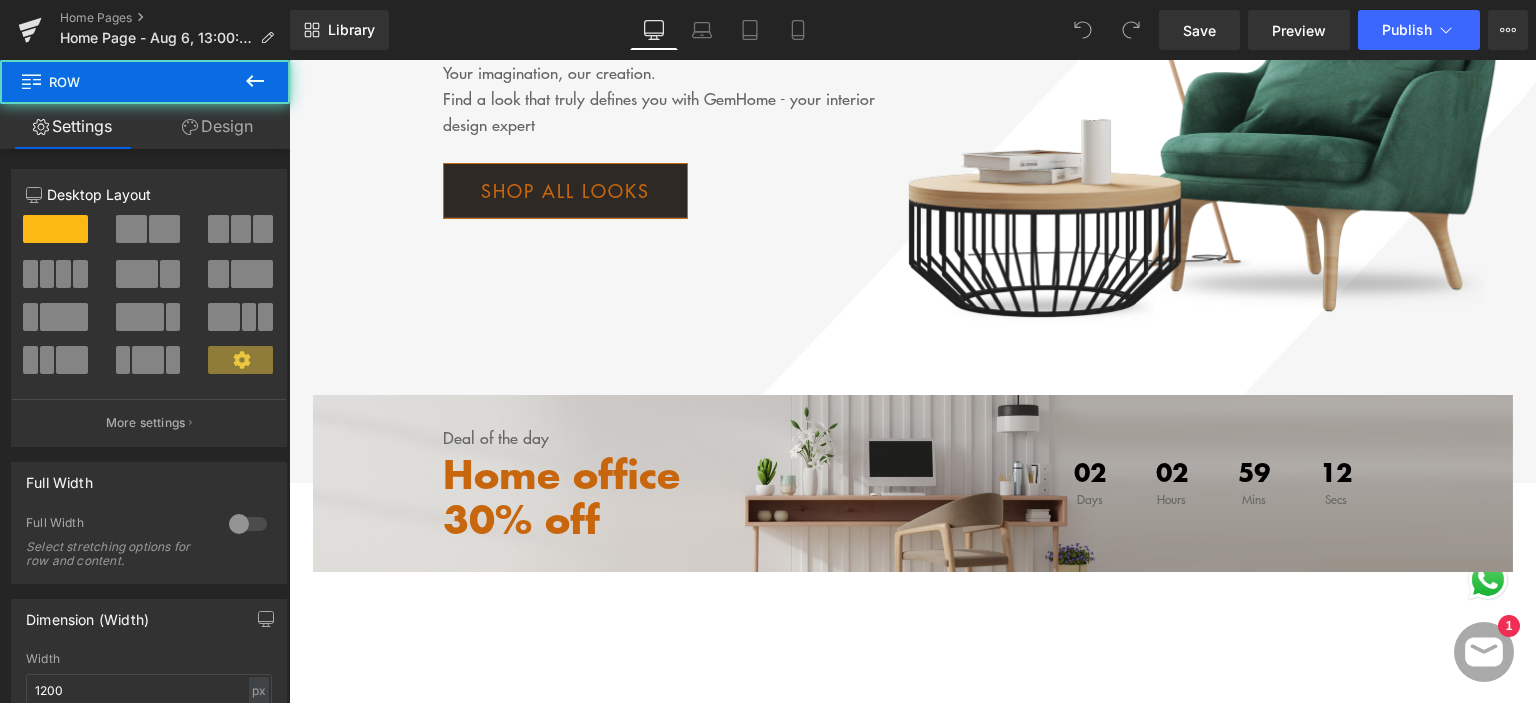 click on "Deal of the day Text Block         Home office  30% off Text Block
02 Days
02 Hours
59 Mins
12 Secs
Count Down         Row         Row" at bounding box center (913, 483) 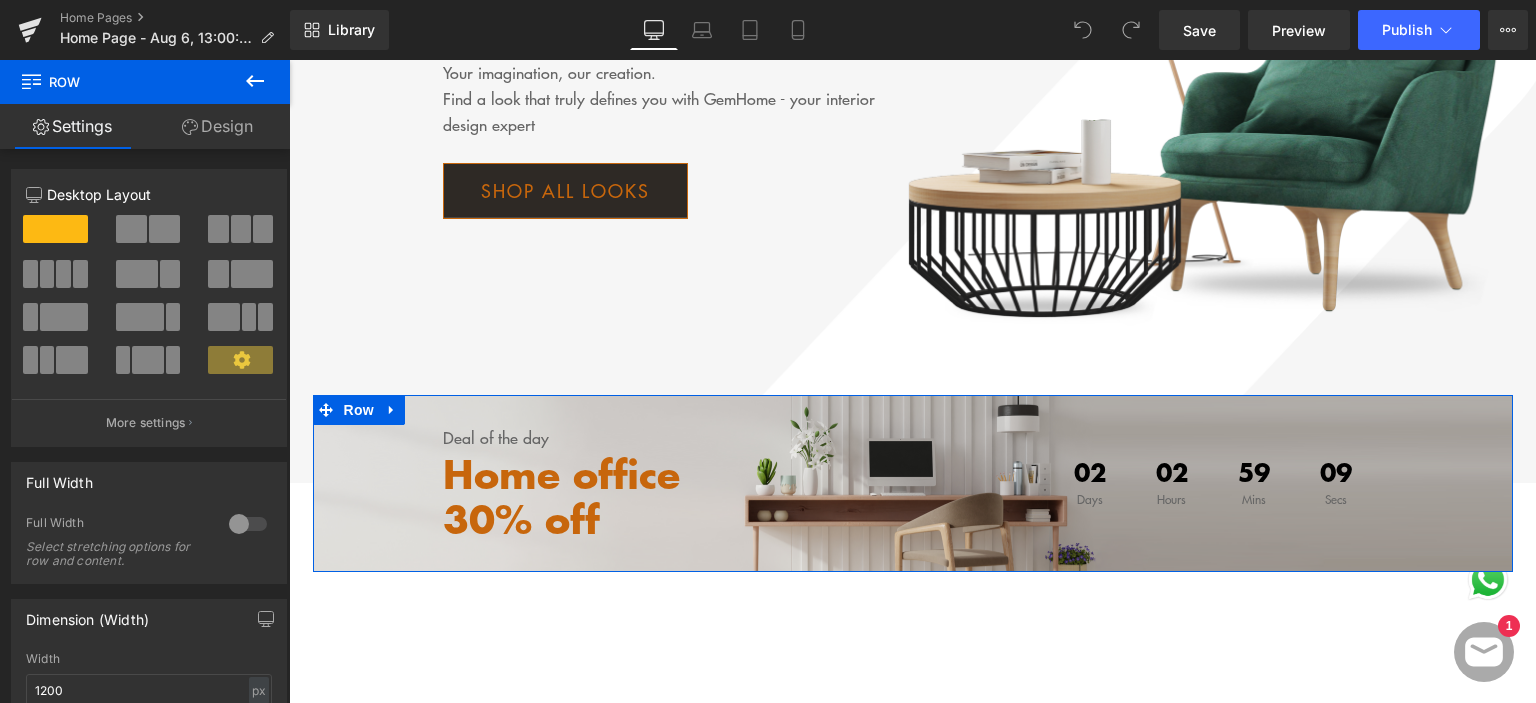 click on "Deal of the day Text Block         Home office  30% off Text Block
02 Days
02 Hours
59 Mins
09 Secs
Count Down         Row         Row" at bounding box center (913, 483) 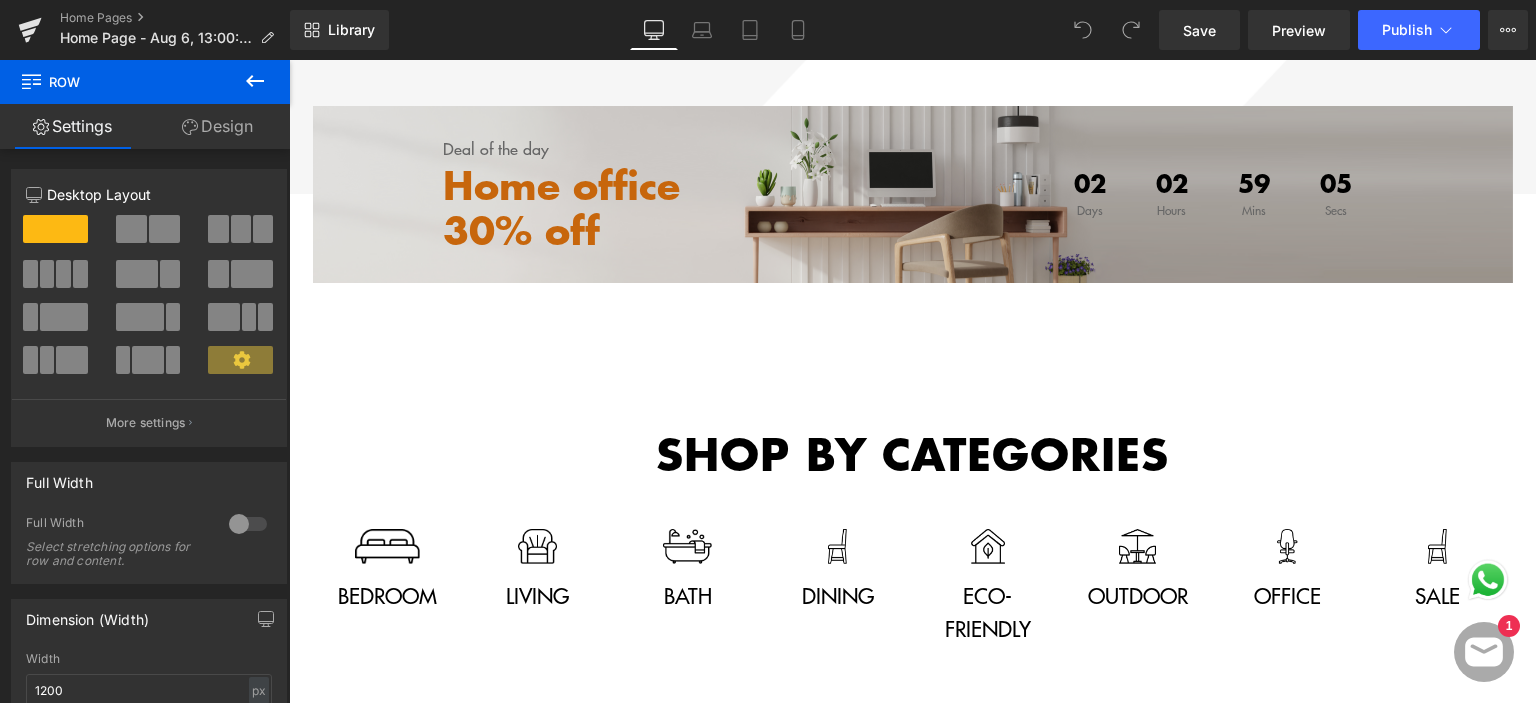 scroll, scrollTop: 700, scrollLeft: 0, axis: vertical 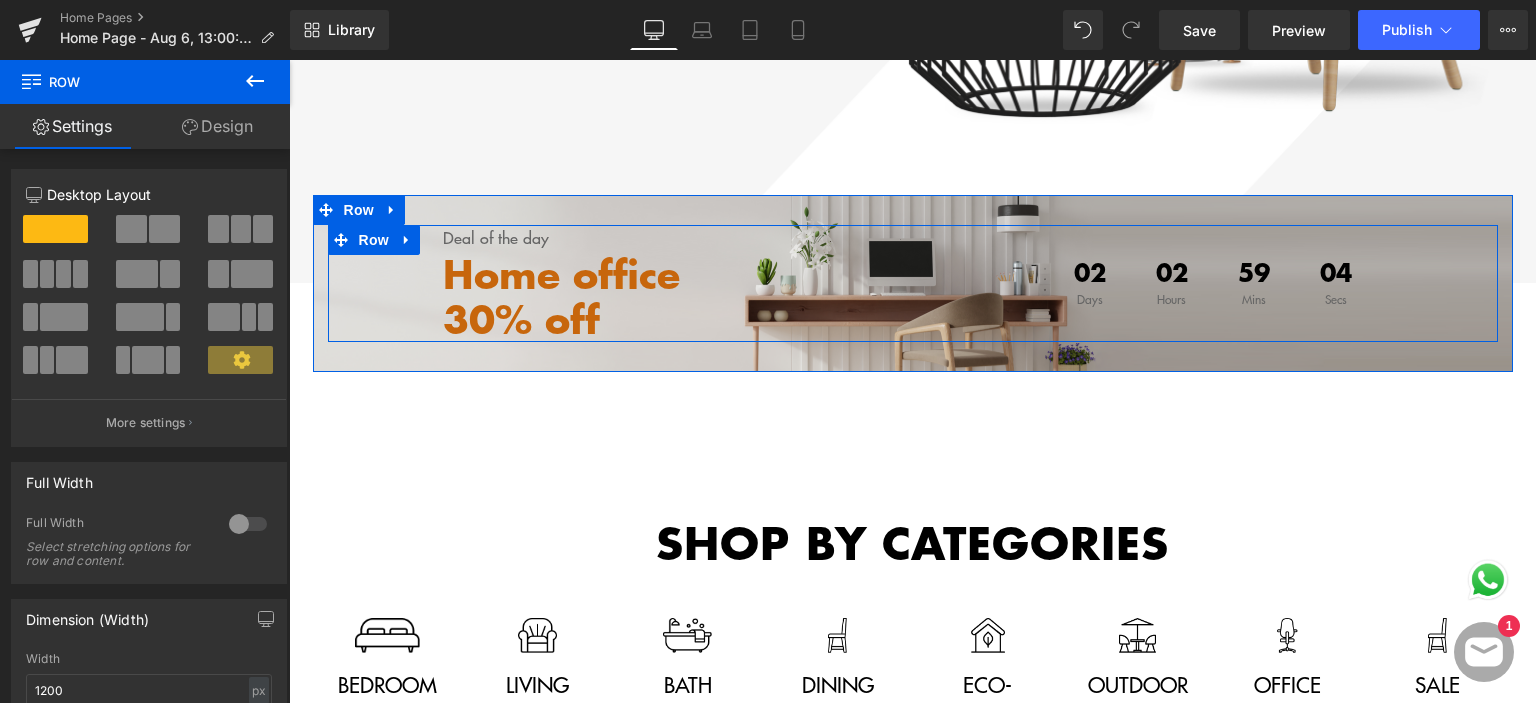 click at bounding box center (341, 240) 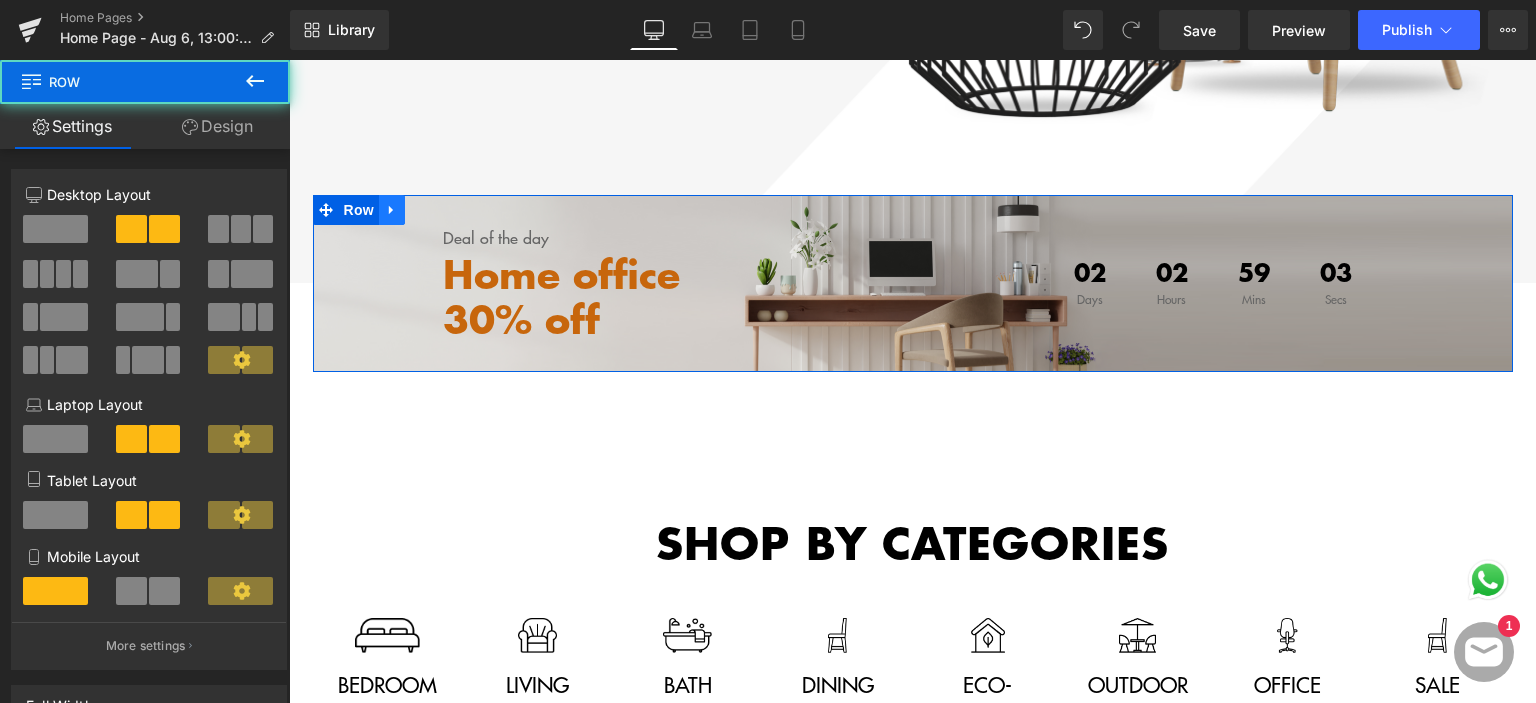click 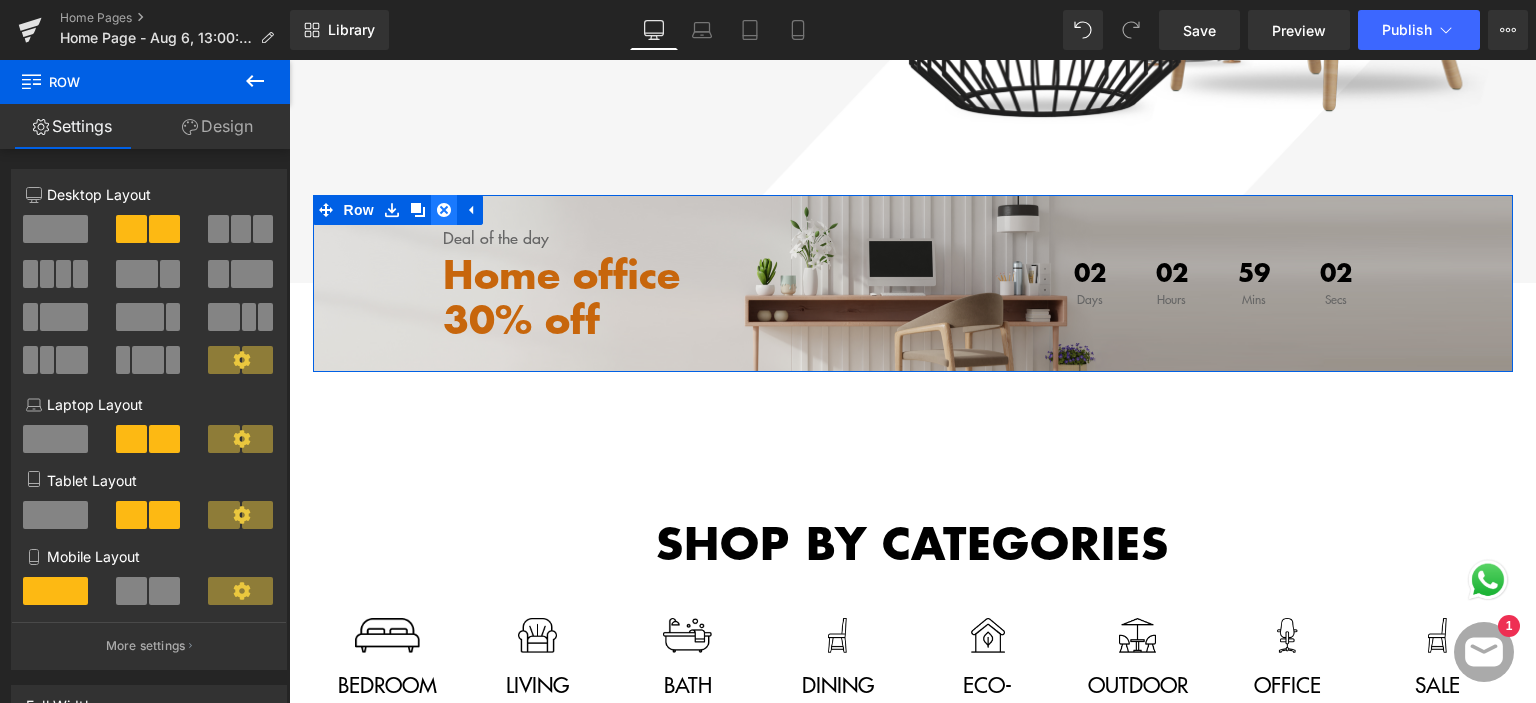 click 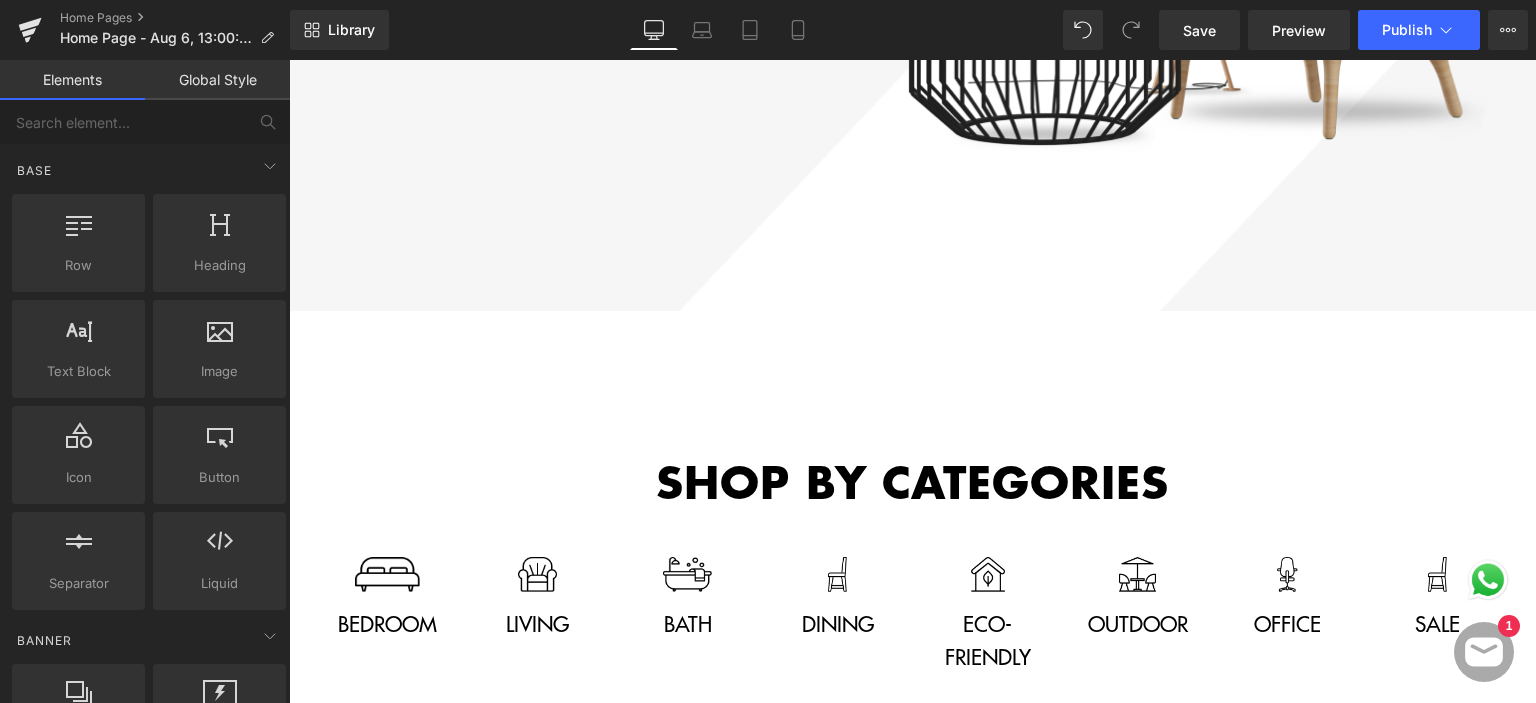 scroll, scrollTop: 700, scrollLeft: 0, axis: vertical 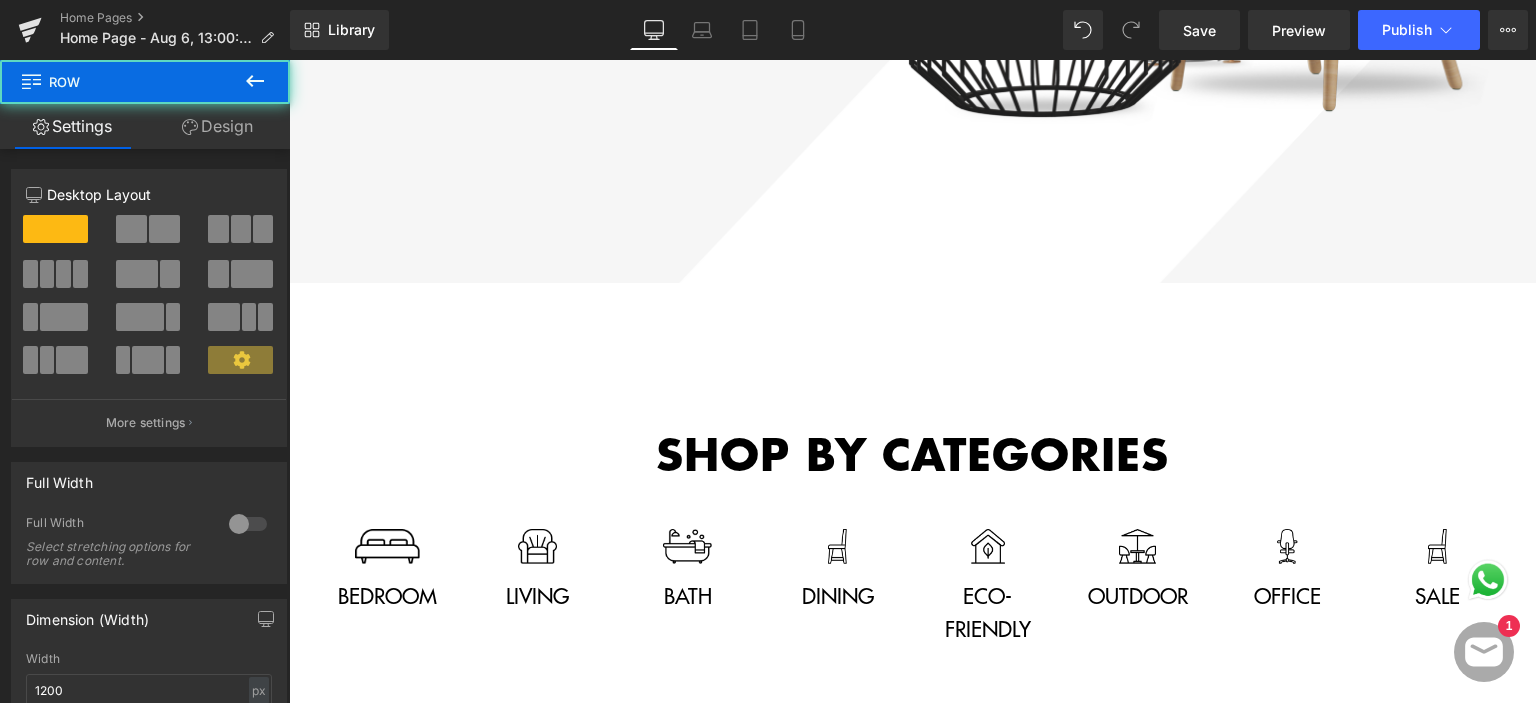 click on "Shop by categories Text Block         Row" at bounding box center [913, 382] 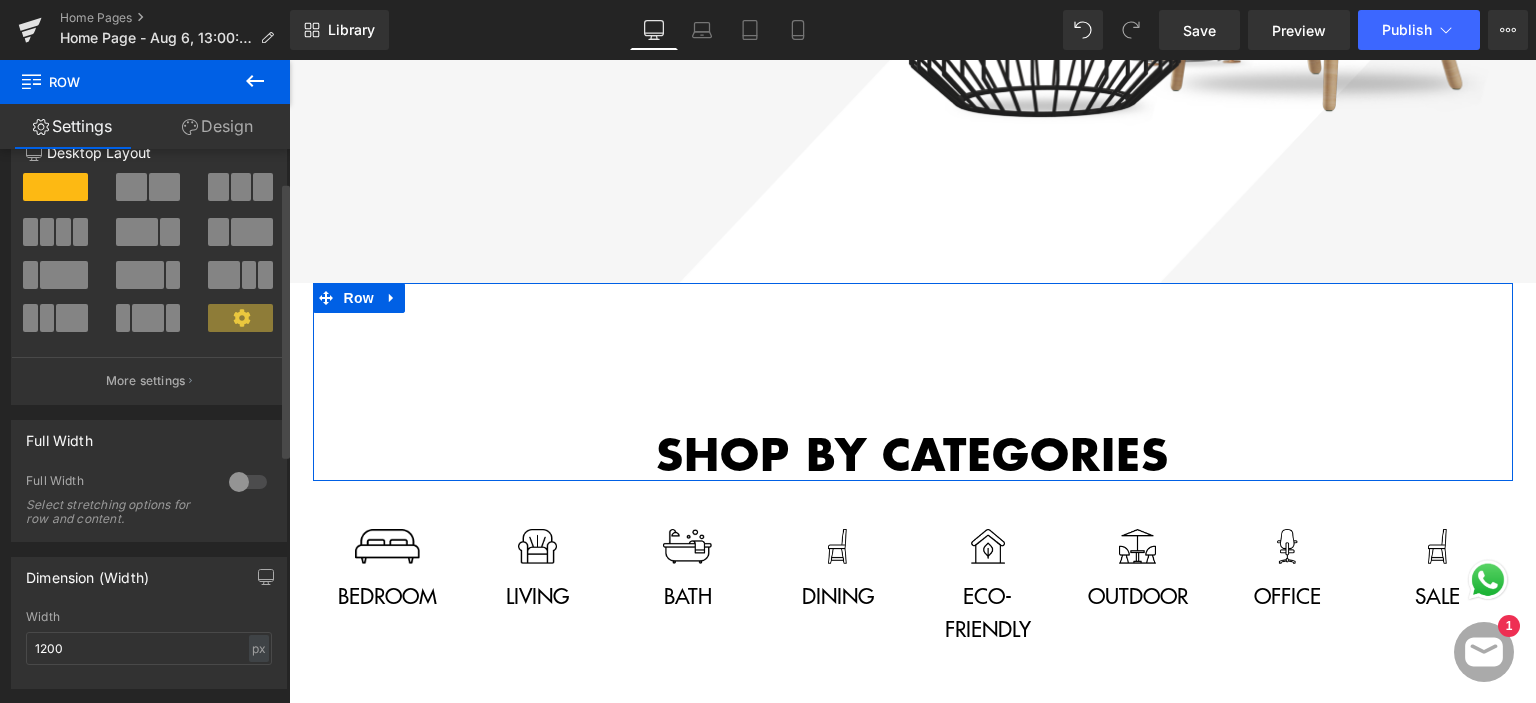 scroll, scrollTop: 0, scrollLeft: 0, axis: both 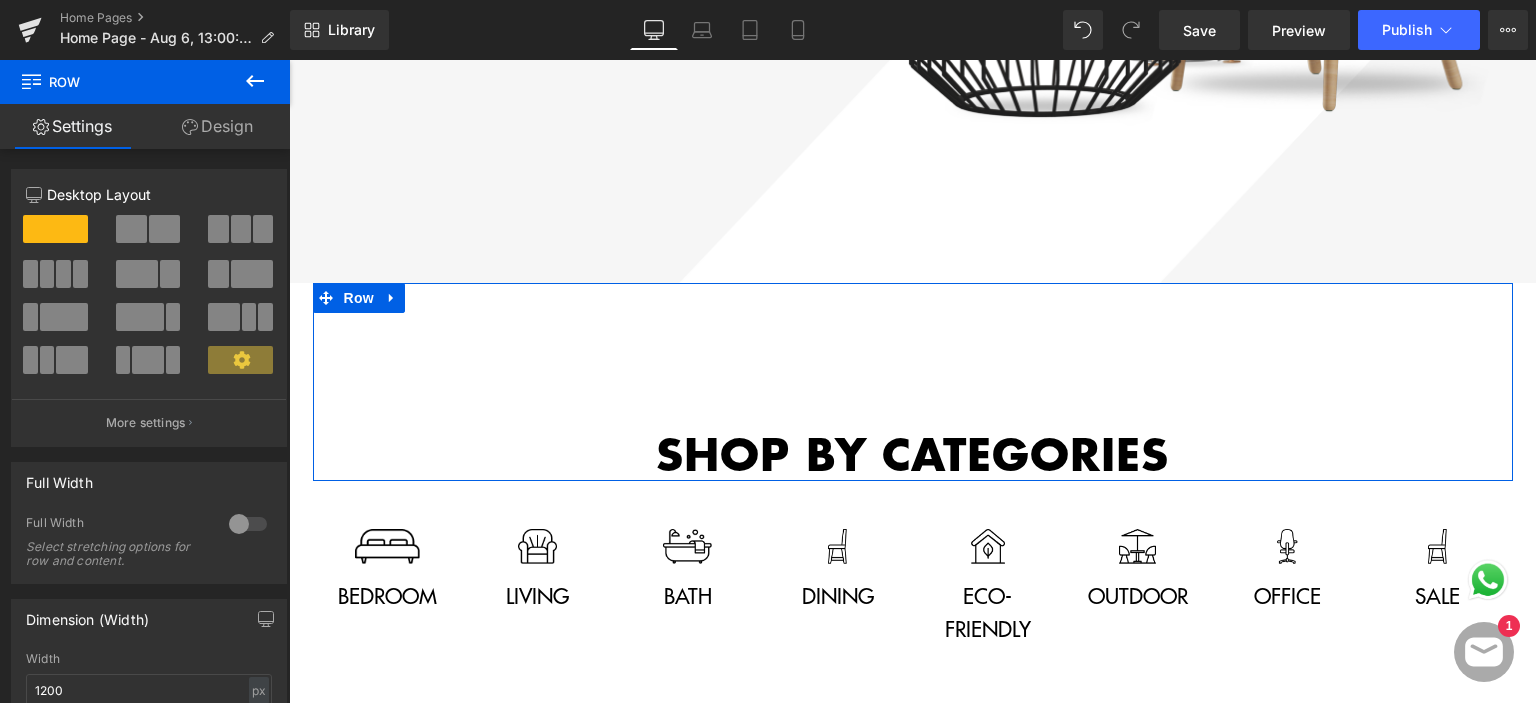 click on "Design" at bounding box center (217, 126) 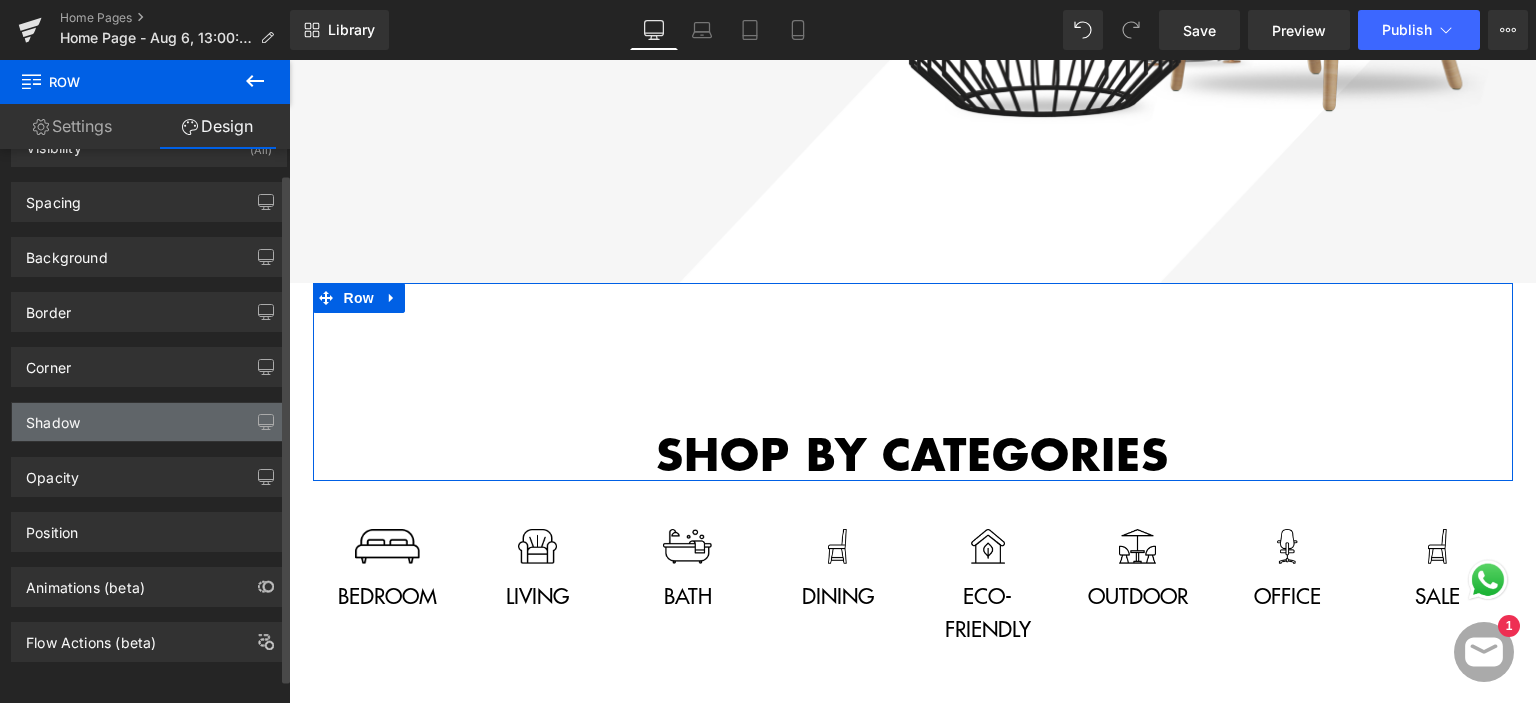 scroll, scrollTop: 52, scrollLeft: 0, axis: vertical 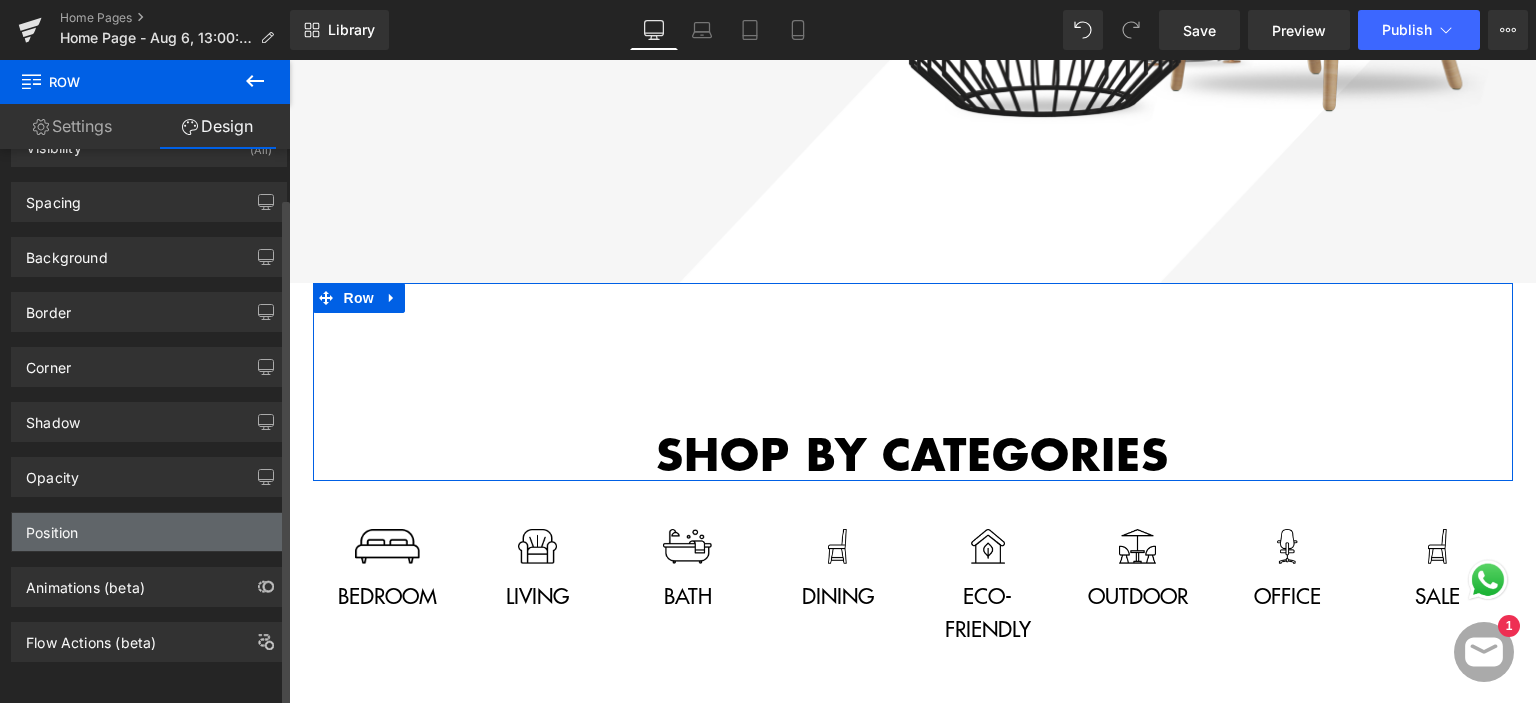 click on "Position" at bounding box center (149, 532) 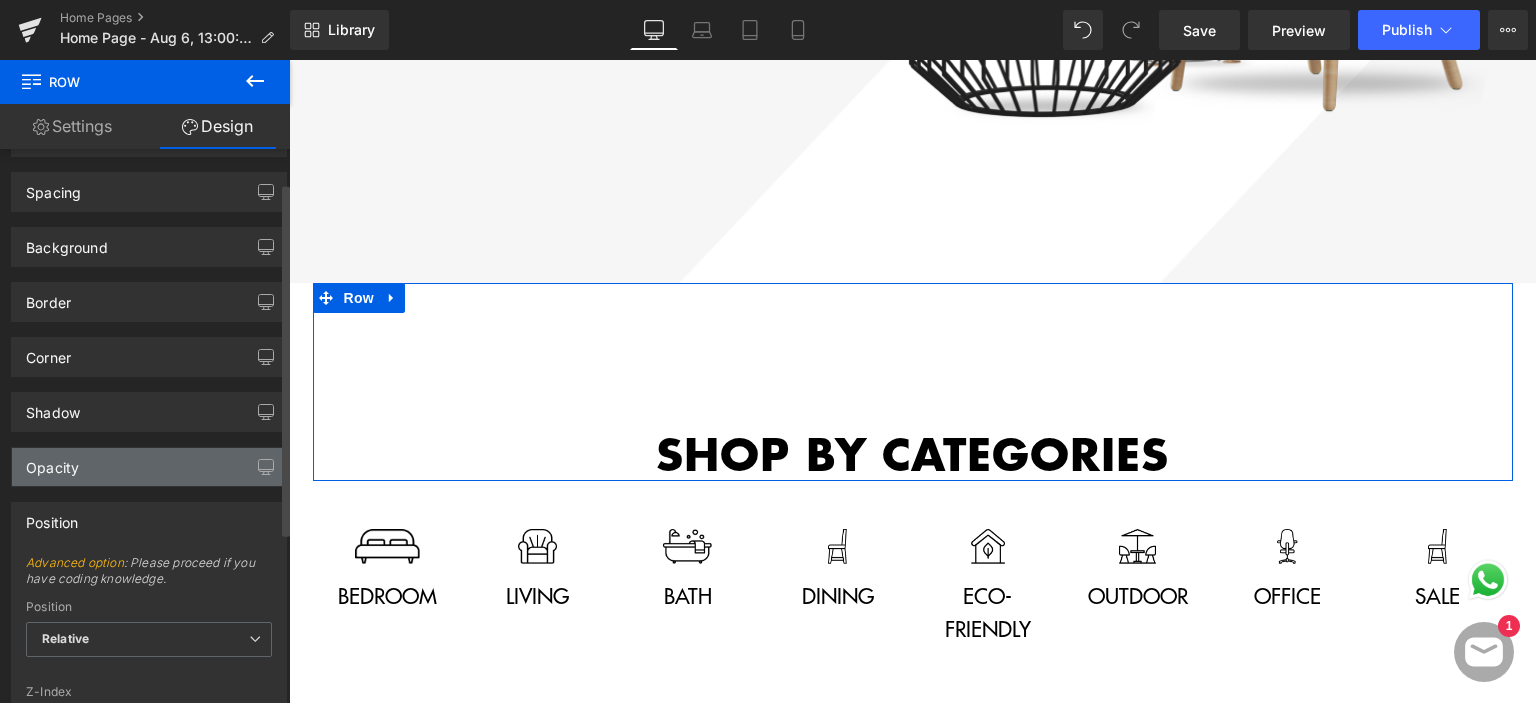 click on "Opacity" at bounding box center (149, 467) 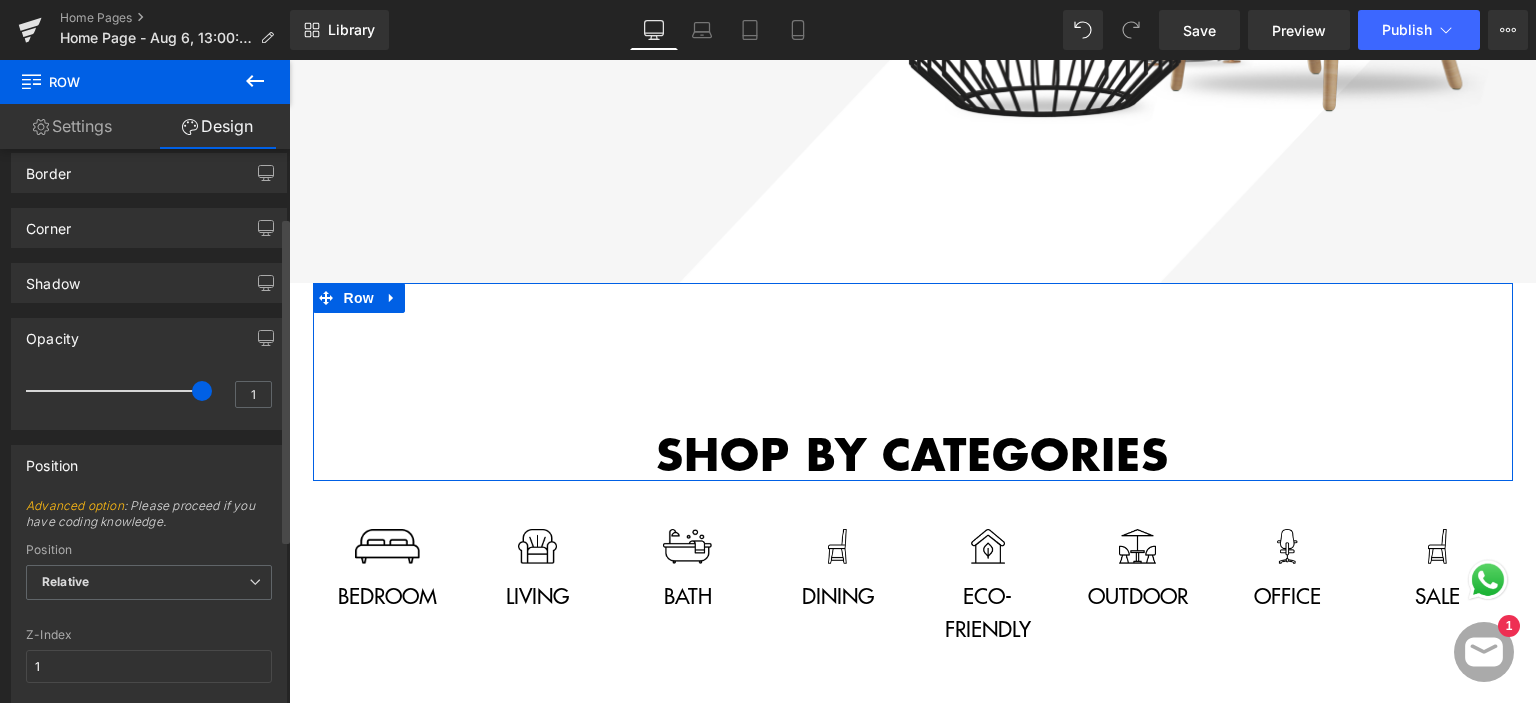 scroll, scrollTop: 52, scrollLeft: 0, axis: vertical 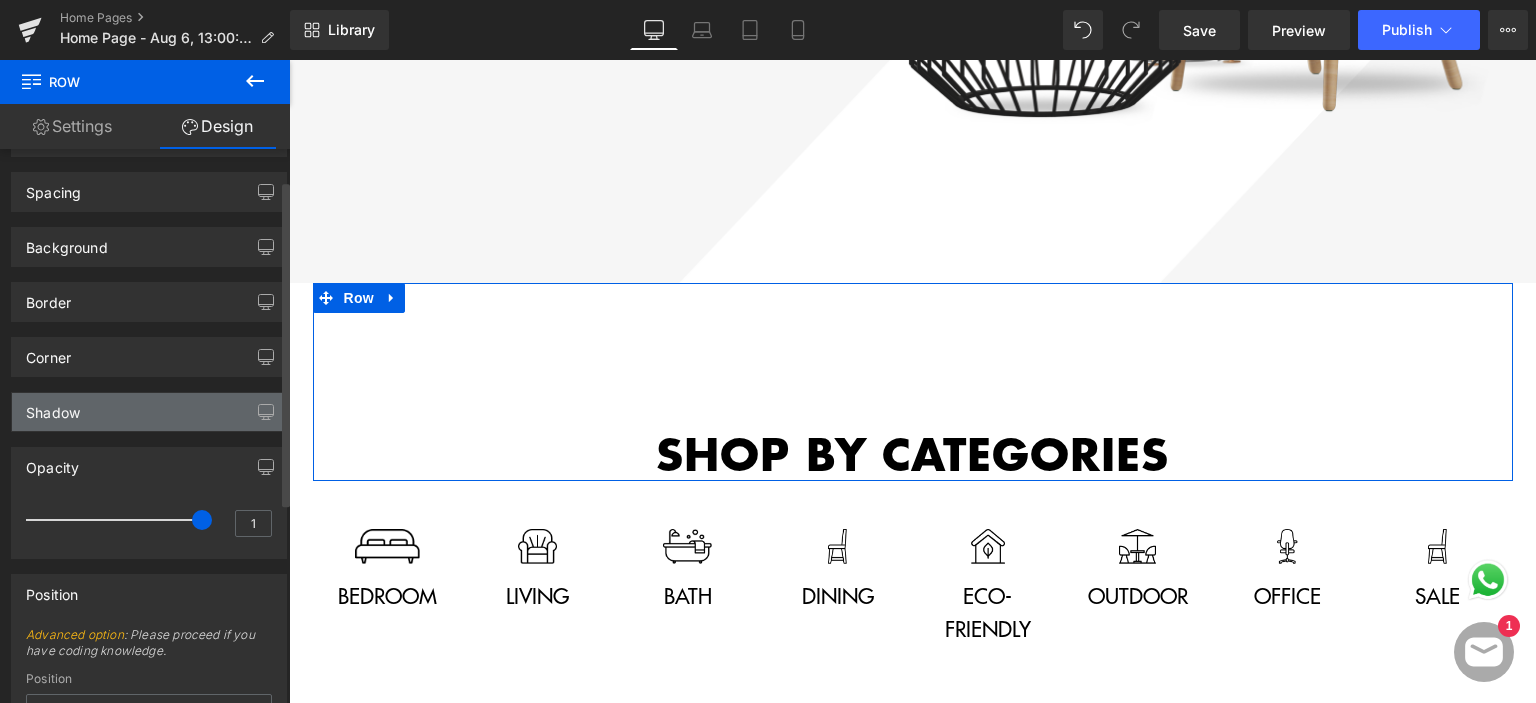 click on "Shadow" at bounding box center (149, 412) 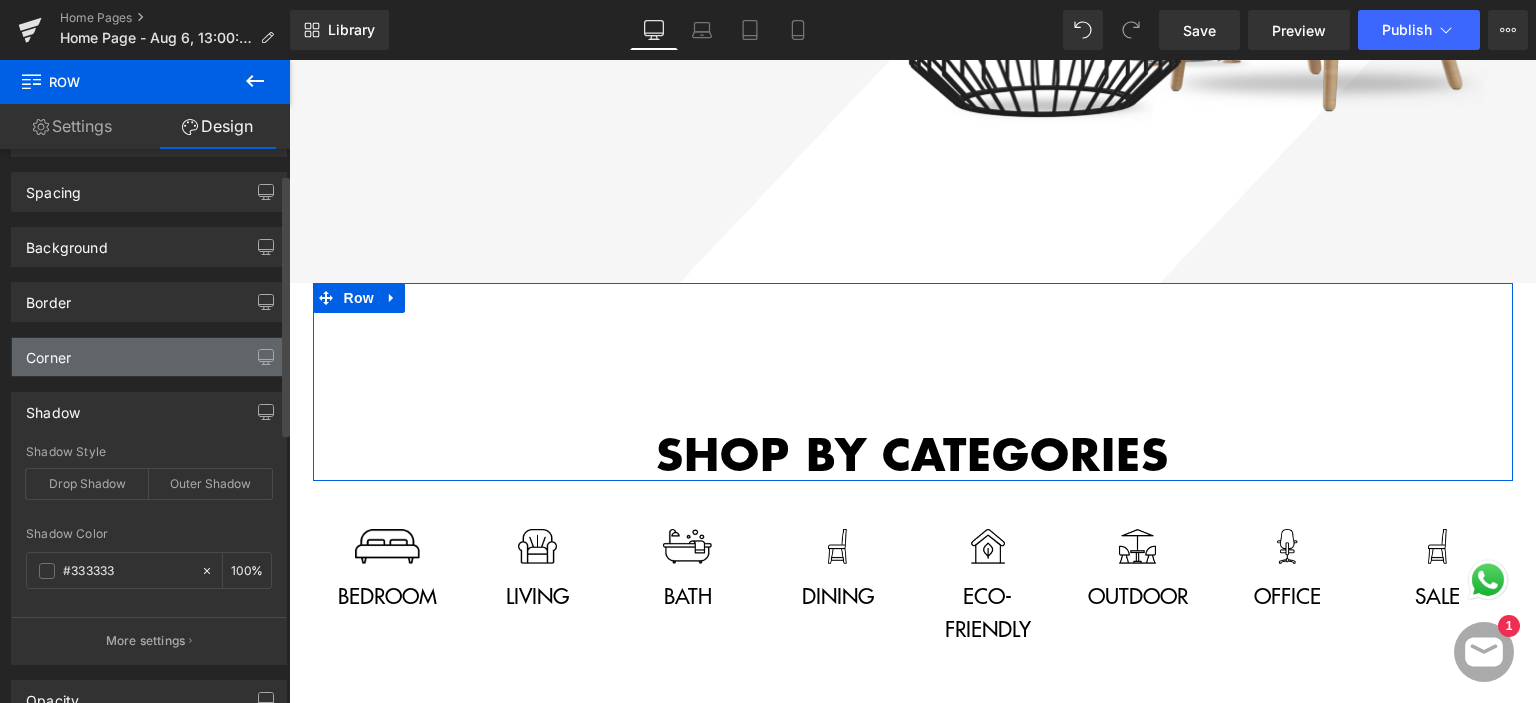 click on "Corner" at bounding box center (149, 357) 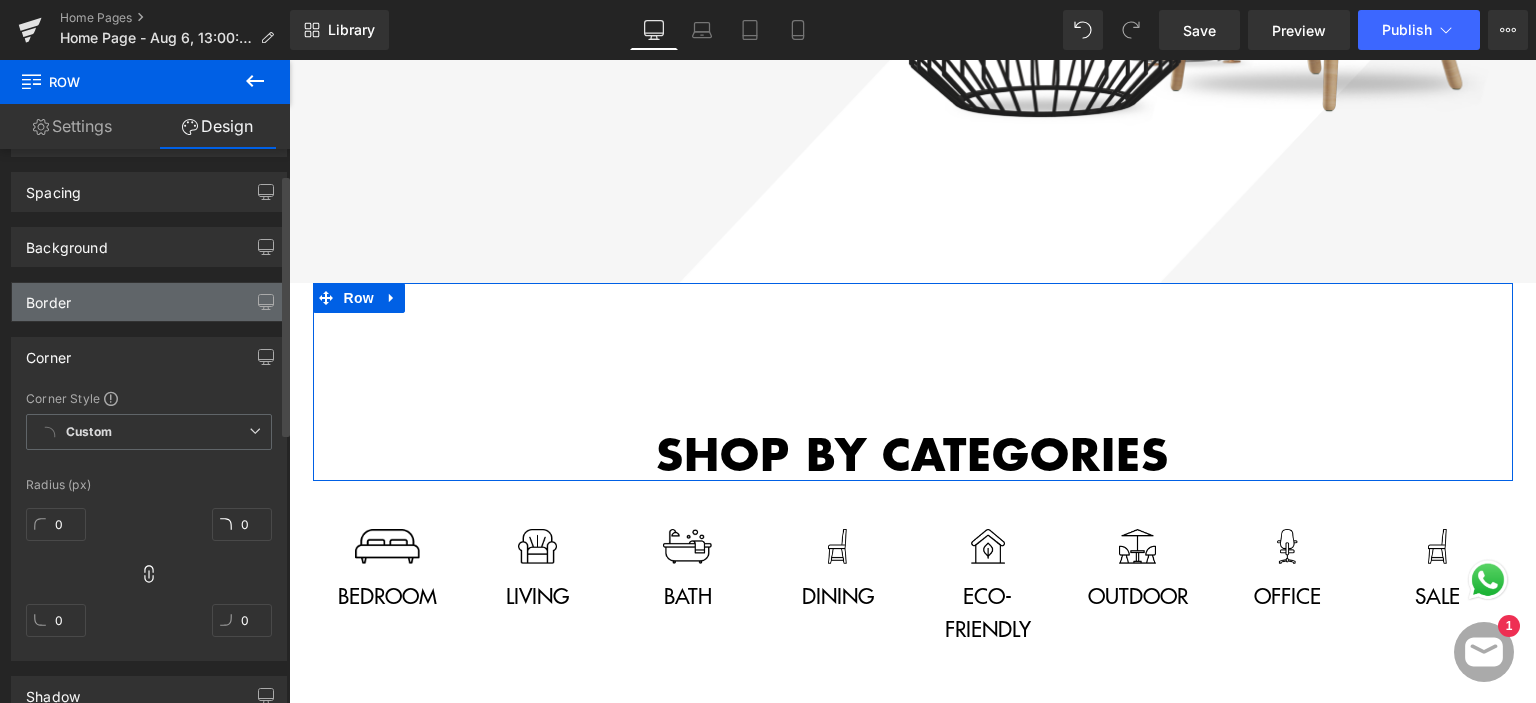click on "Border" at bounding box center [149, 302] 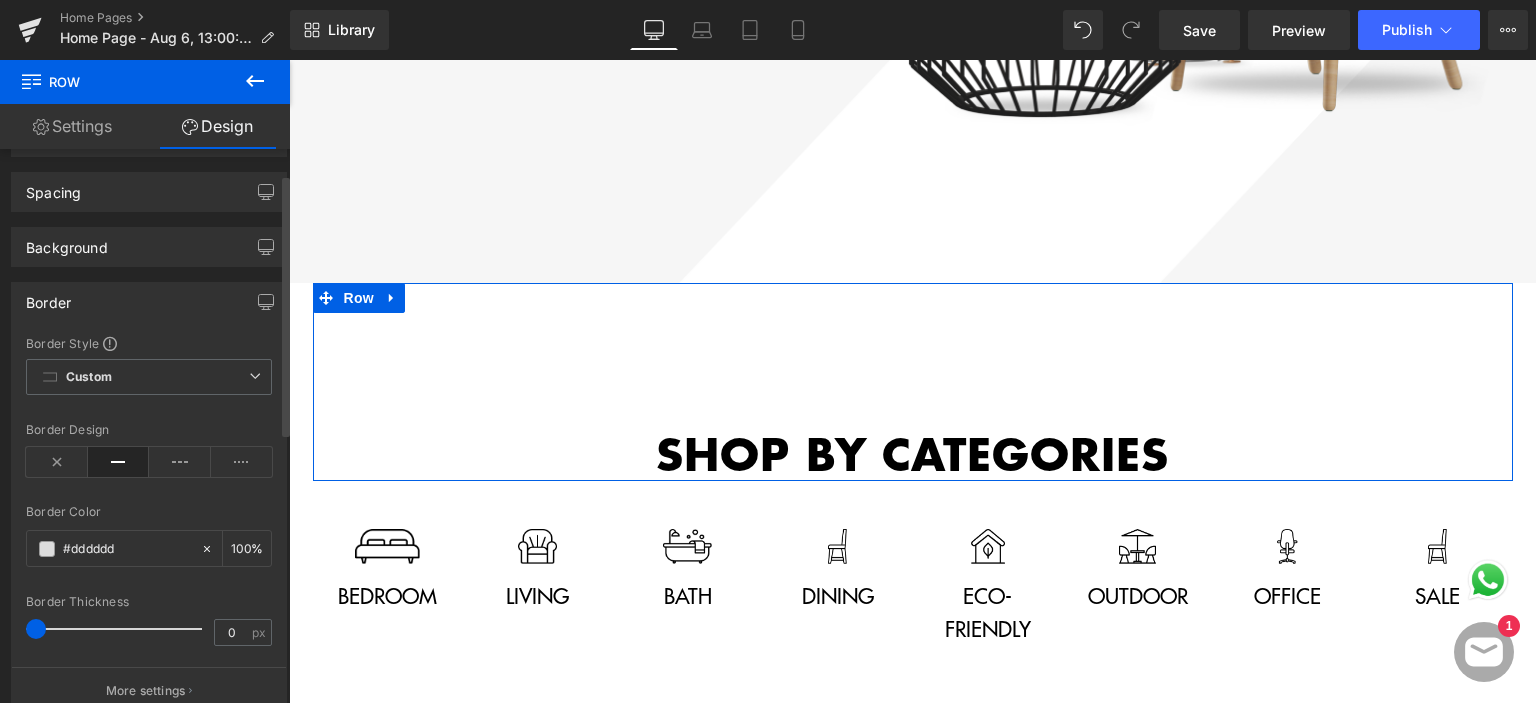 click on "Border" at bounding box center (149, 302) 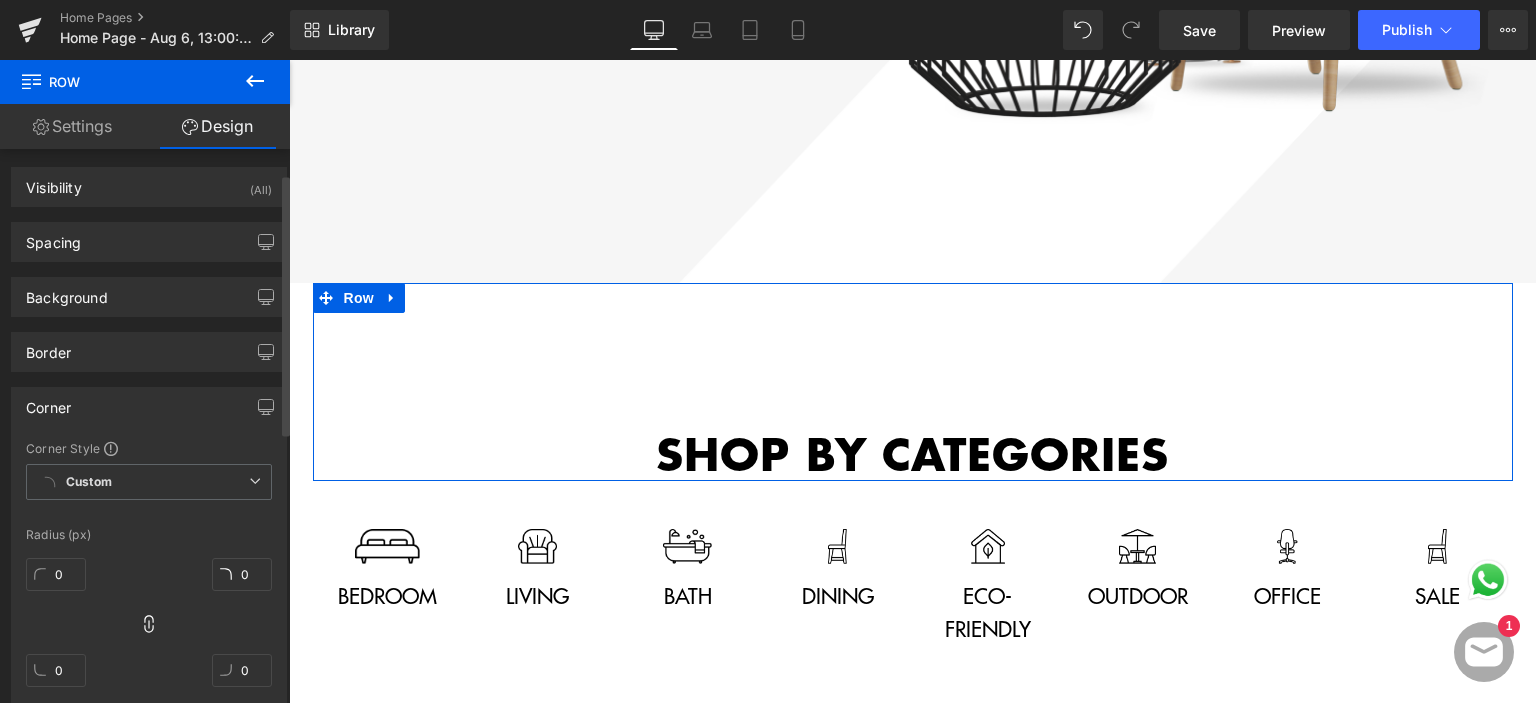 scroll, scrollTop: 0, scrollLeft: 0, axis: both 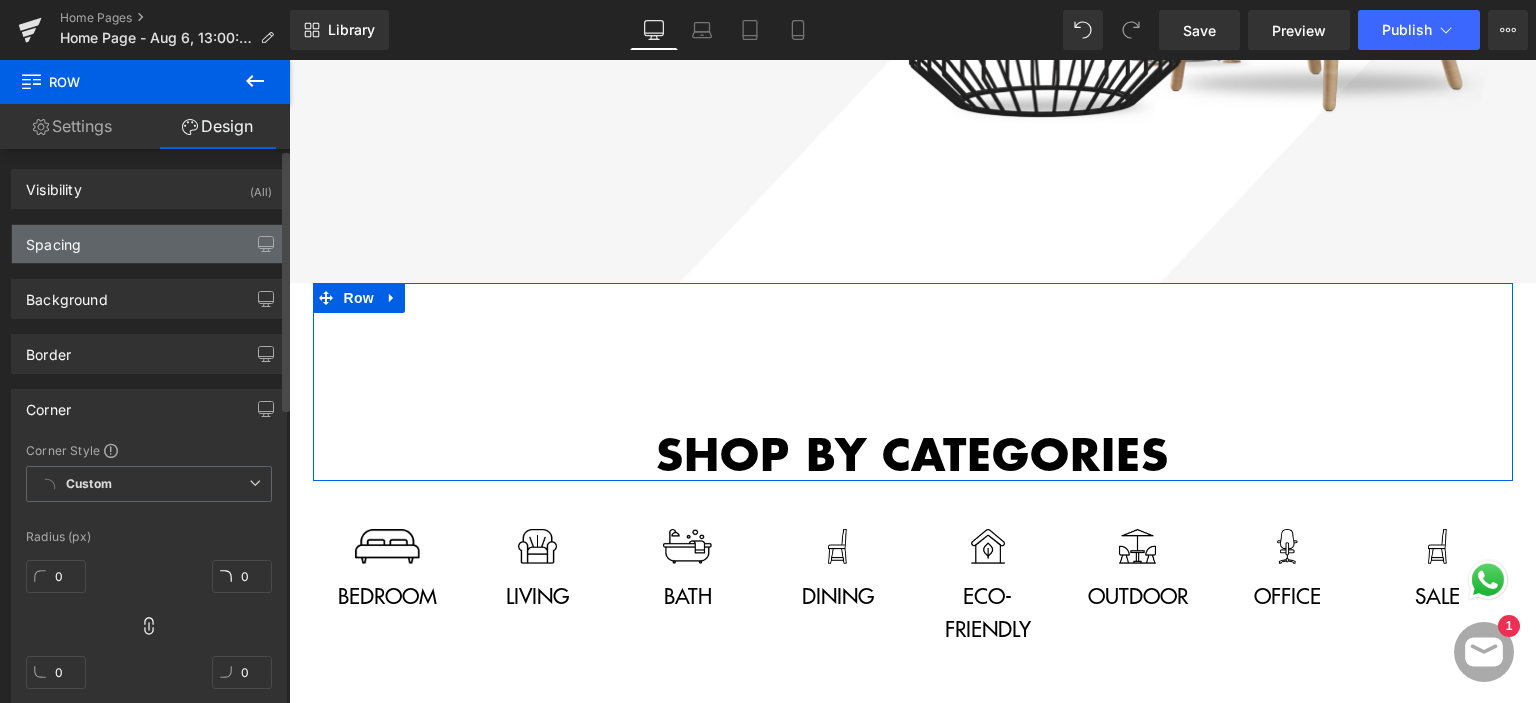 click on "Spacing" at bounding box center [149, 244] 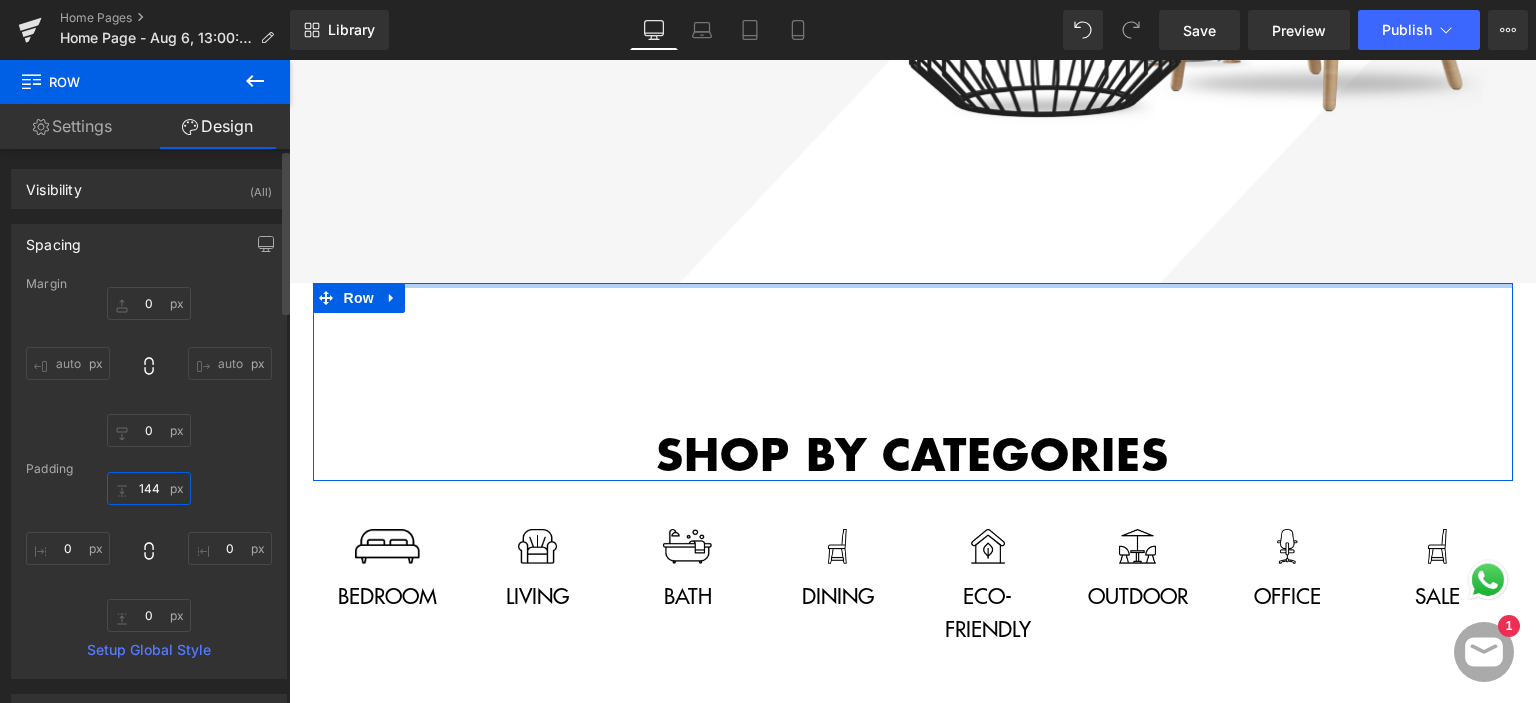 click on "144" at bounding box center [149, 488] 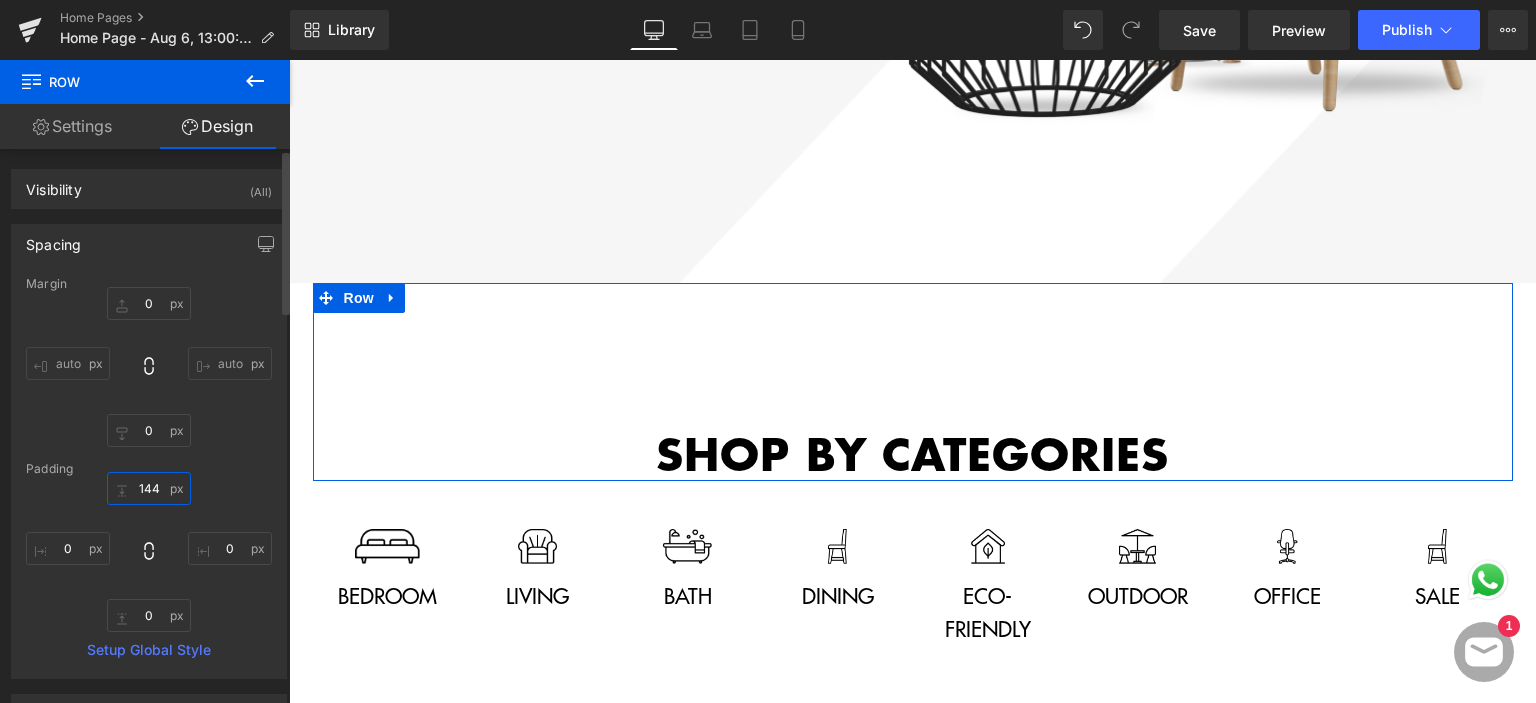 click on "144" at bounding box center [149, 488] 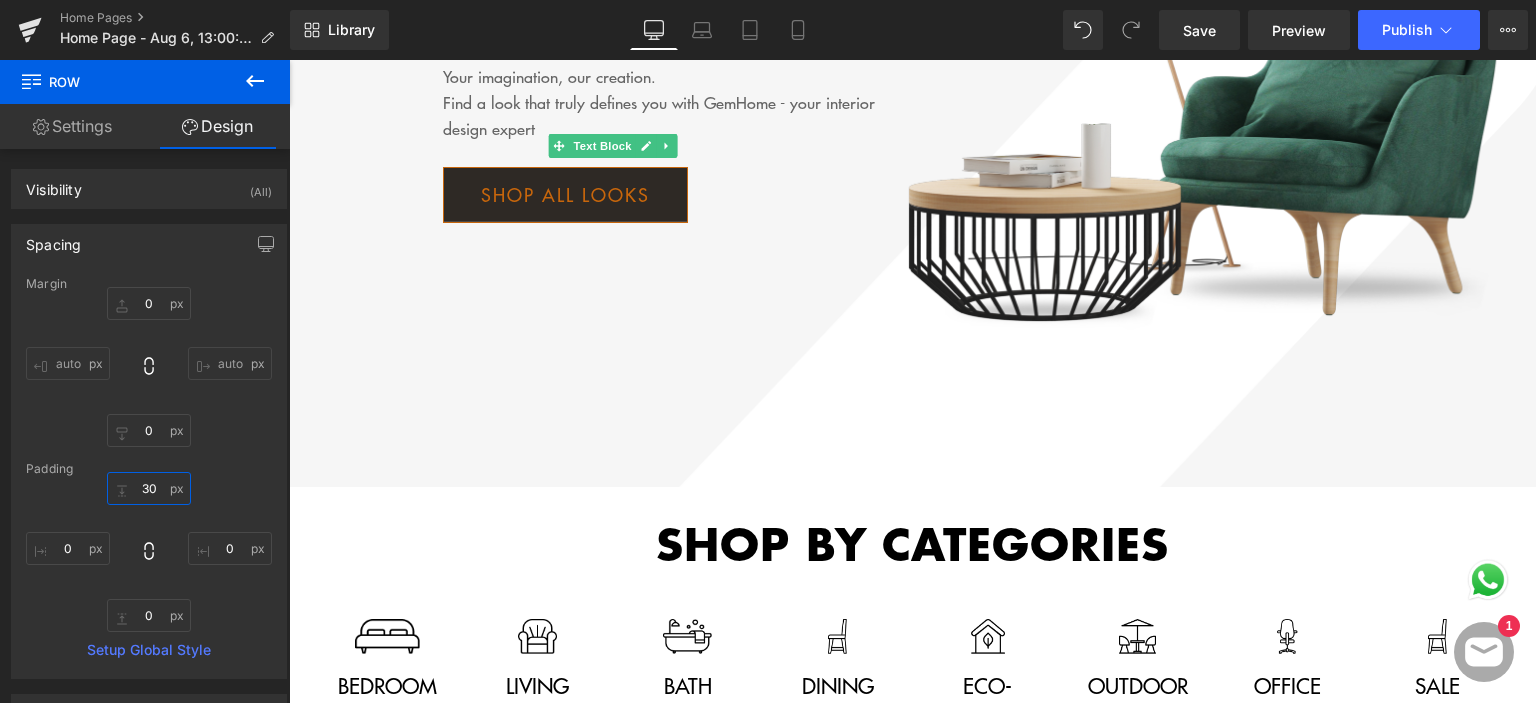 scroll, scrollTop: 500, scrollLeft: 0, axis: vertical 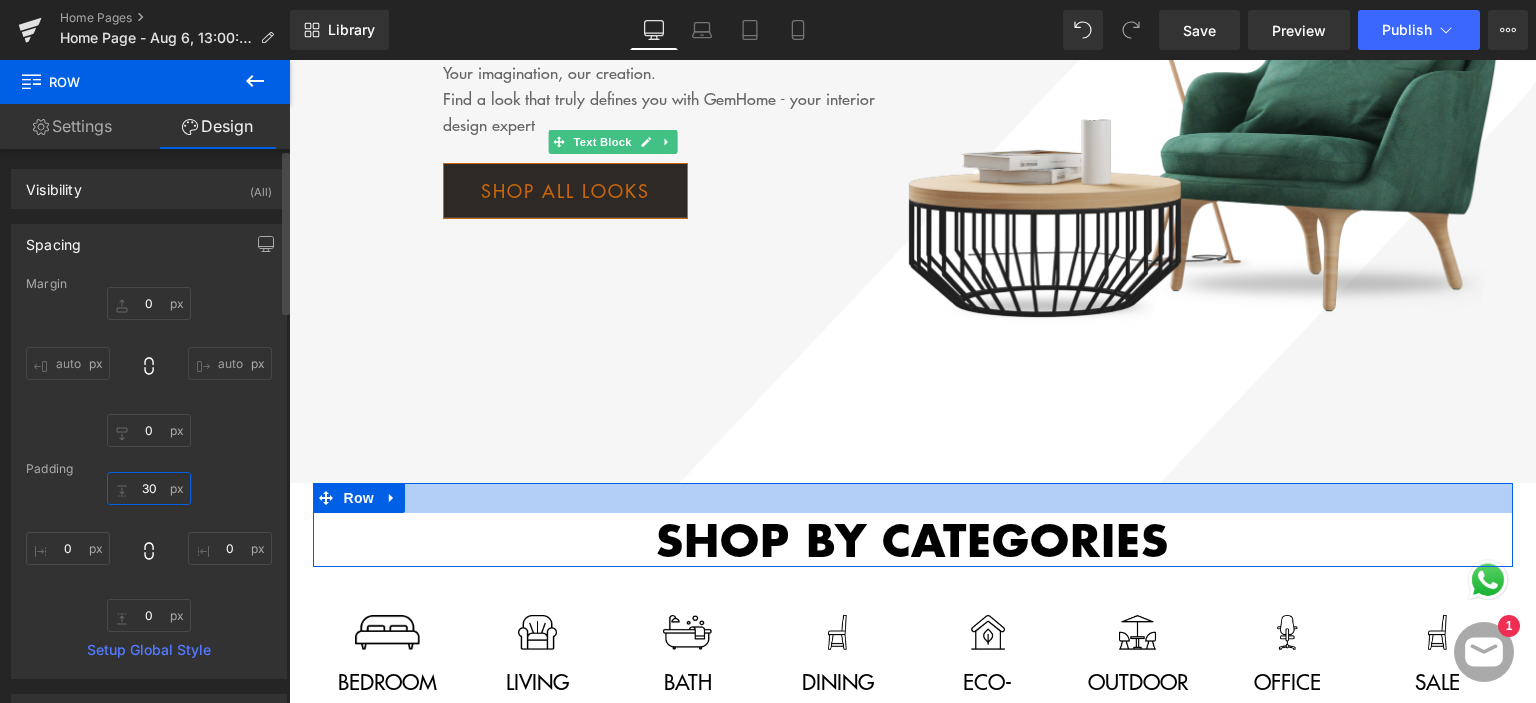 drag, startPoint x: 156, startPoint y: 494, endPoint x: 104, endPoint y: 494, distance: 52 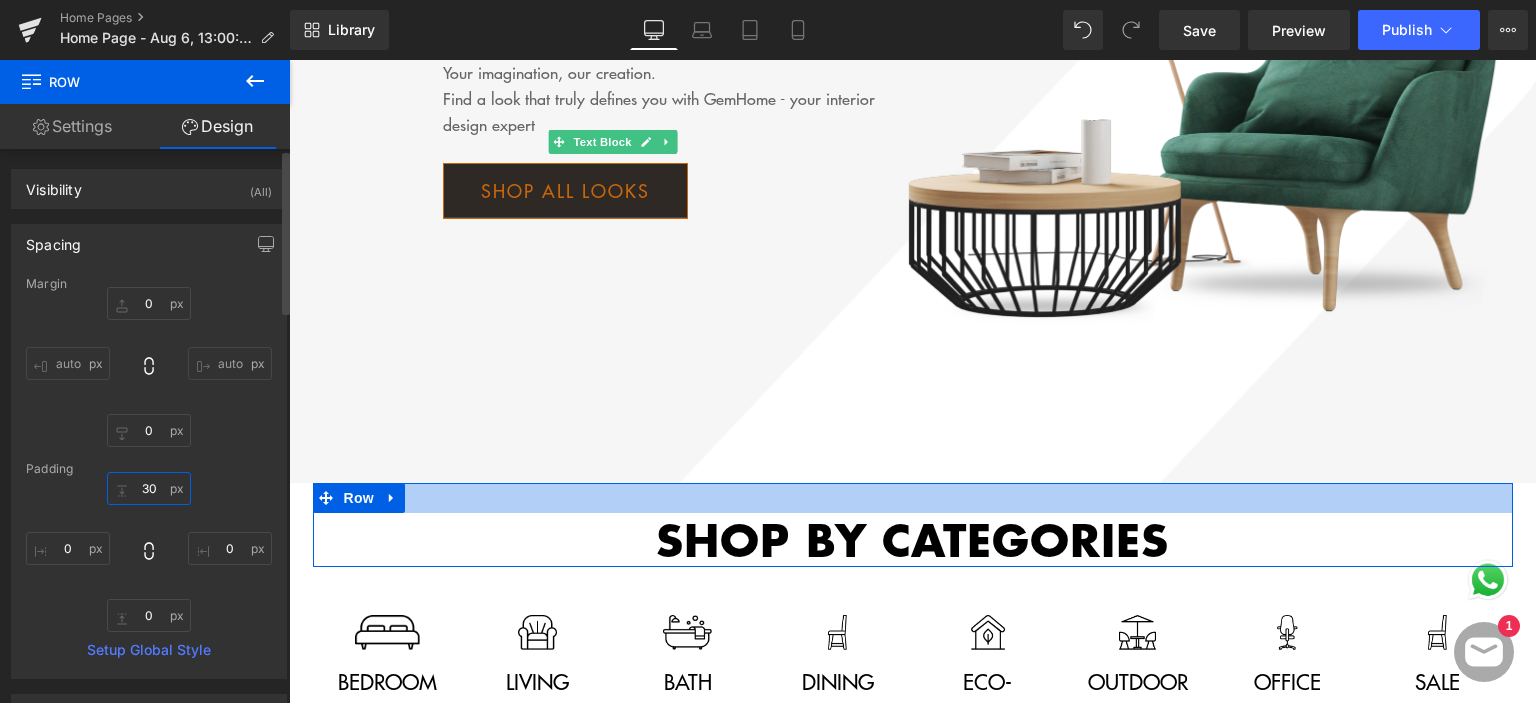 click on "30" at bounding box center [149, 488] 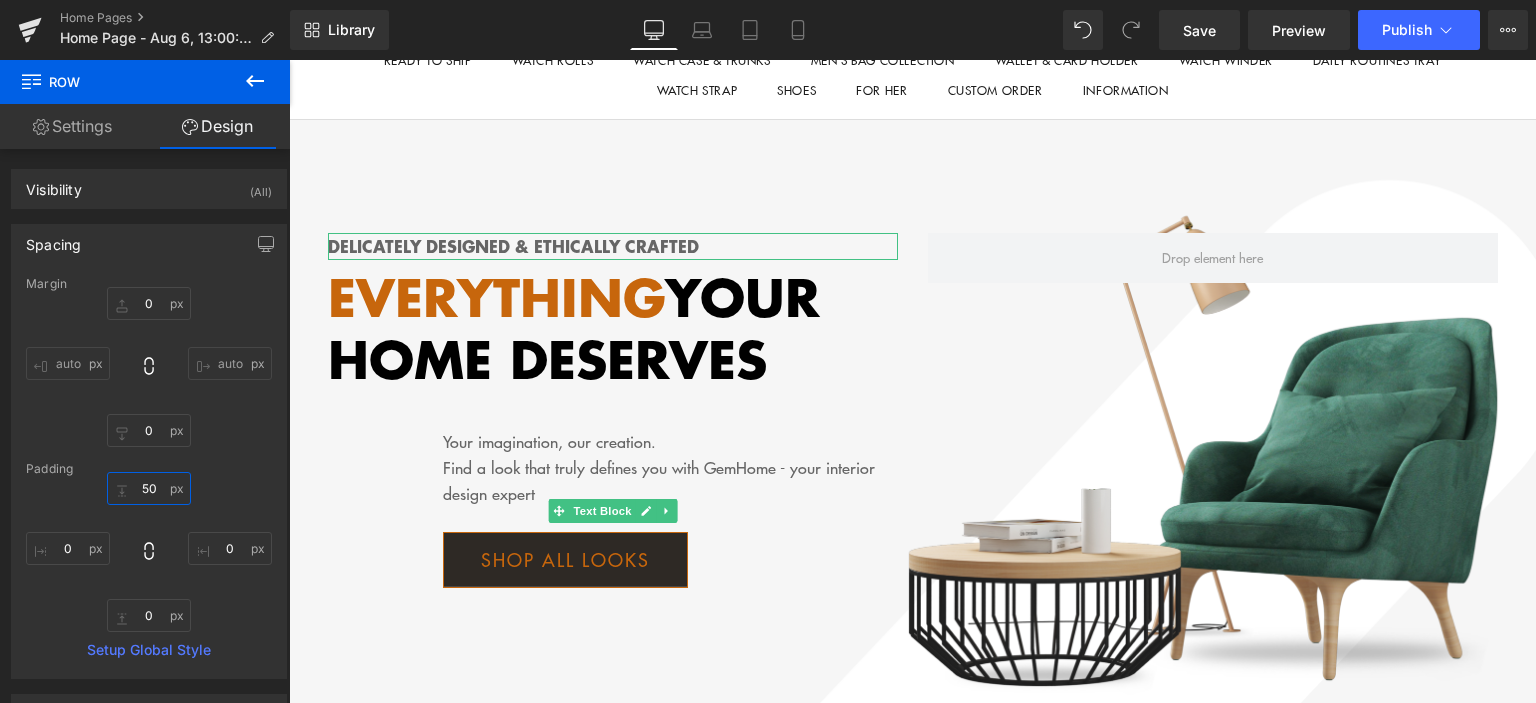 scroll, scrollTop: 0, scrollLeft: 0, axis: both 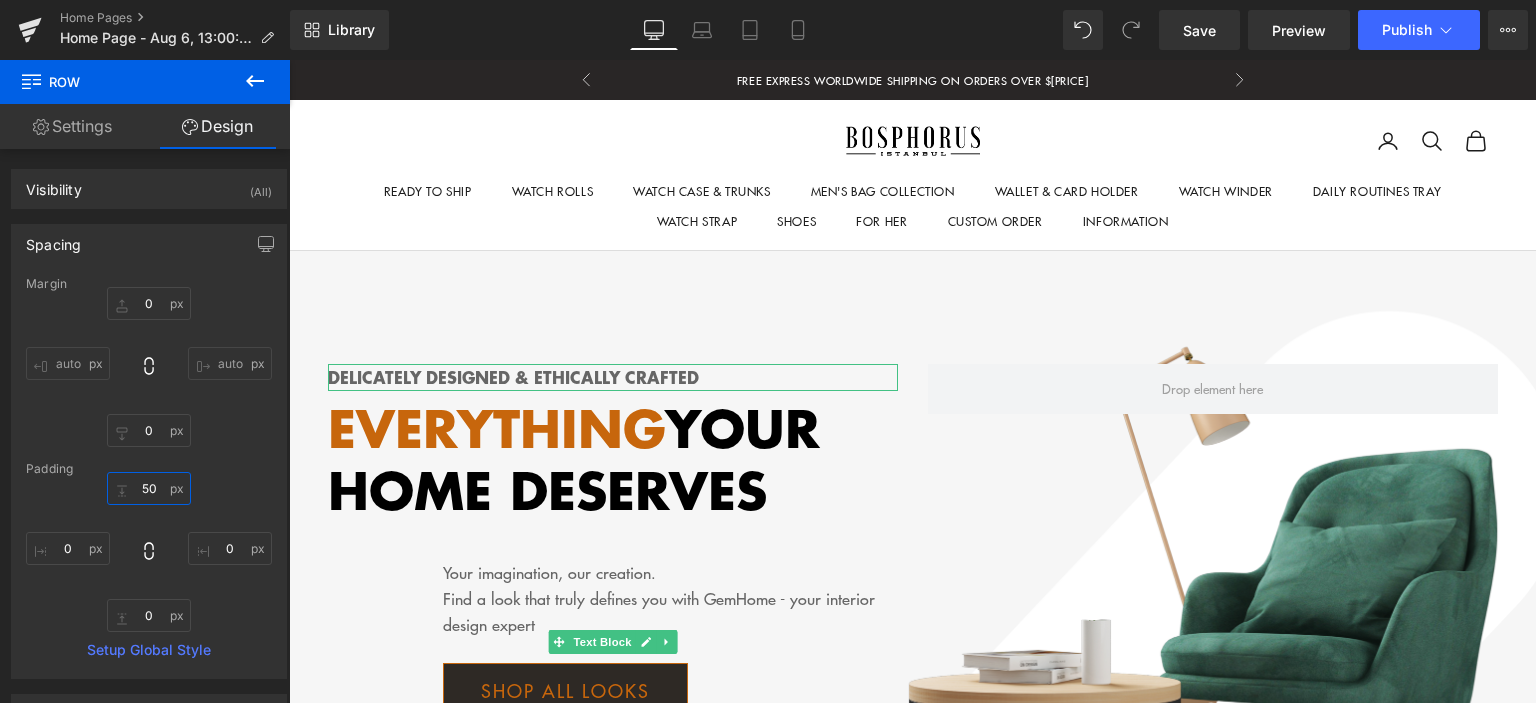 type on "50" 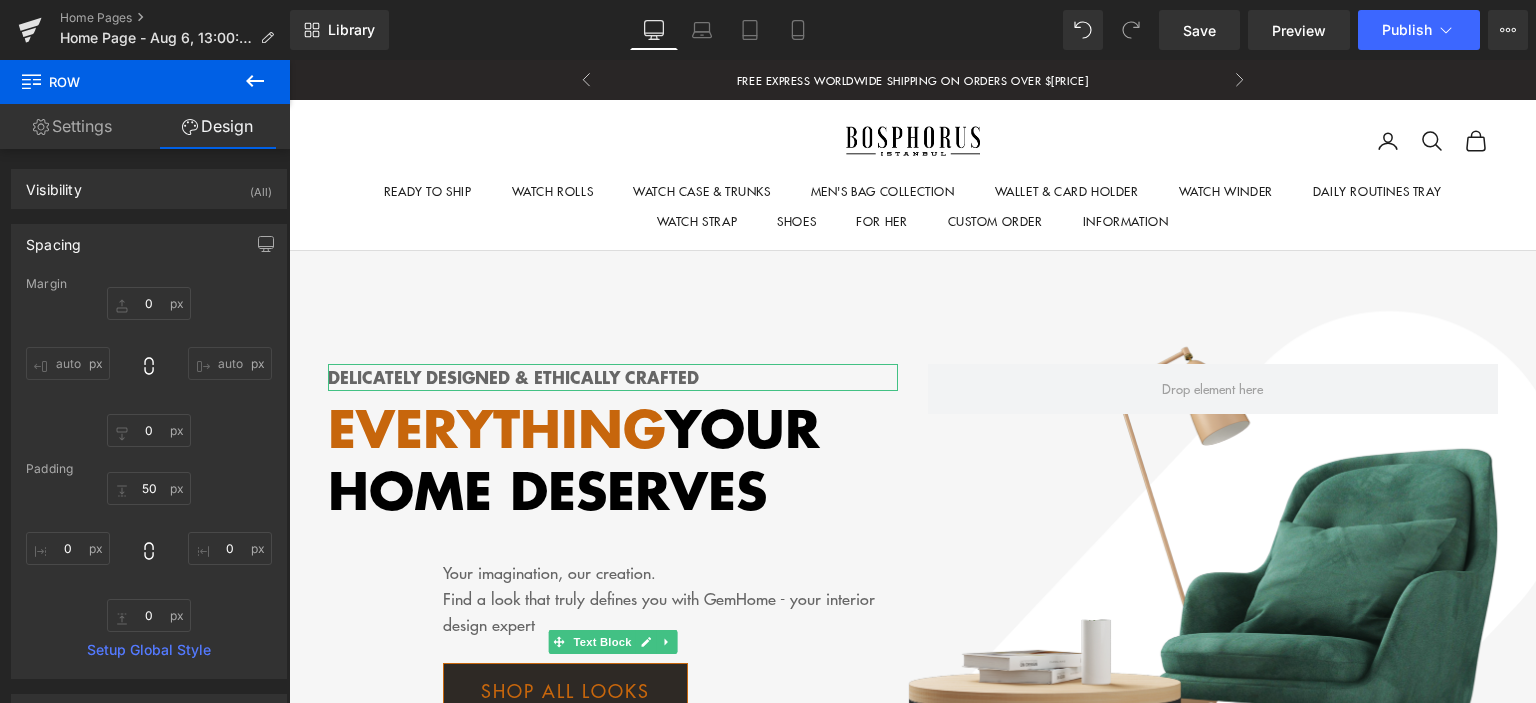 click on "Settings" at bounding box center (72, 126) 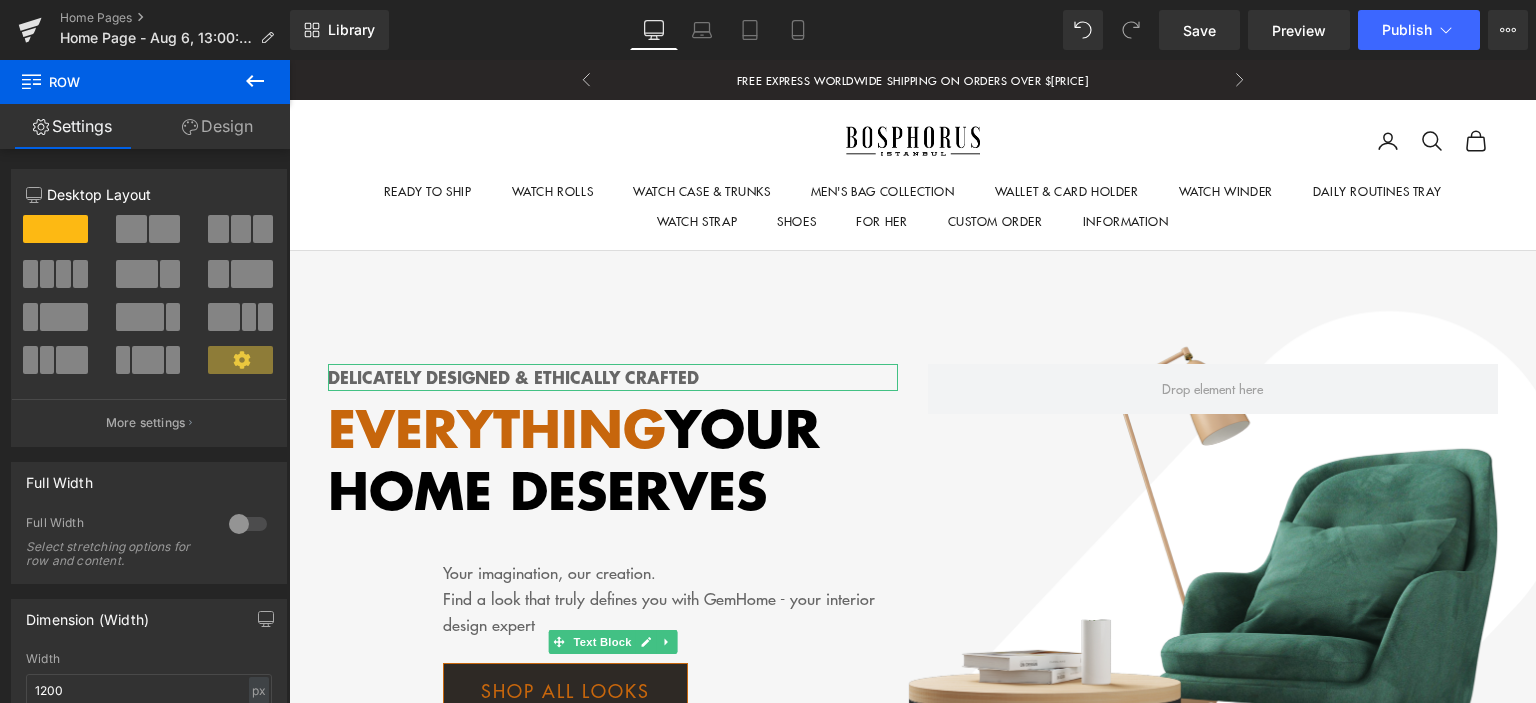 click on "Bosphorus Leather
Open navigation menu
Ready To Ship
Watch Rolls
Watch Case & Trunks
Categories
Watch Collector Case
Petra & Maya Watch Case
Watch Trunks
Ephesus Collection
Zipper Watch Case
Watch Pouch
Shop All
Watch Collector Cases  A blend of traditional craftsmanship and modern aesthetics ensures your collection travels in the class it deserves. Petra Watch Cases They are more than just a storage solution for your prized watches; they are a statement of style.
Men's Bag Collection
Wallet & Card Holder Card Holder Passport Holder Belt" at bounding box center (912, 175) 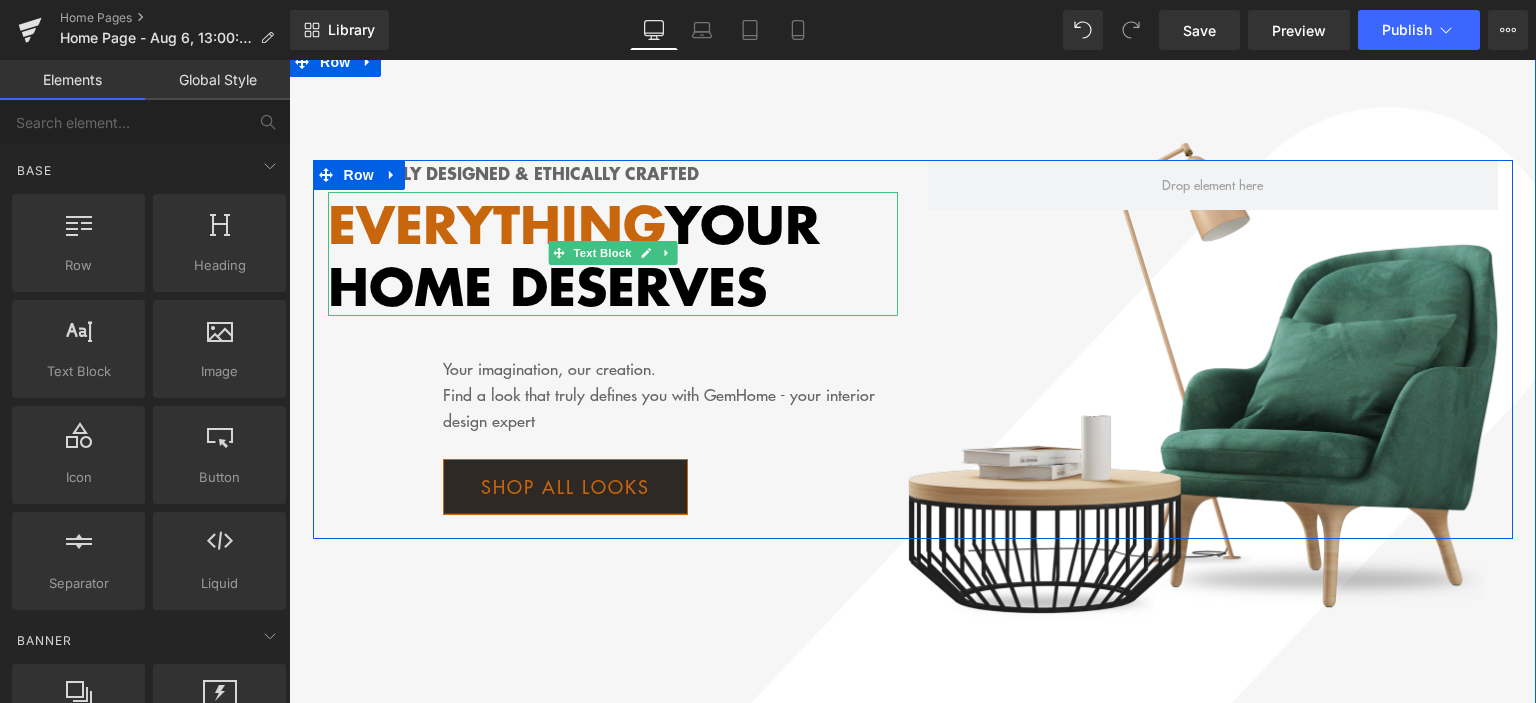 scroll, scrollTop: 300, scrollLeft: 0, axis: vertical 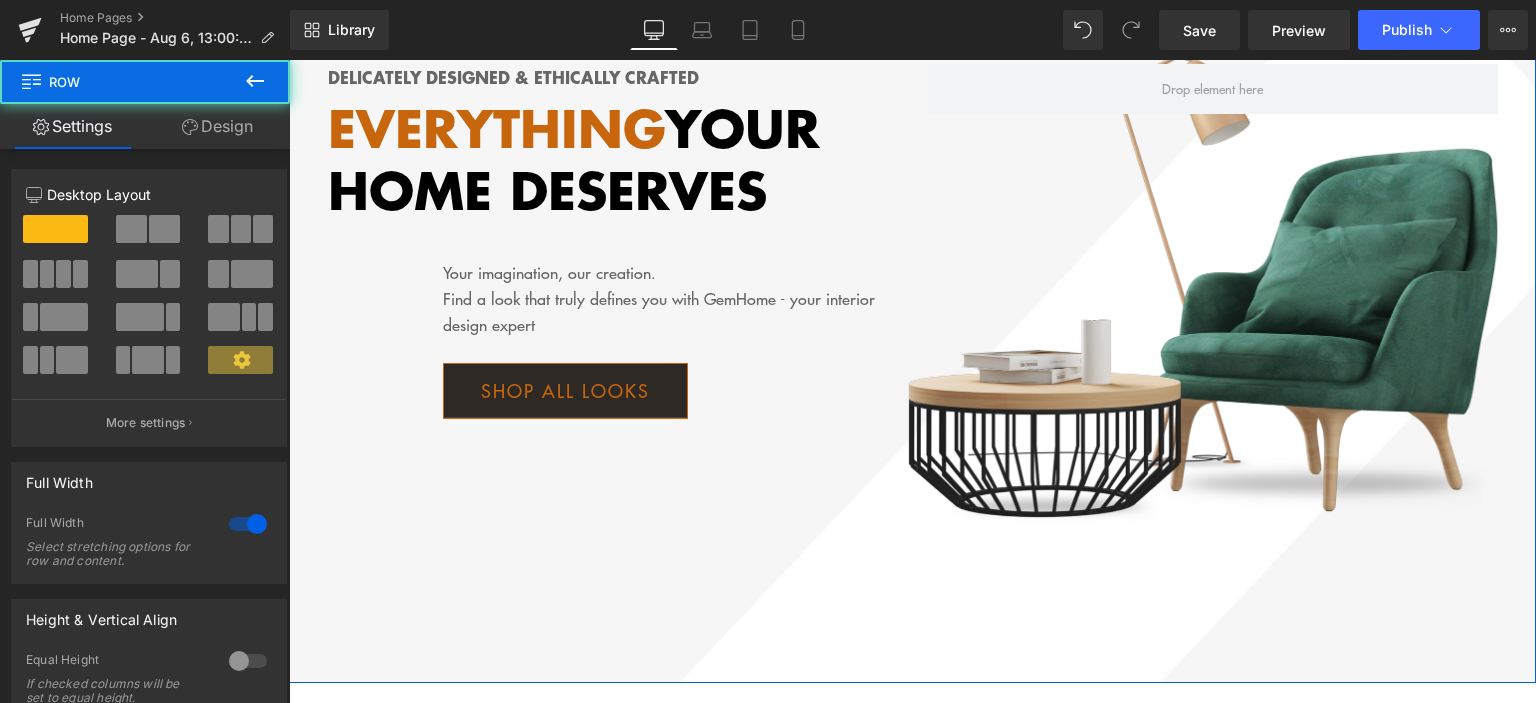 click on "Delicately designed & ethically crafted Text Block         Everything  your home deserves Text Block         Your imagination, our creation.  Find a look that truly defines you with GemHome - your interior design expert Text Block         Shop all looks Button         Row         Row         Row   113px" at bounding box center (912, 316) 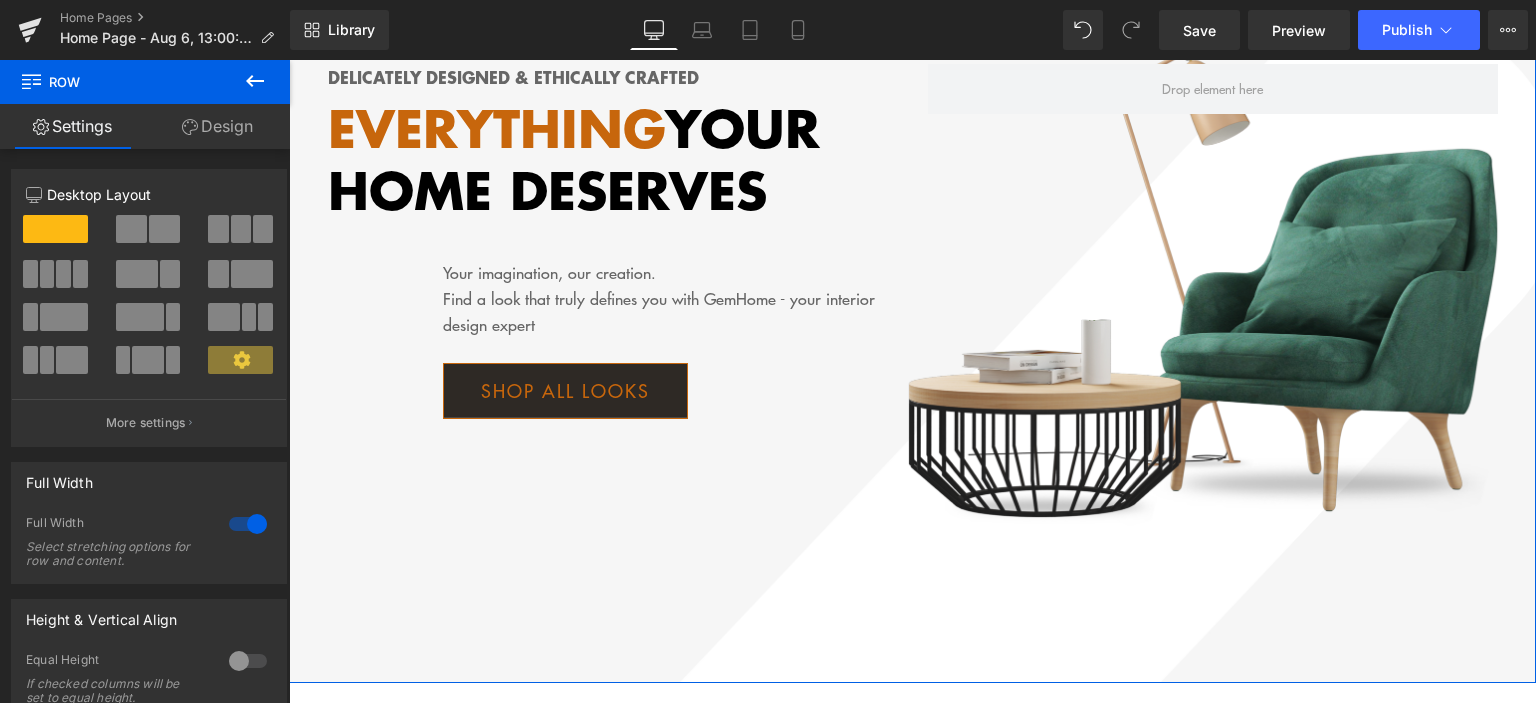 click on "Design" at bounding box center (217, 126) 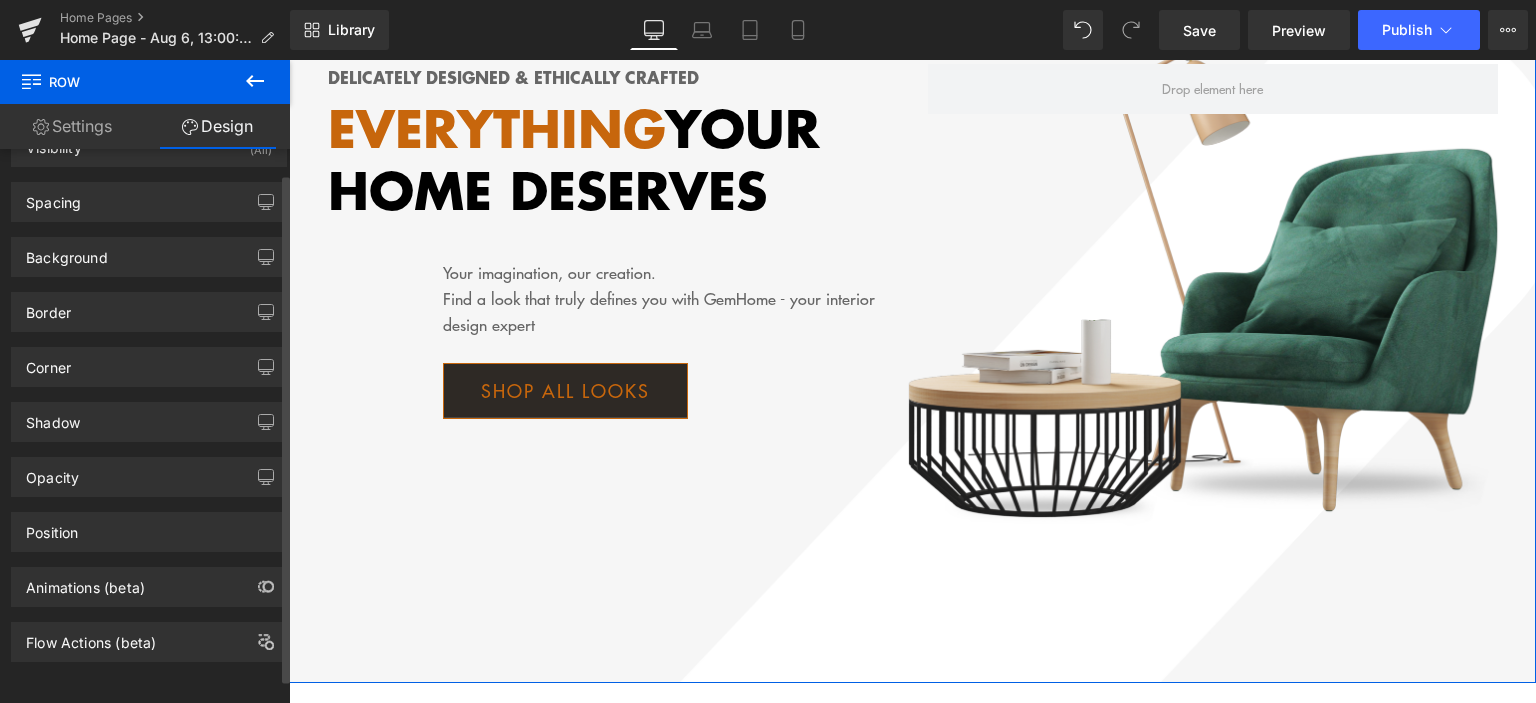 scroll, scrollTop: 52, scrollLeft: 0, axis: vertical 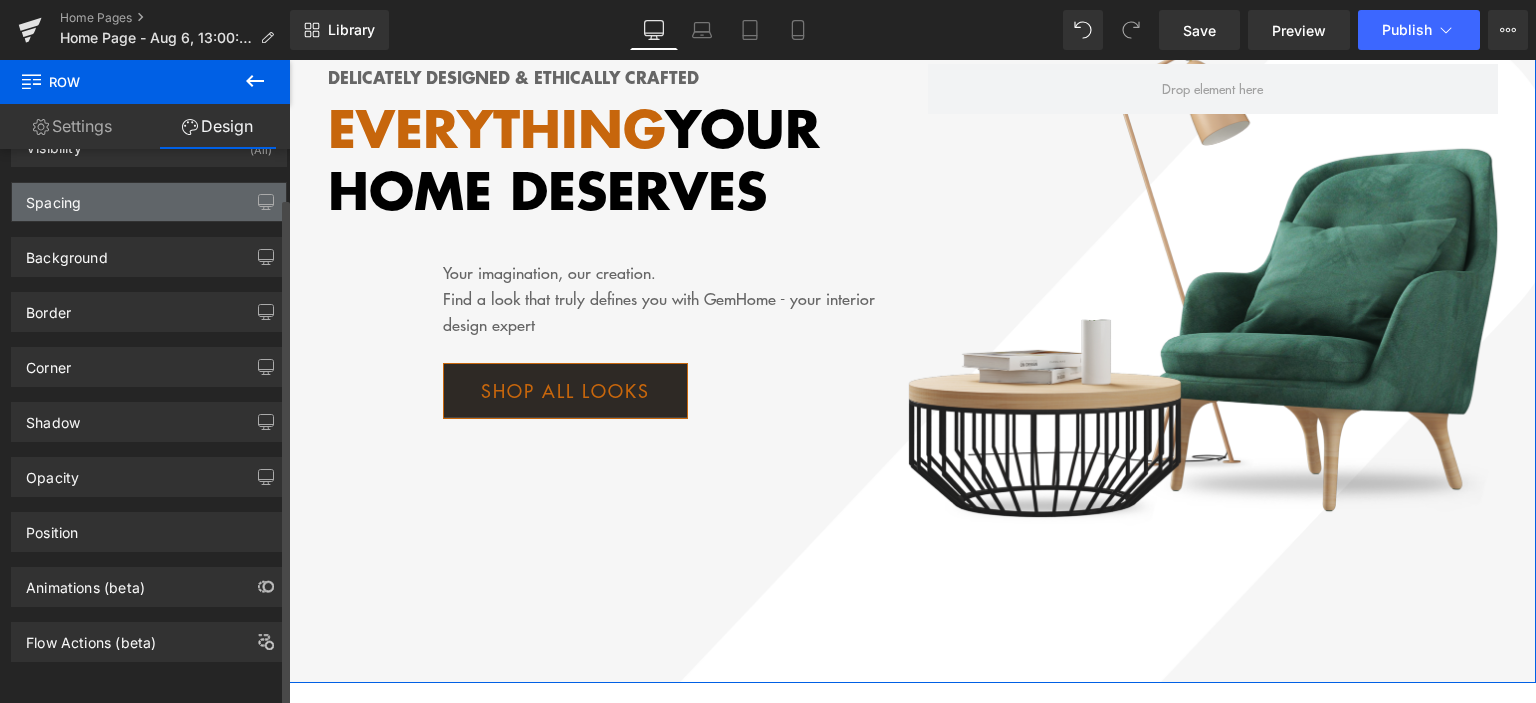 click on "Spacing" at bounding box center (149, 202) 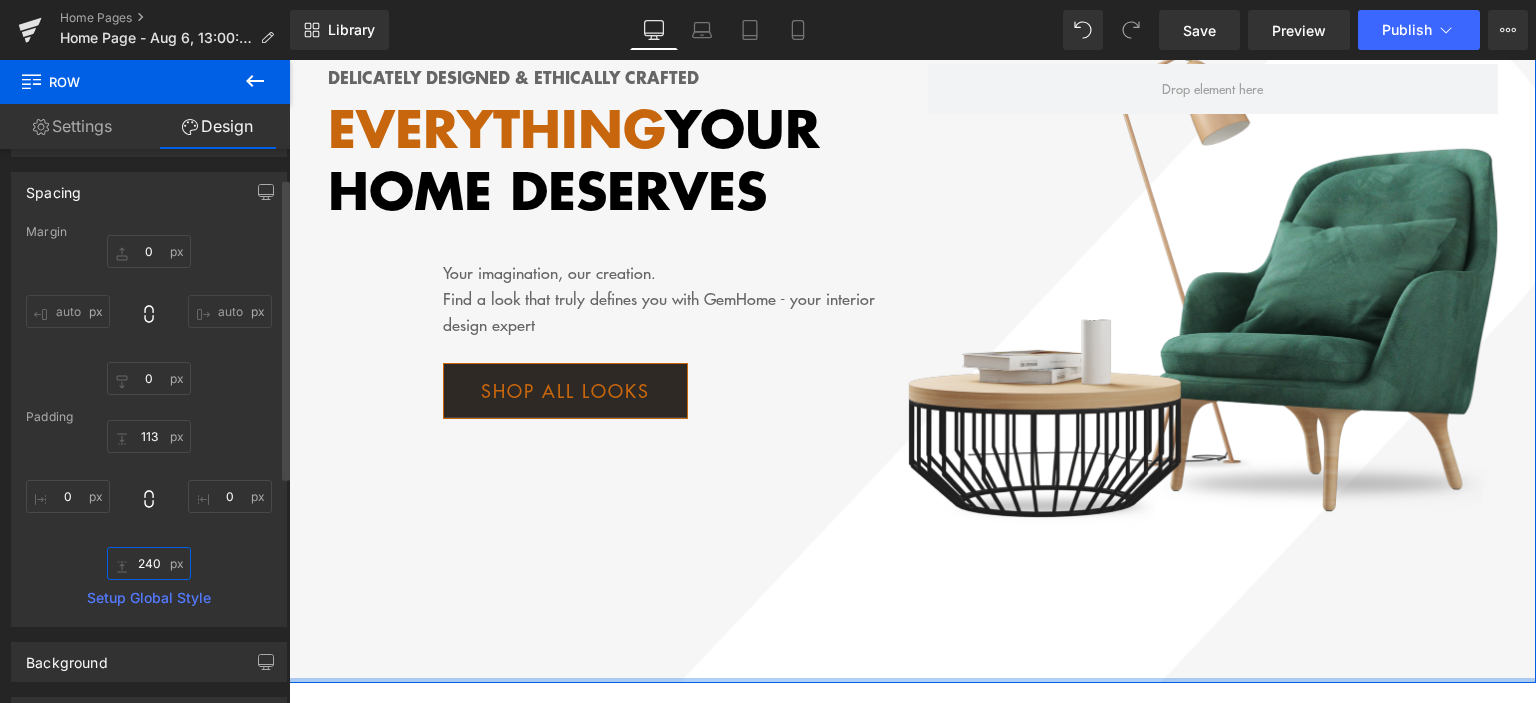 click on "240" at bounding box center [149, 563] 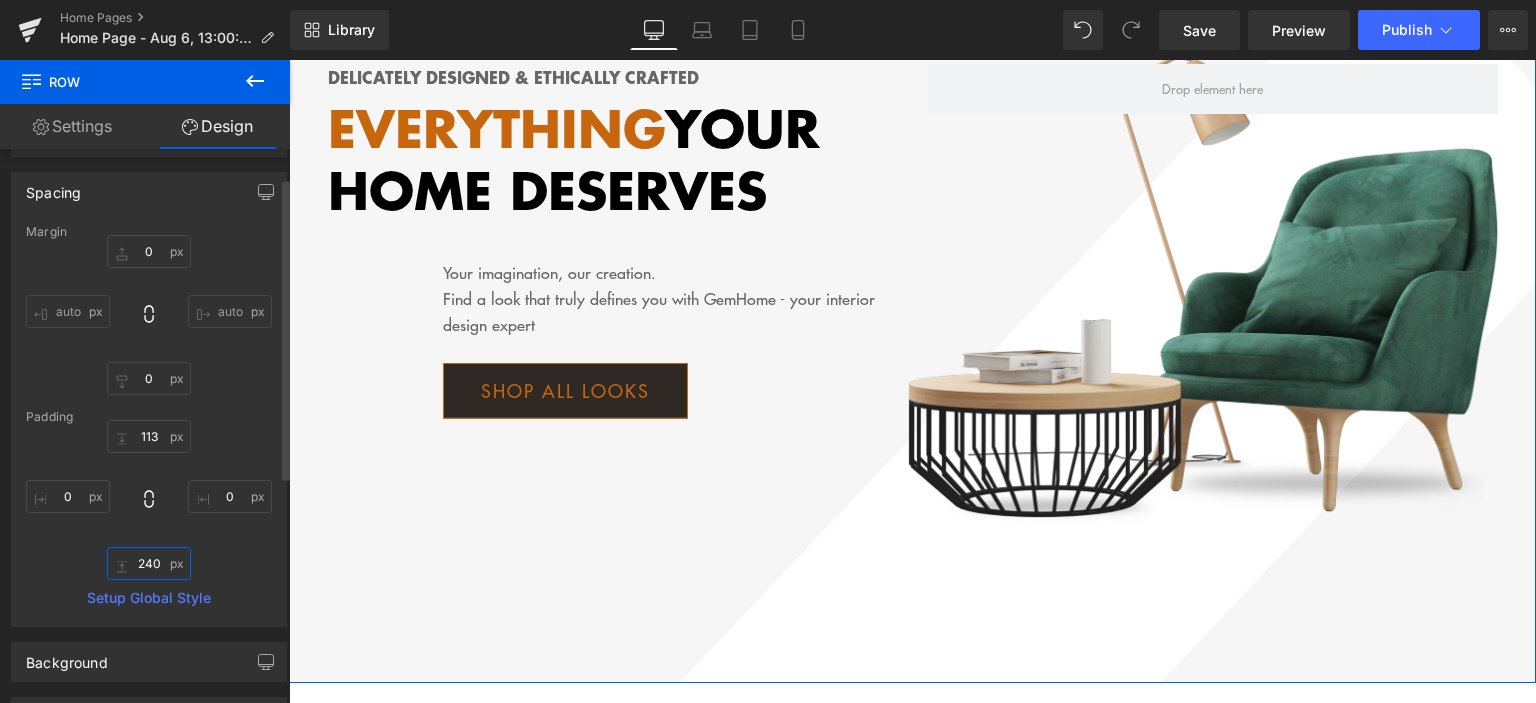 click on "240" at bounding box center (149, 563) 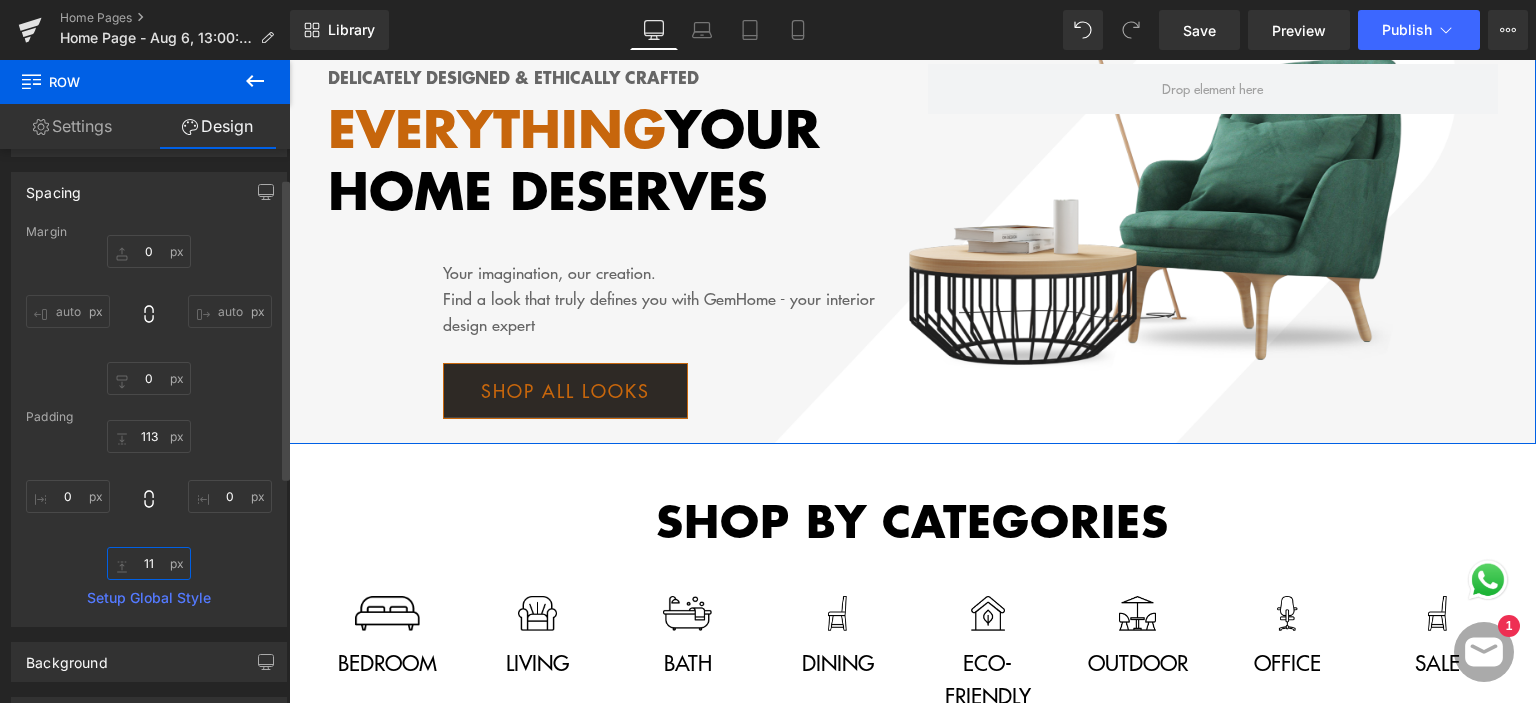 type on "113" 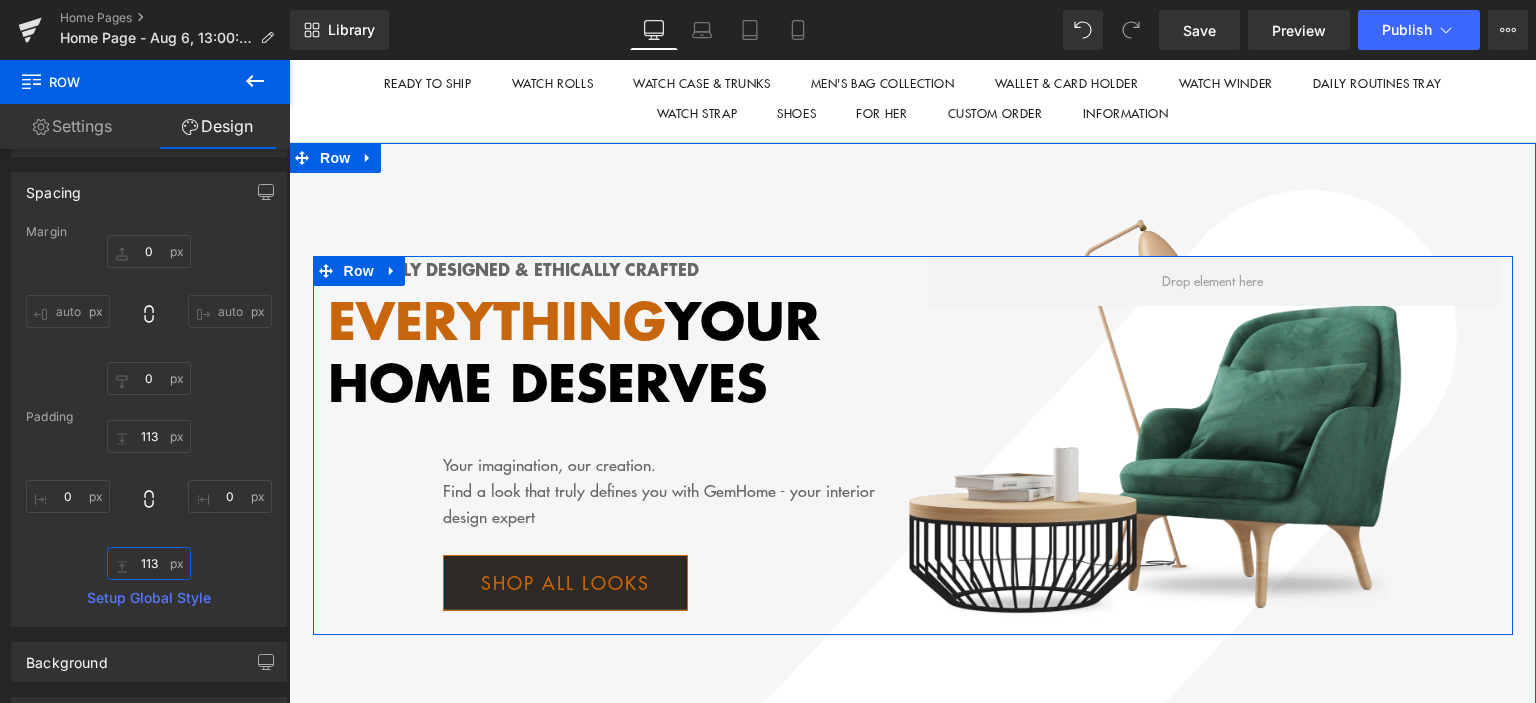 scroll, scrollTop: 100, scrollLeft: 0, axis: vertical 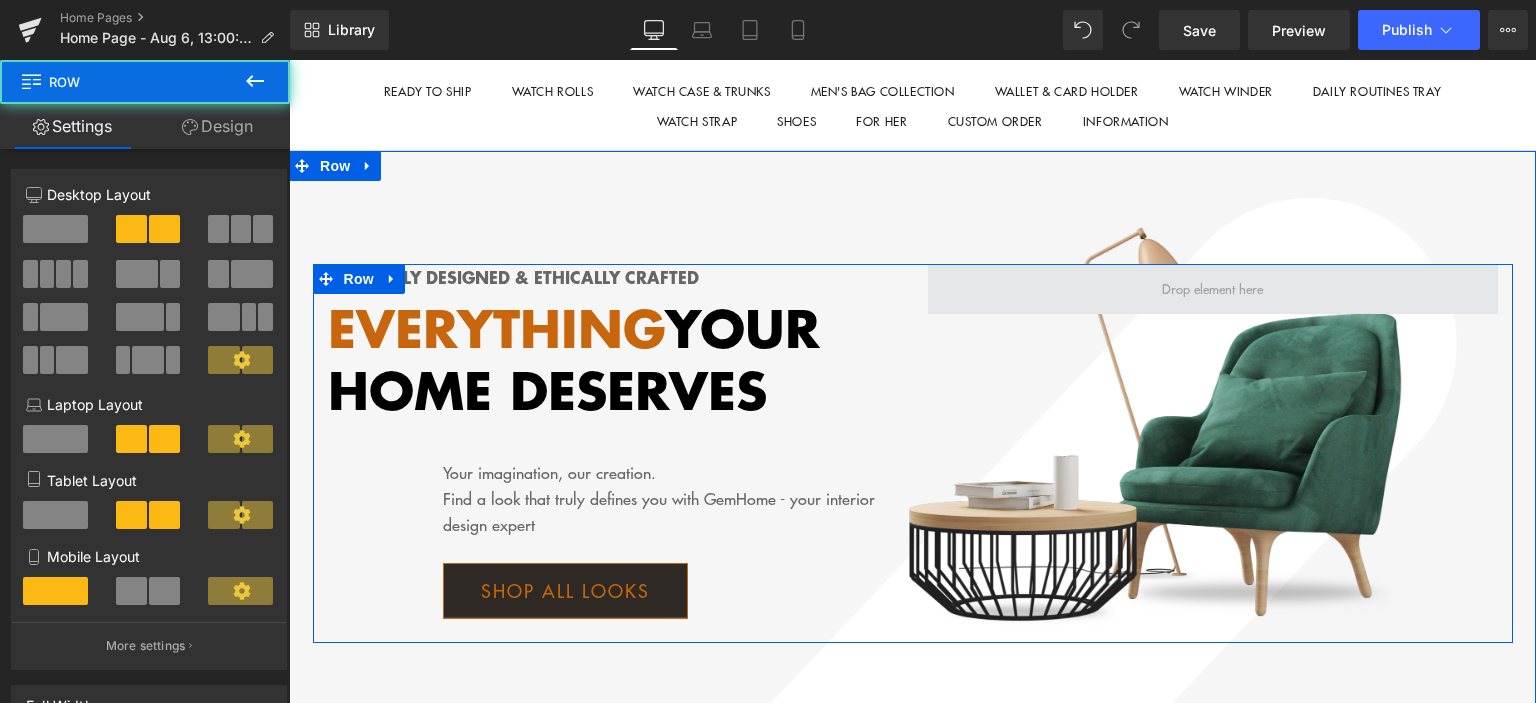 click at bounding box center (1213, 289) 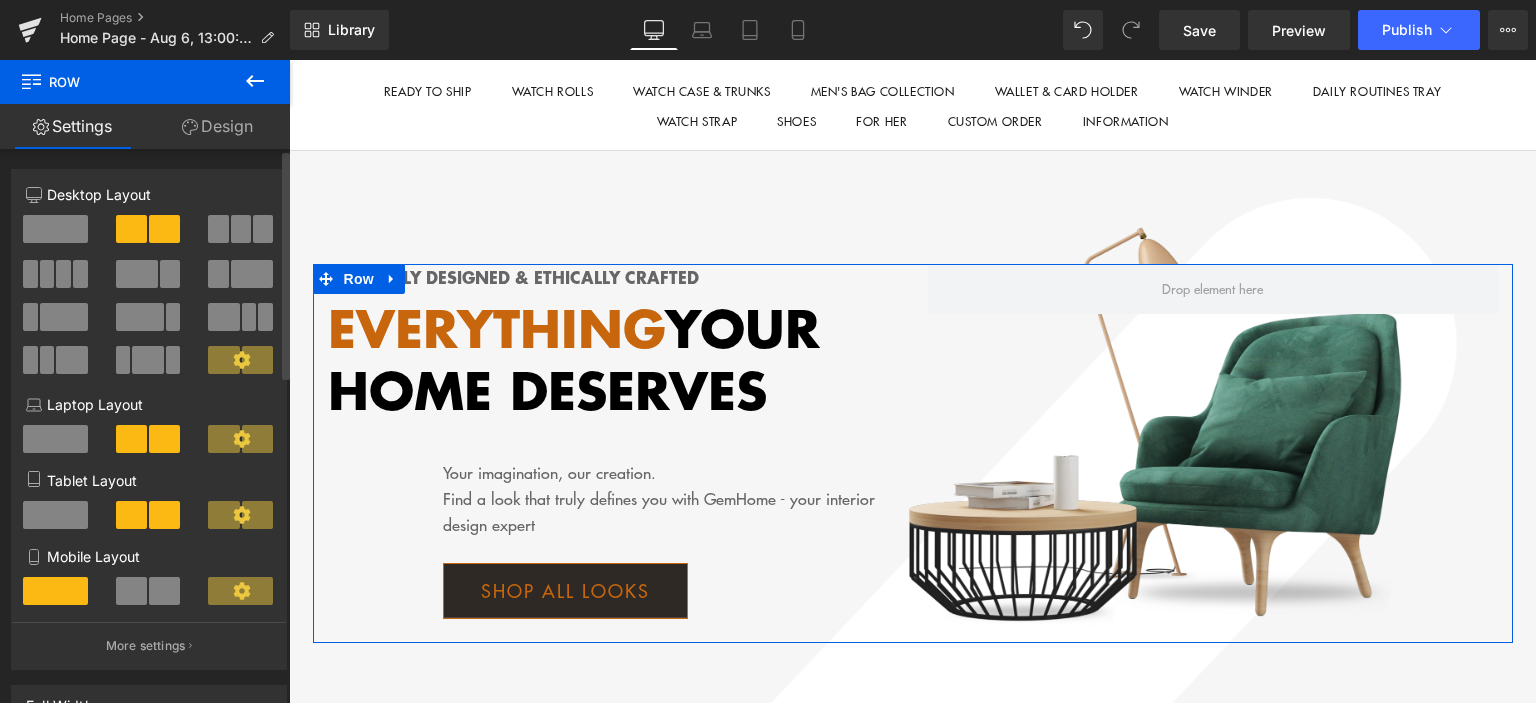 click at bounding box center [55, 229] 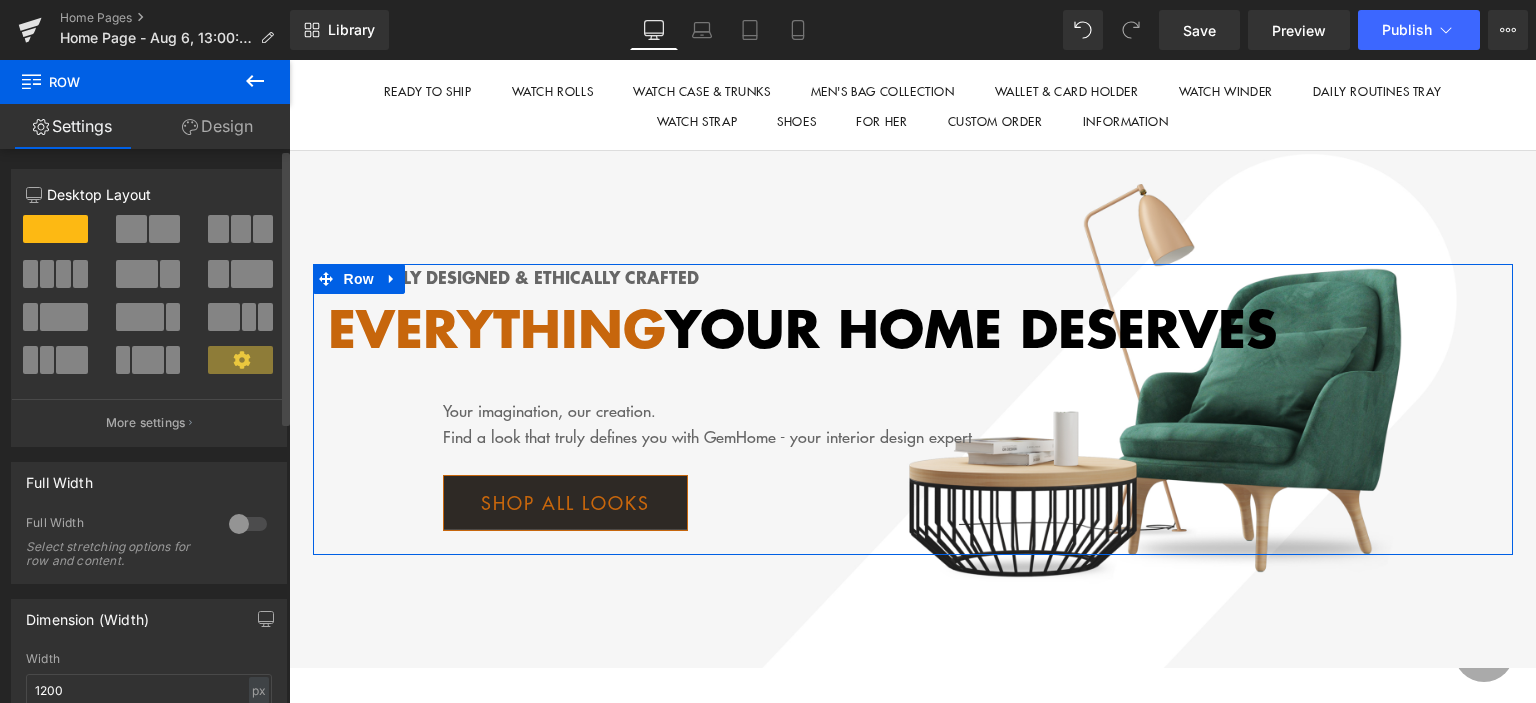 click at bounding box center [164, 229] 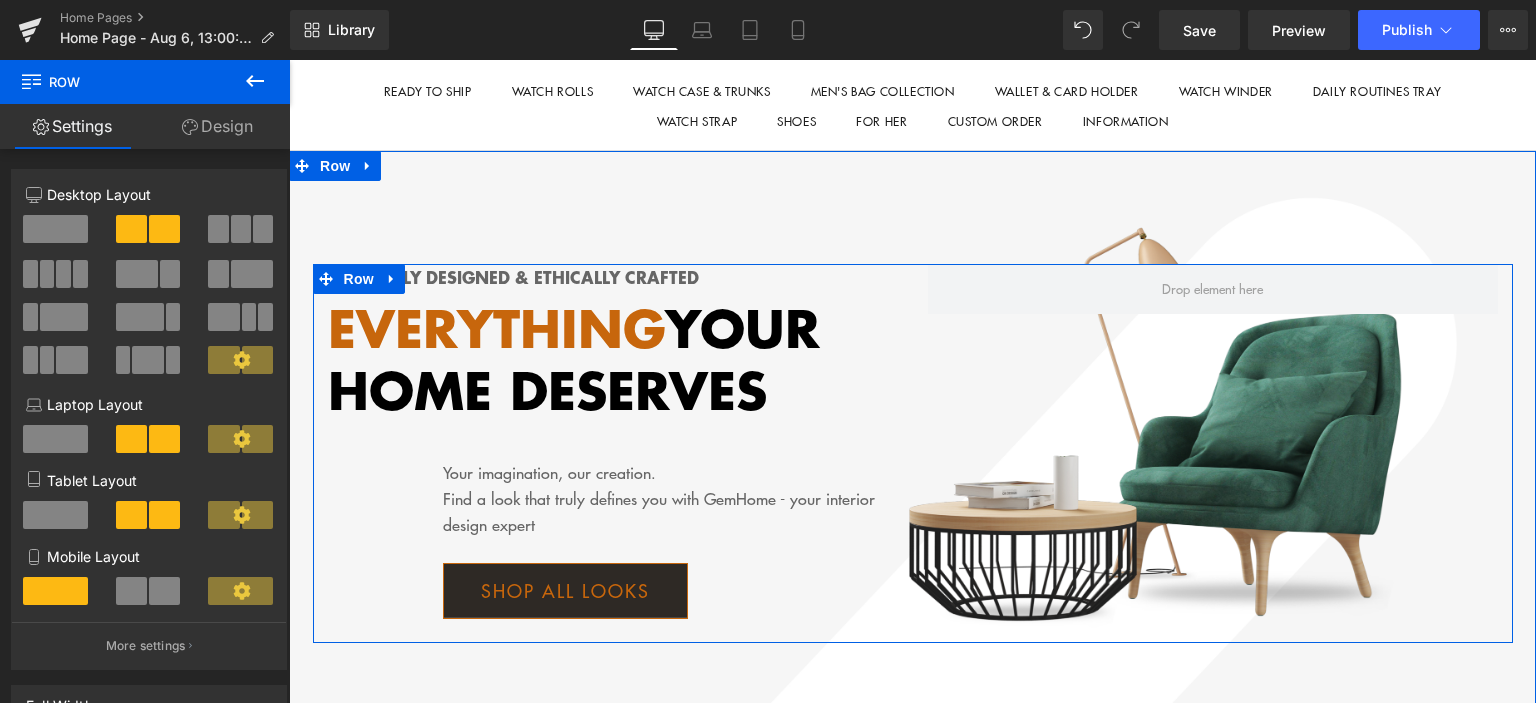 click on "Delicately designed & ethically crafted Text Block         Everything  your home deserves Text Block         Your imagination, our creation.  Find a look that truly defines you with GemHome - your interior design expert Text Block         Shop all looks Button         Row         Row" at bounding box center (913, 453) 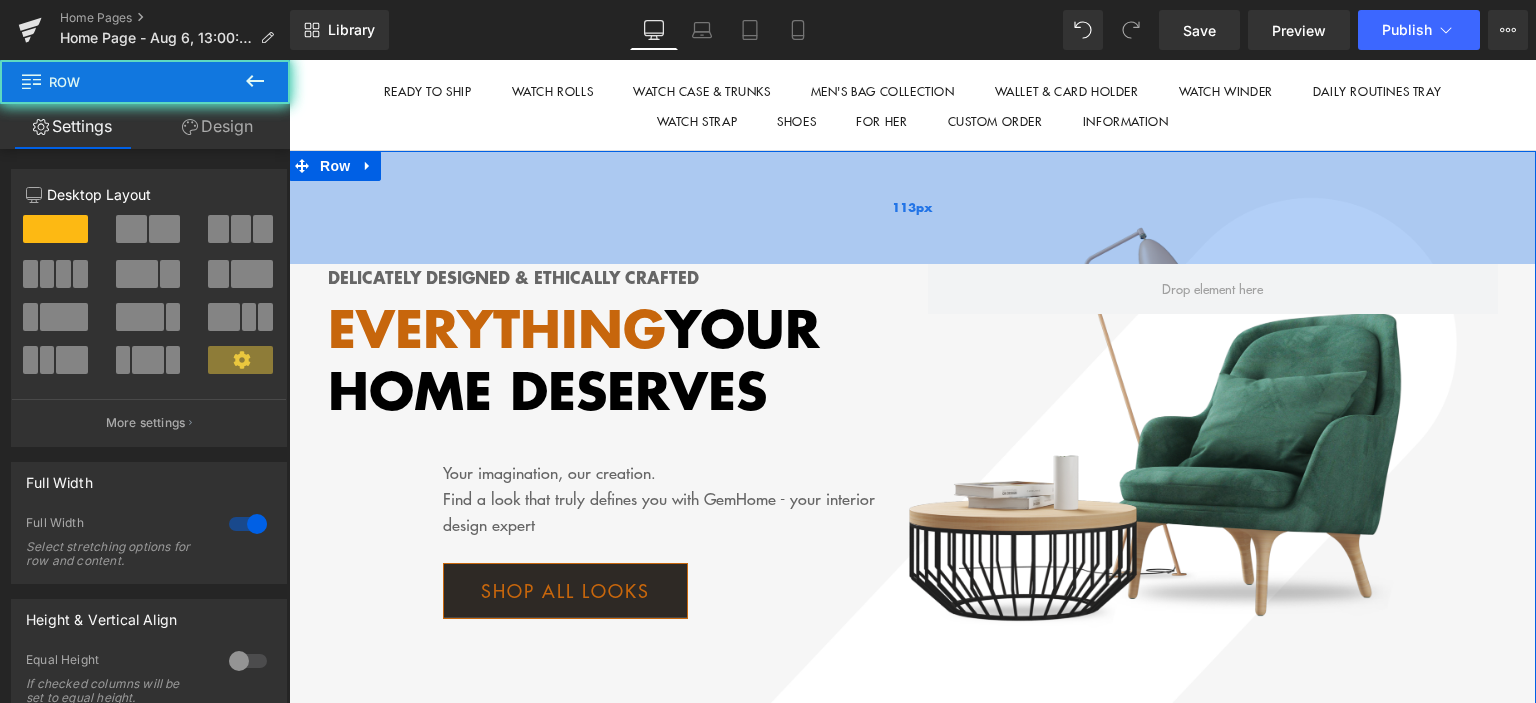 click on "113px" at bounding box center [912, 207] 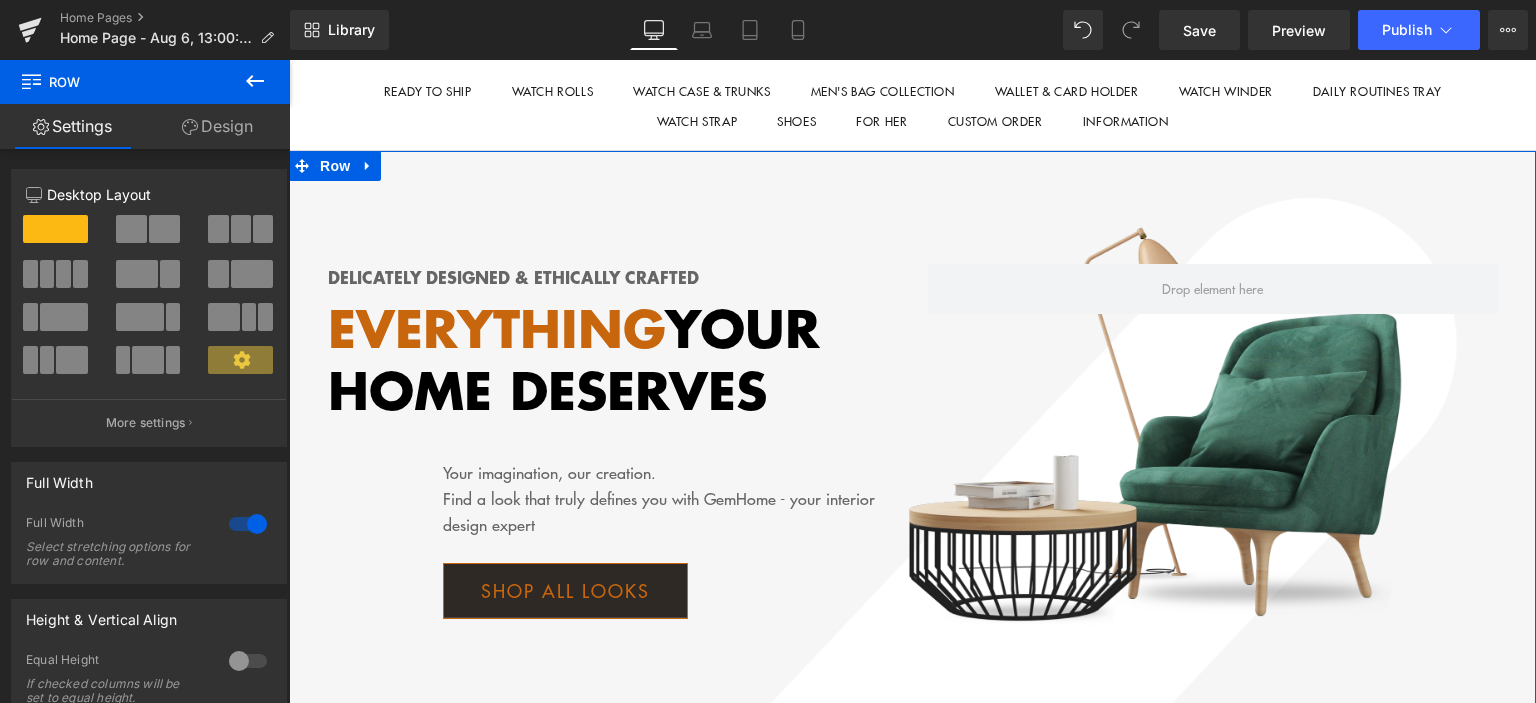 click 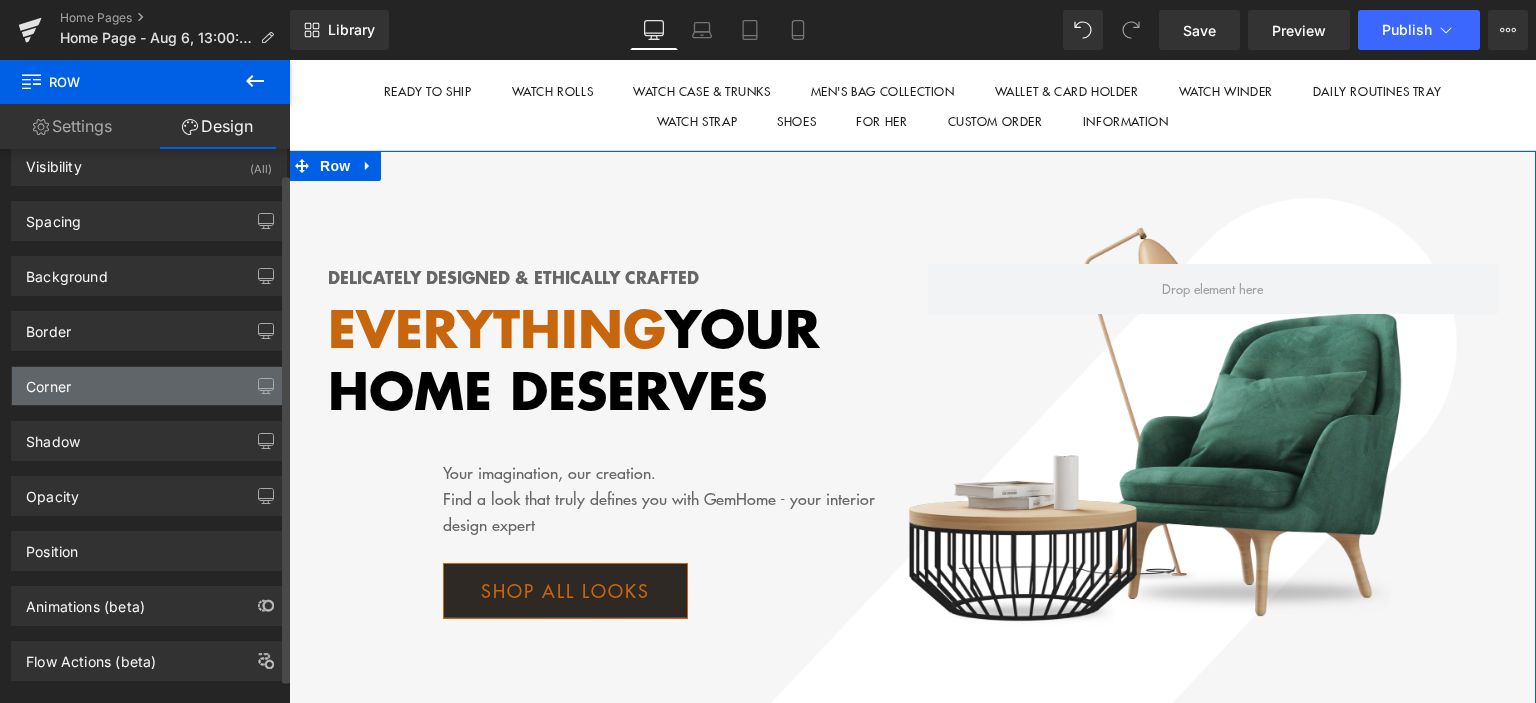 scroll, scrollTop: 52, scrollLeft: 0, axis: vertical 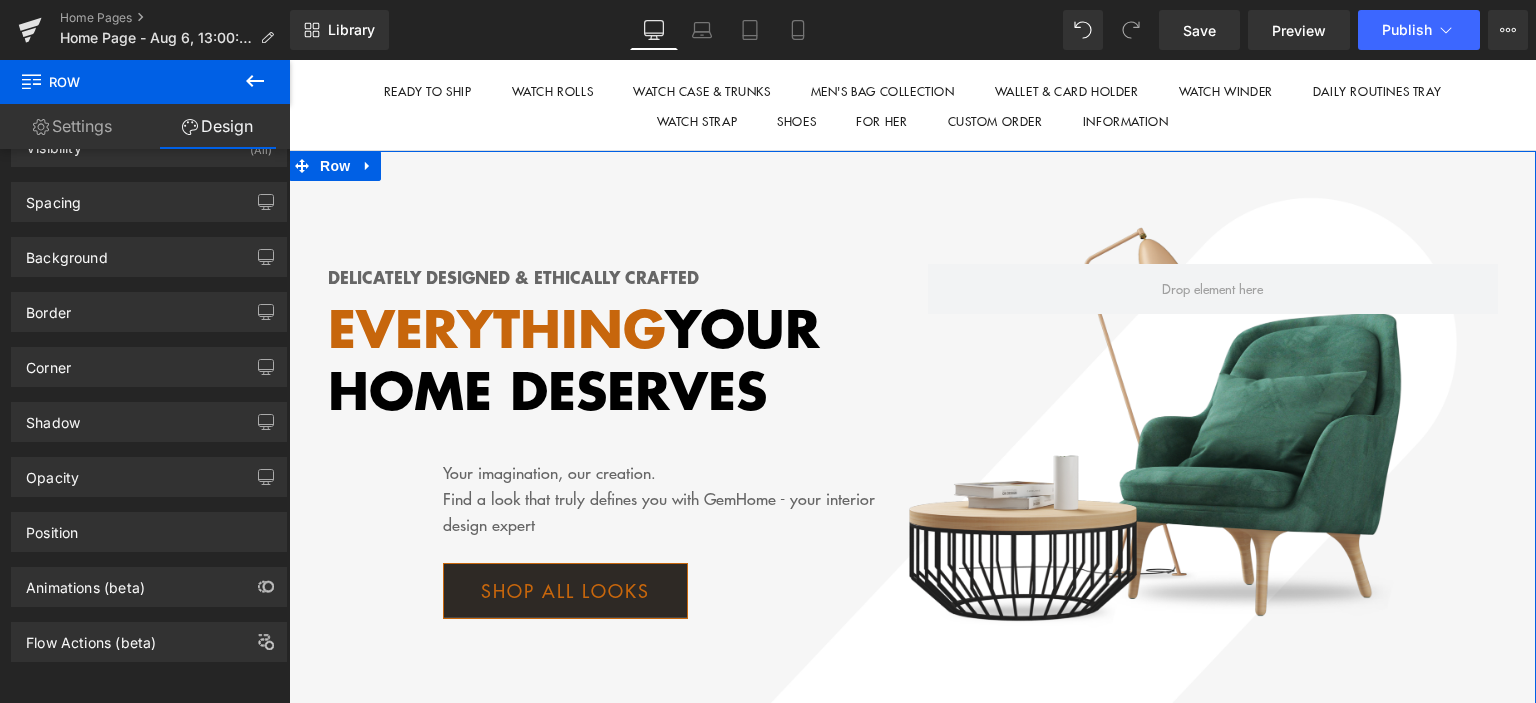 click on "Settings" at bounding box center [72, 126] 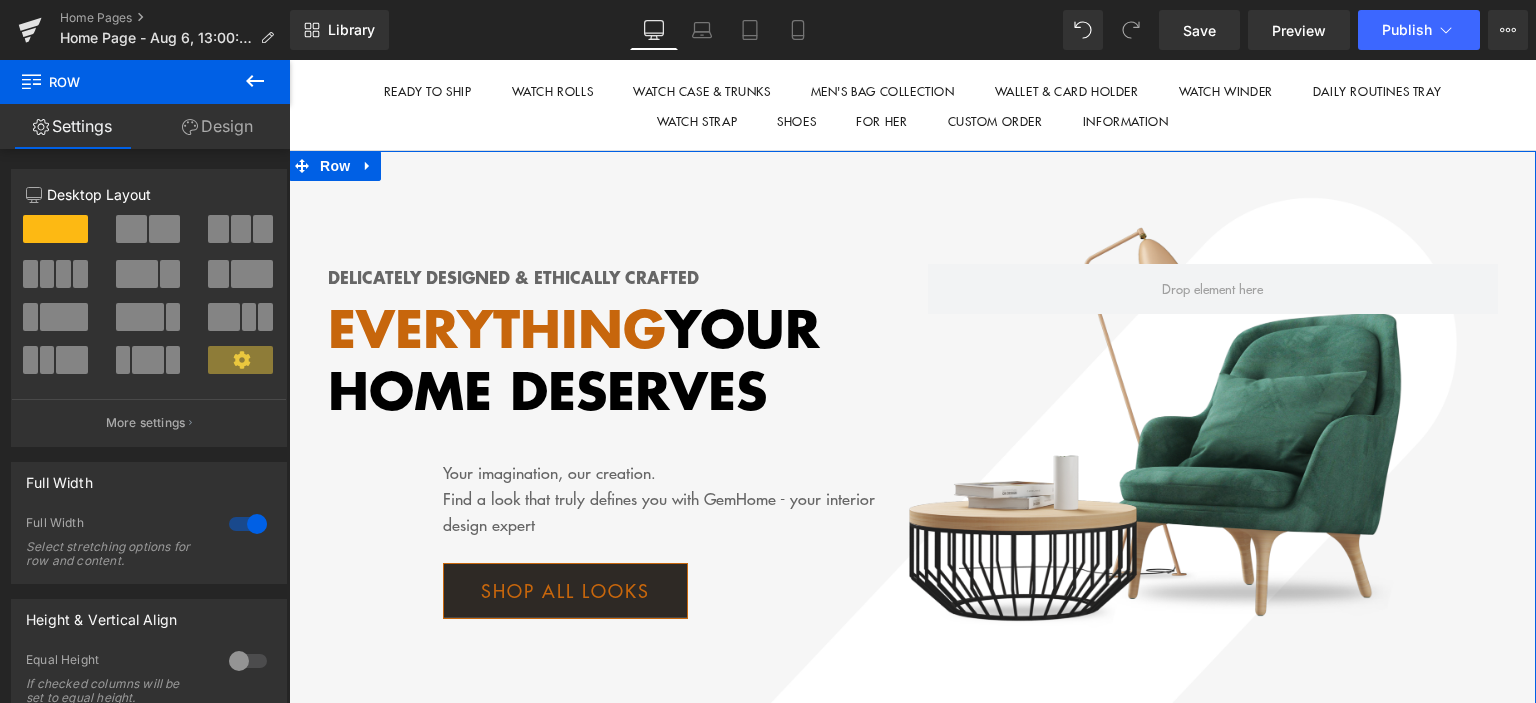 click on "Design" at bounding box center (217, 126) 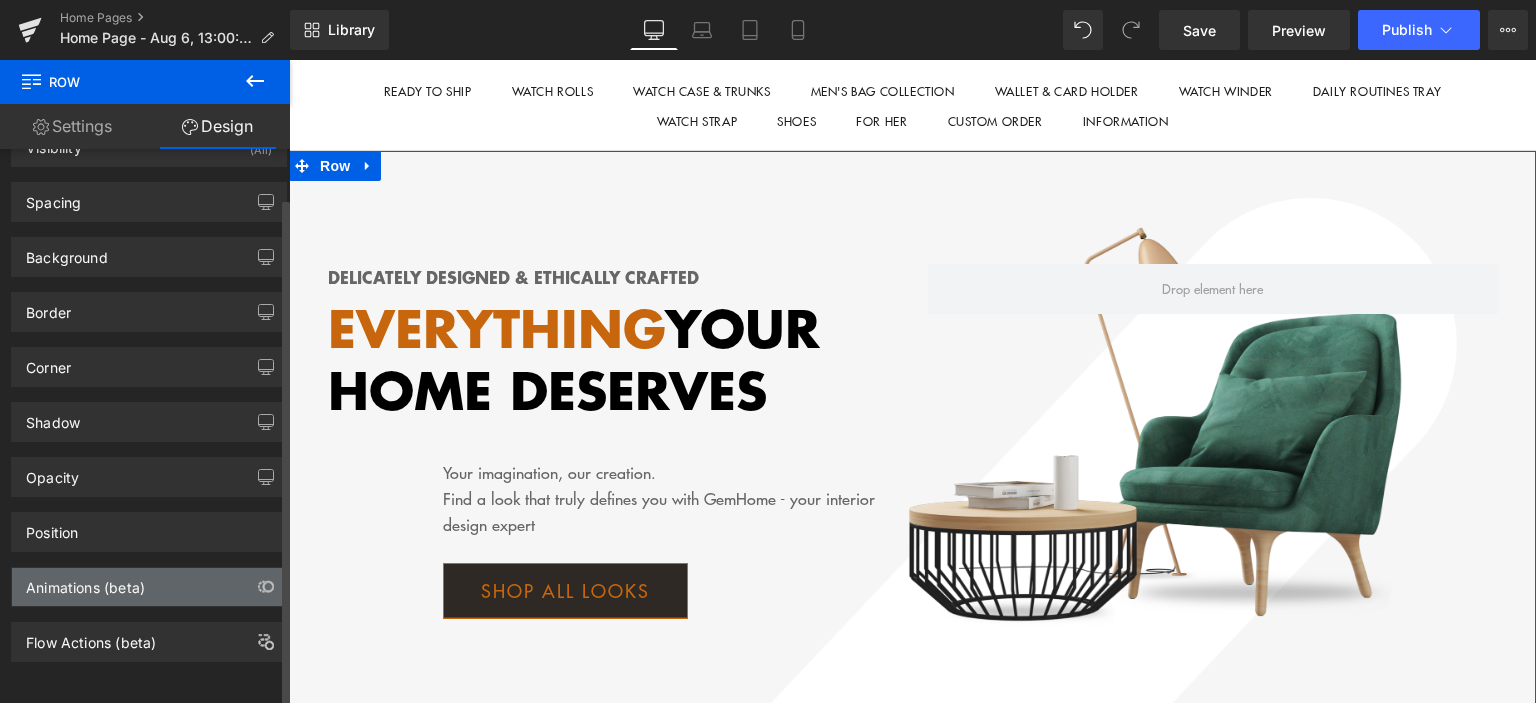 click on "Animations (beta)" at bounding box center (85, 582) 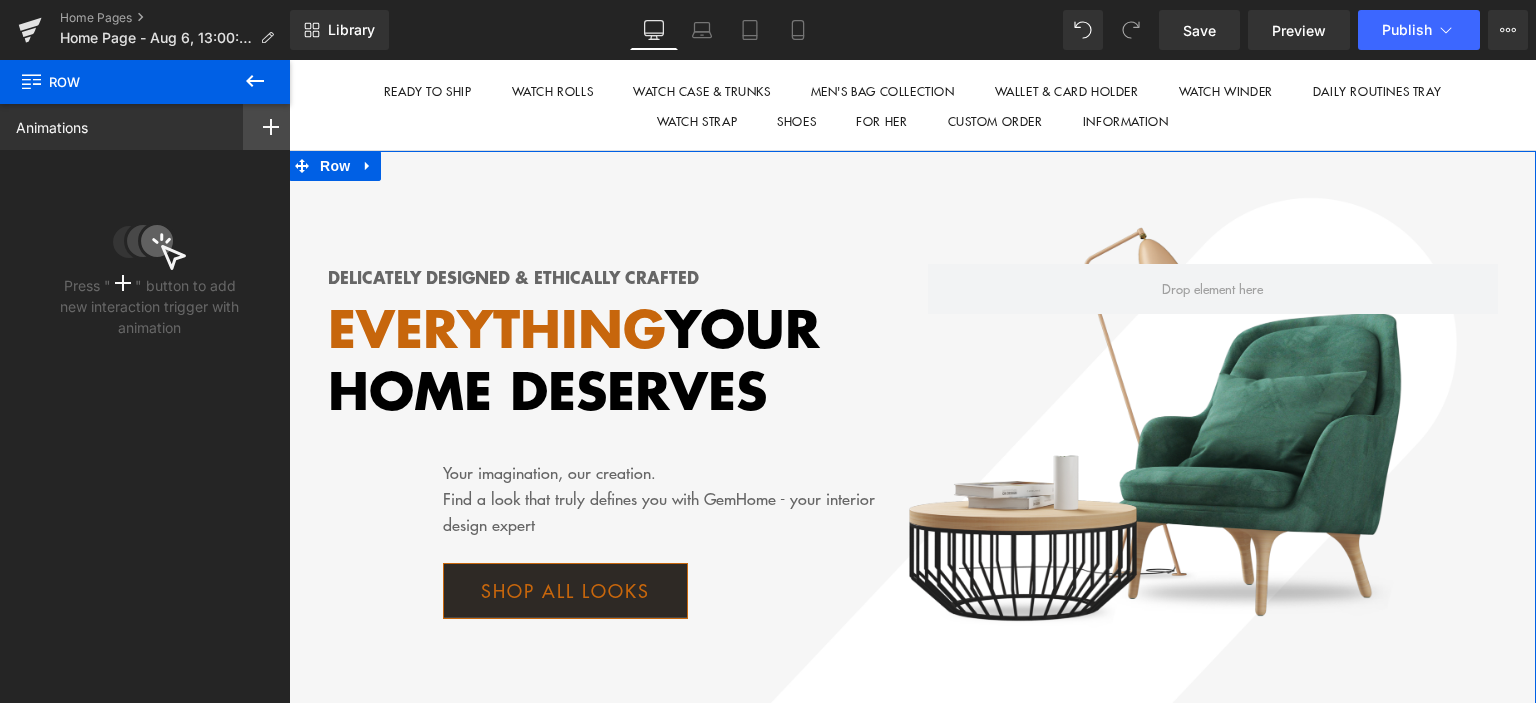 click at bounding box center (271, 127) 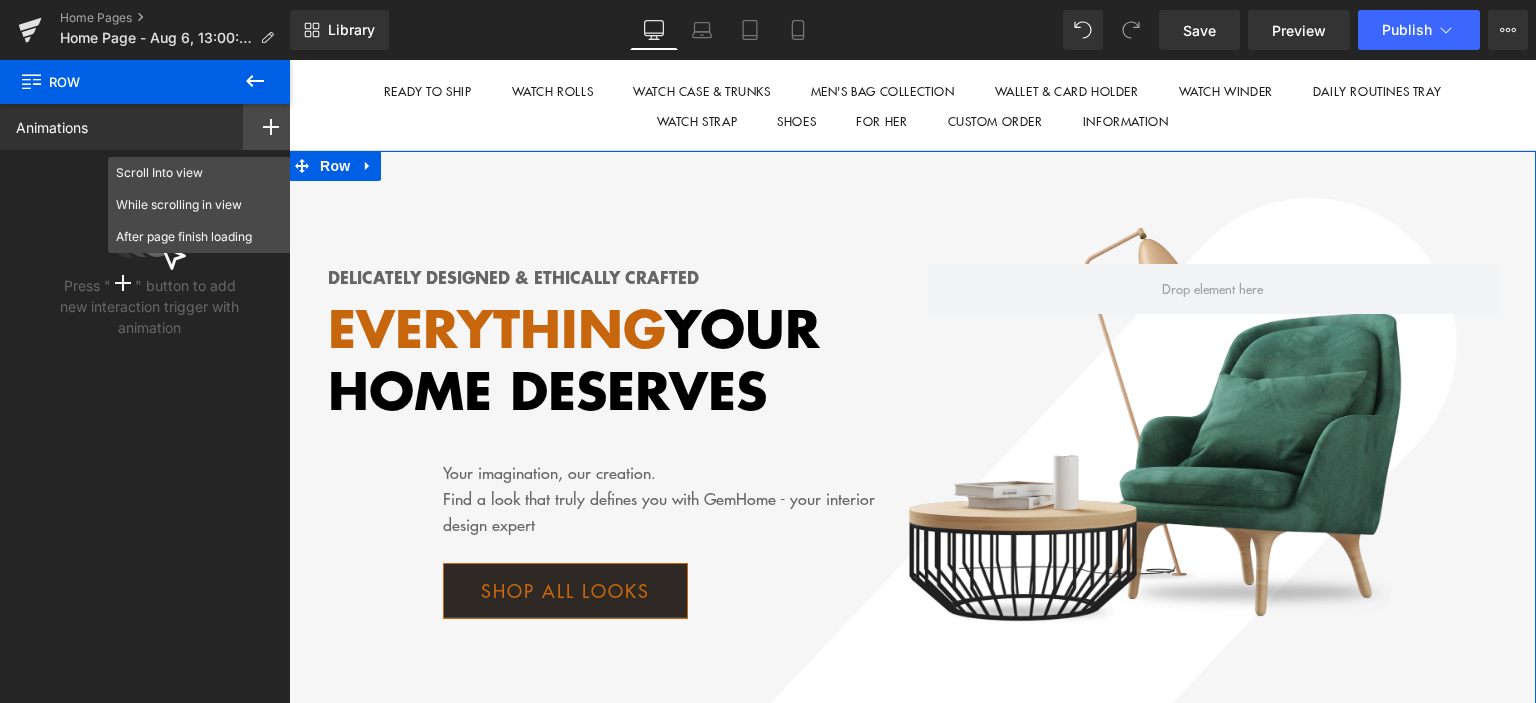 click at bounding box center (271, 127) 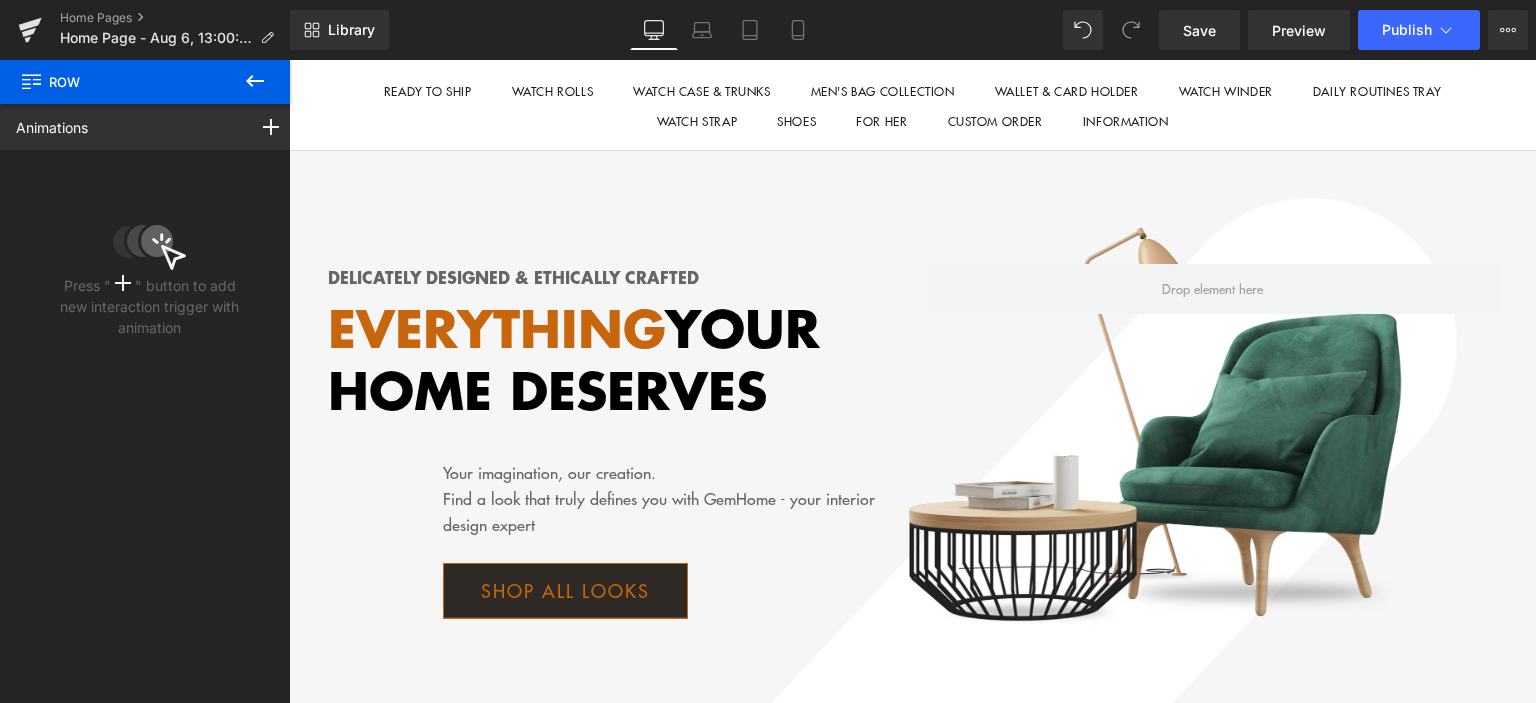 click 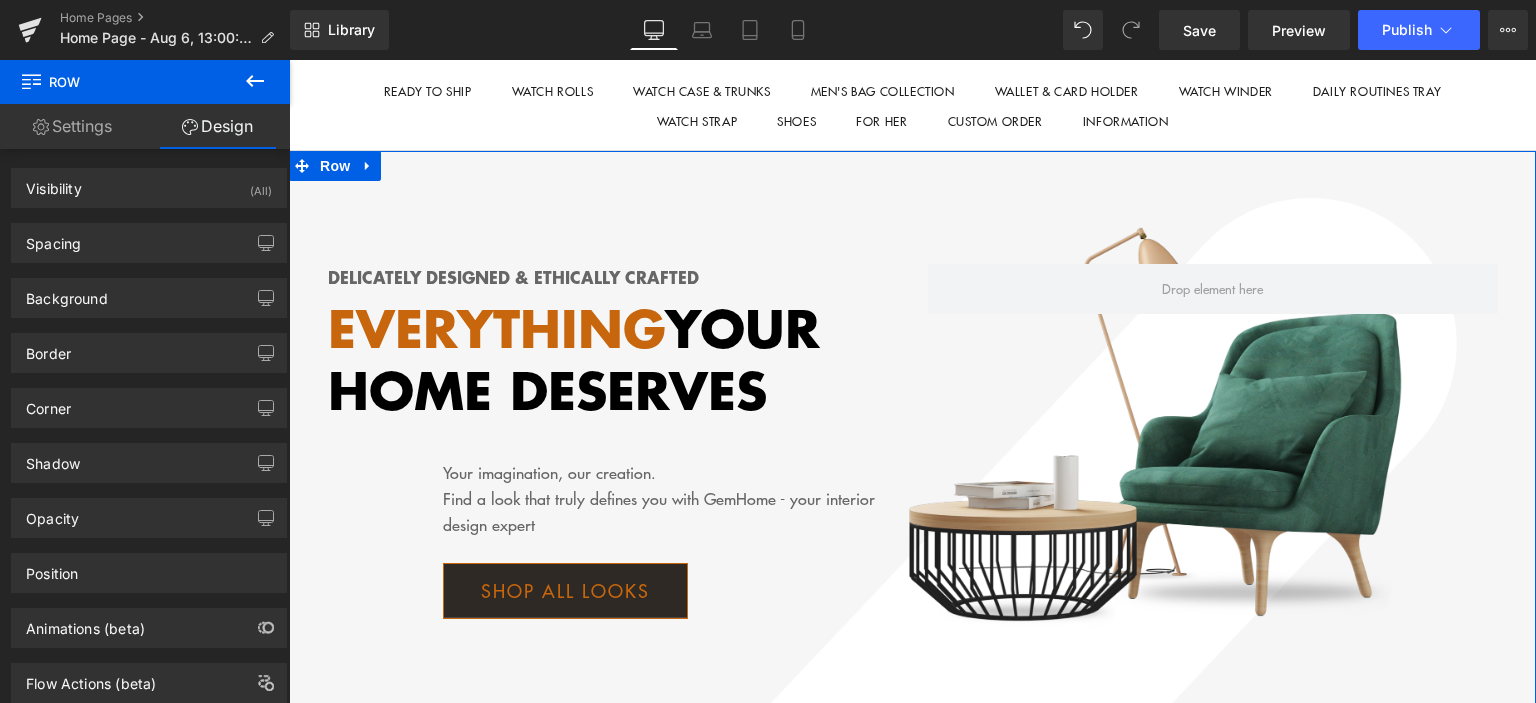 scroll, scrollTop: 0, scrollLeft: 0, axis: both 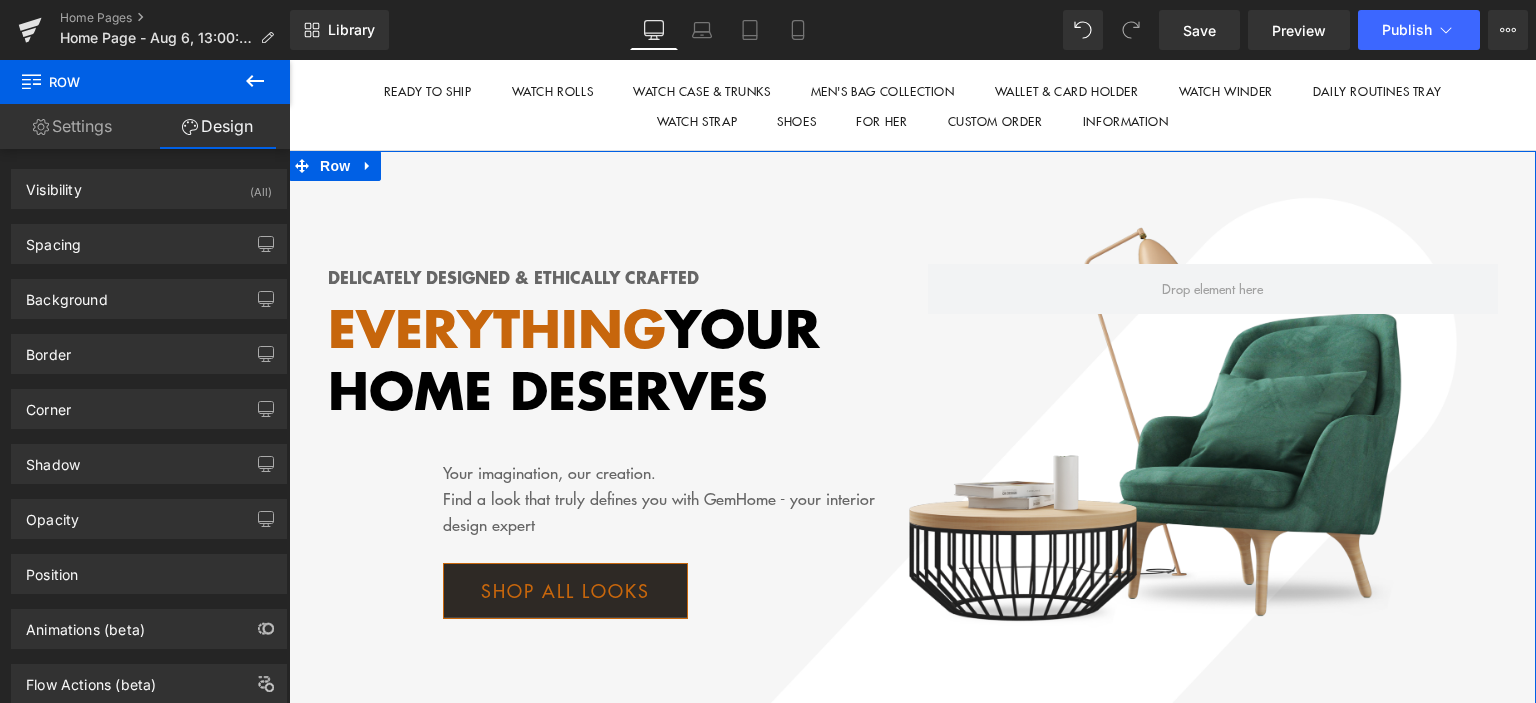 click on "Settings" at bounding box center [72, 126] 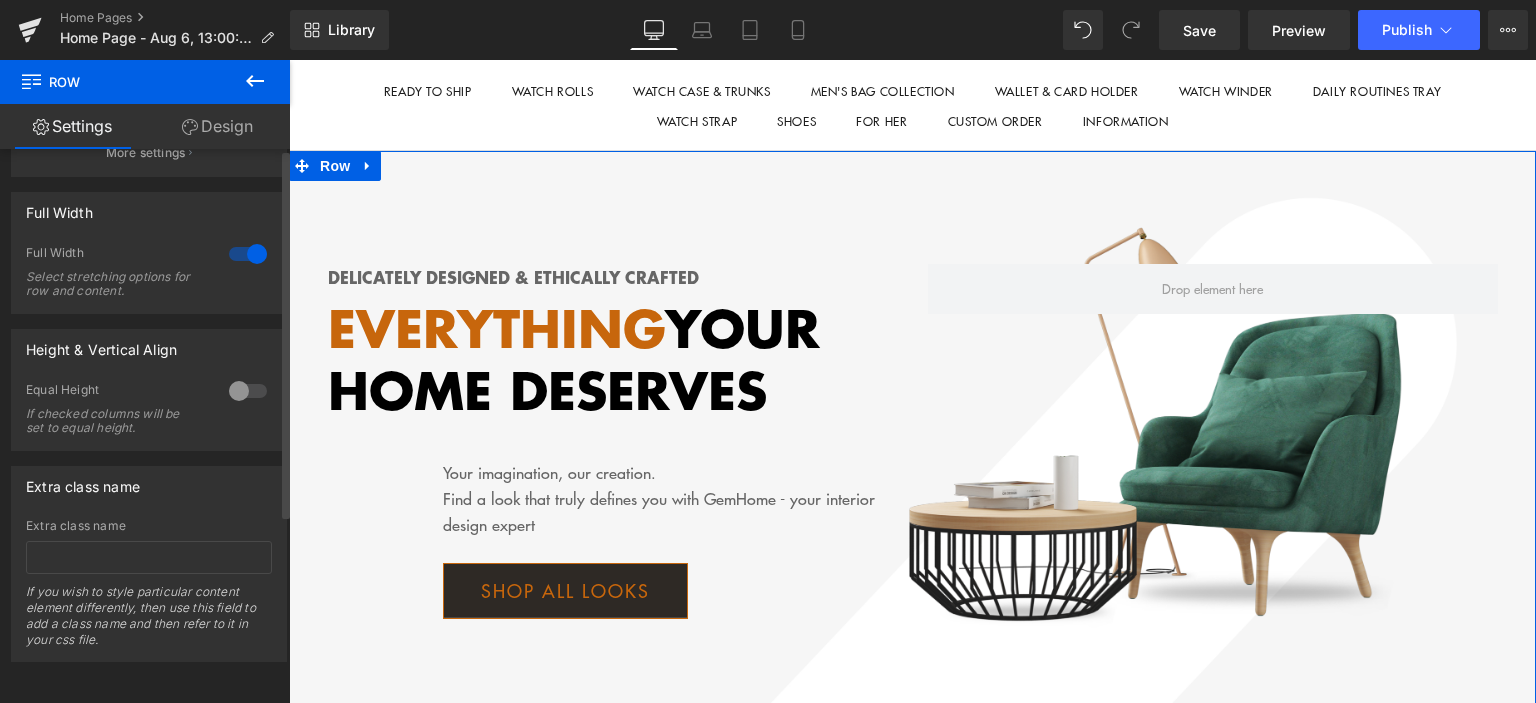 scroll, scrollTop: 284, scrollLeft: 0, axis: vertical 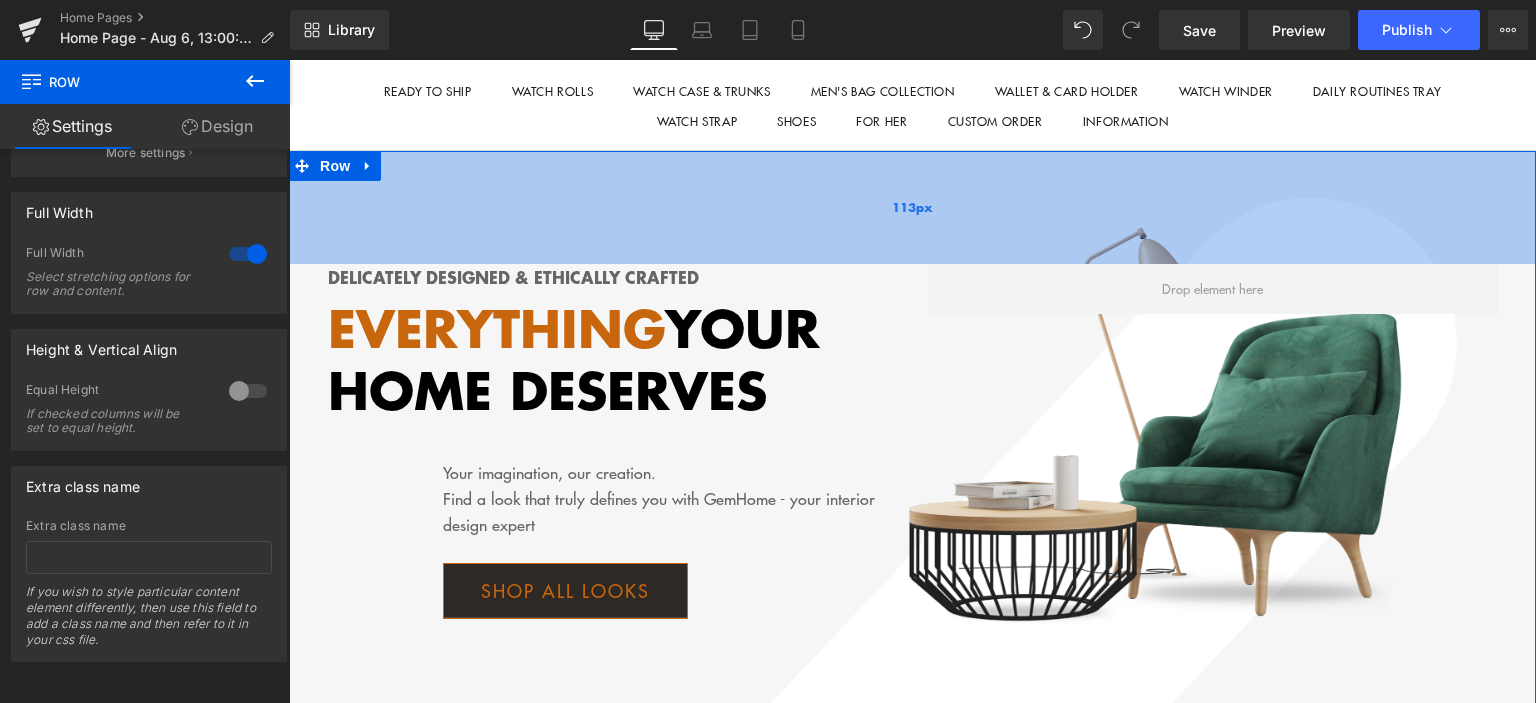 click on "113px" at bounding box center (912, 207) 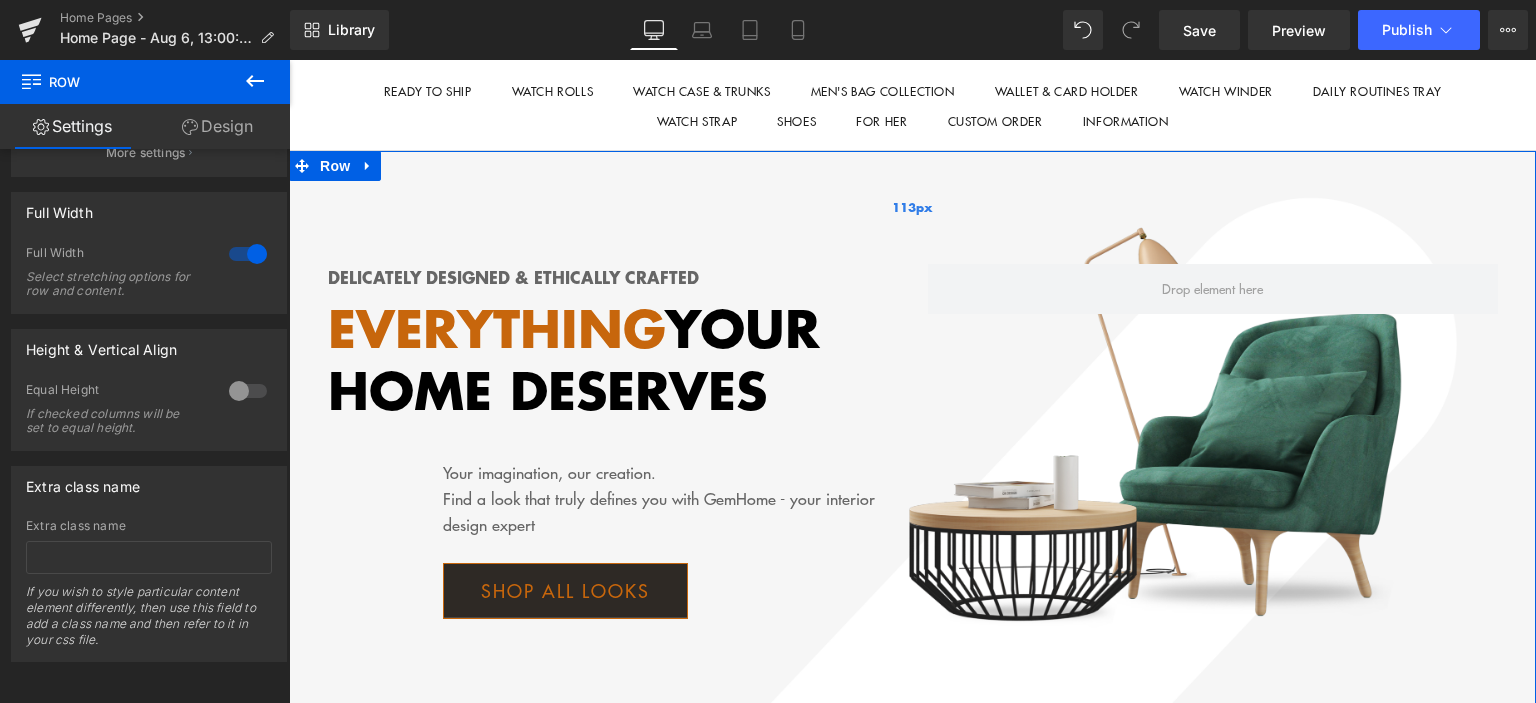 click on "113px" at bounding box center [912, 207] 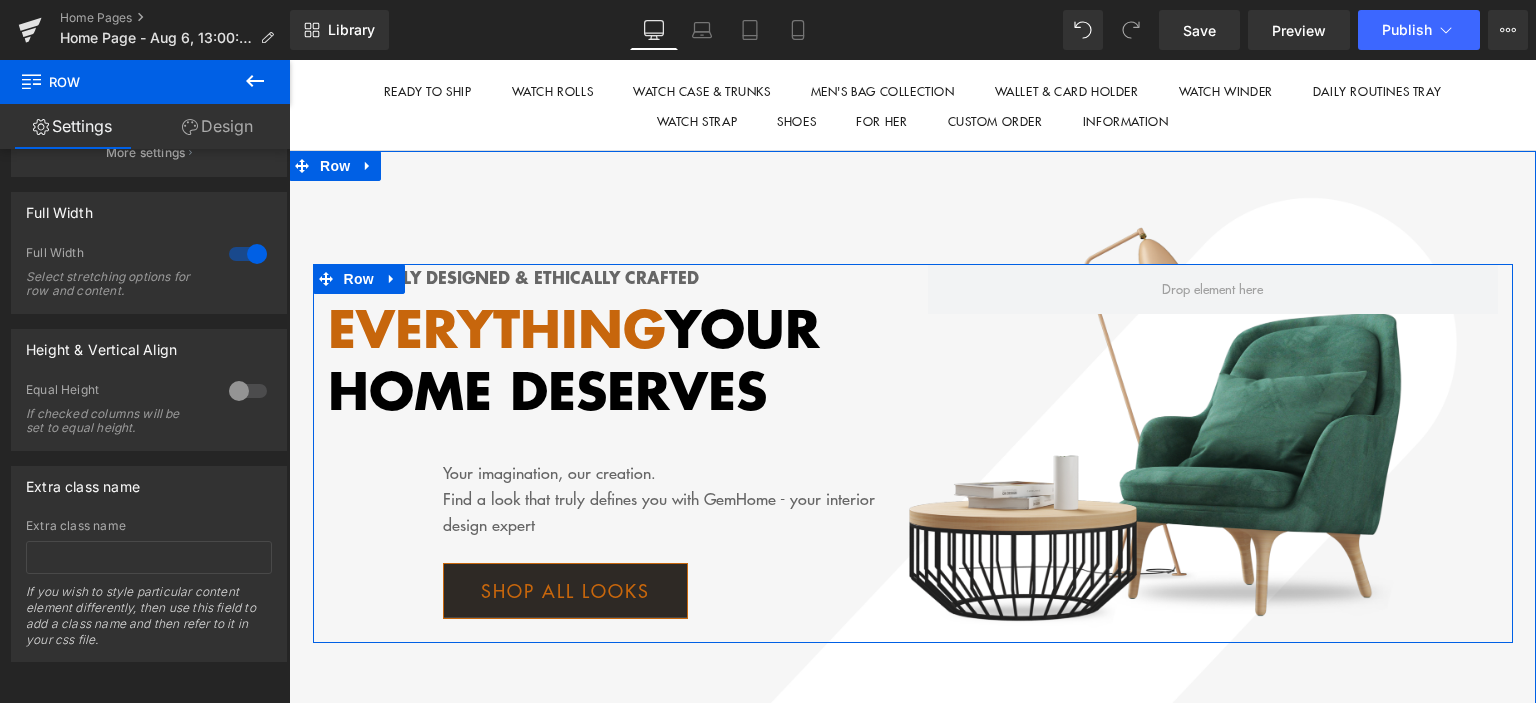 click on "Delicately designed & ethically crafted Text Block         Everything  your home deserves Text Block         Your imagination, our creation.  Find a look that truly defines you with GemHome - your interior design expert Text Block         Shop all looks Button         Row" at bounding box center (613, 453) 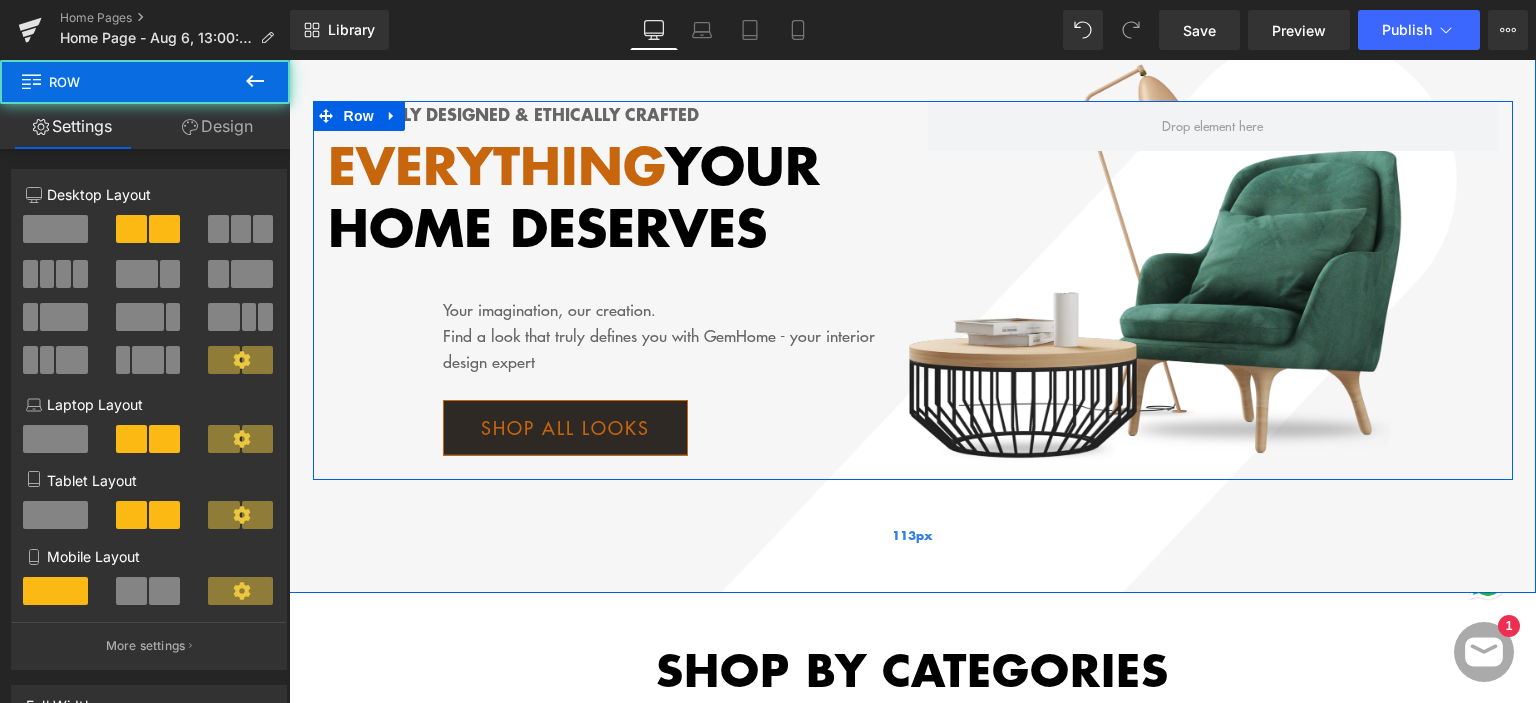 scroll, scrollTop: 300, scrollLeft: 0, axis: vertical 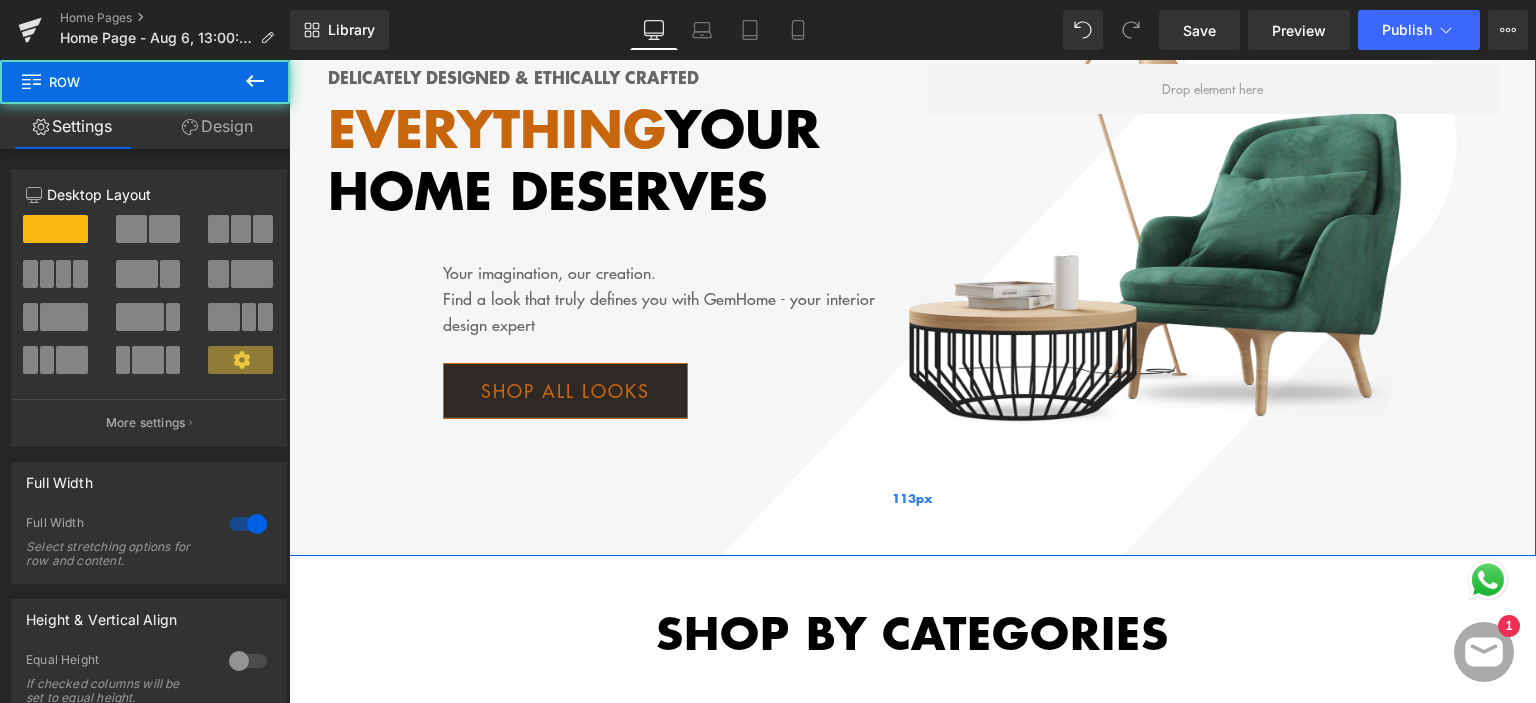 click on "113px" at bounding box center (912, 499) 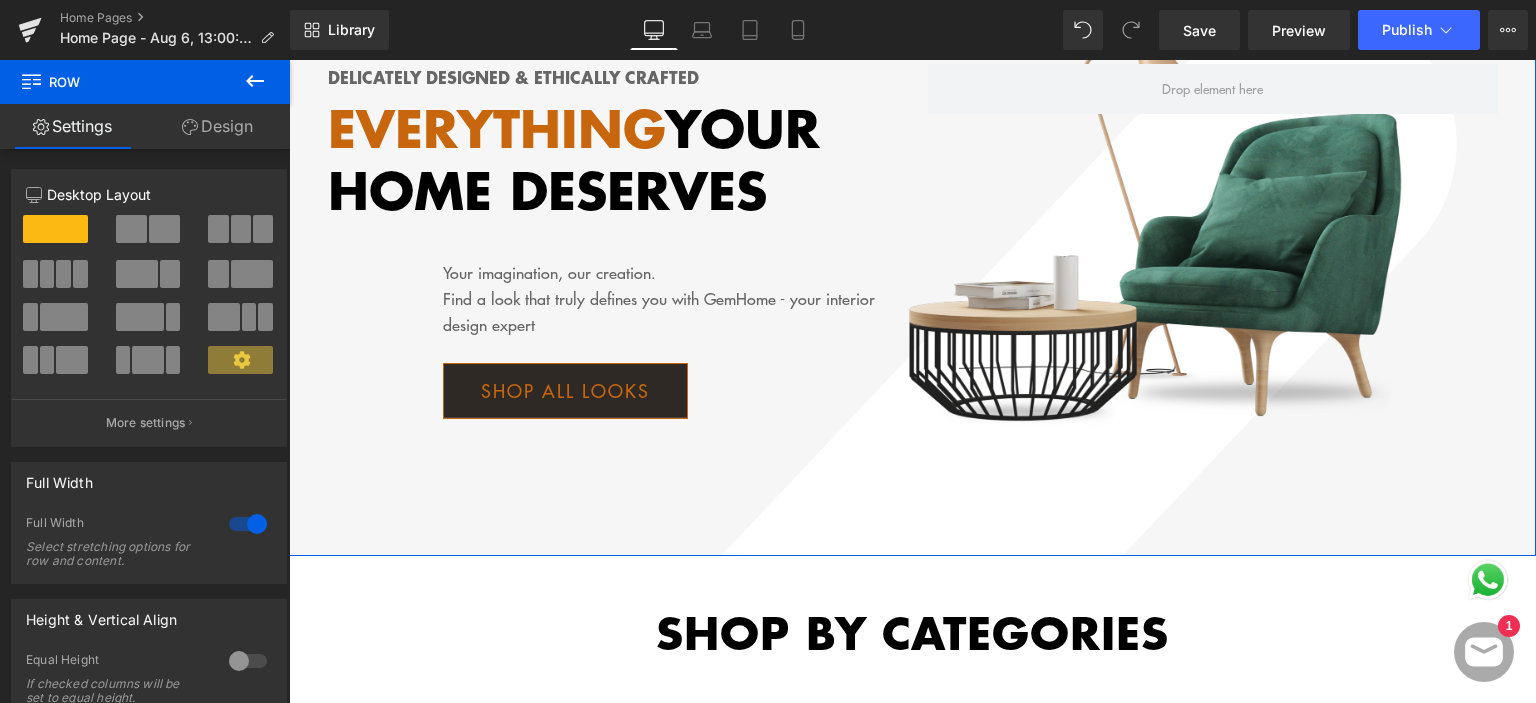 click on "Delicately designed & ethically crafted Text Block         Everything  your home deserves Text Block         Your imagination, our creation.  Find a look that truly defines you with GemHome - your interior design expert Text Block         Shop all looks Button         Row         Row" at bounding box center [912, 253] 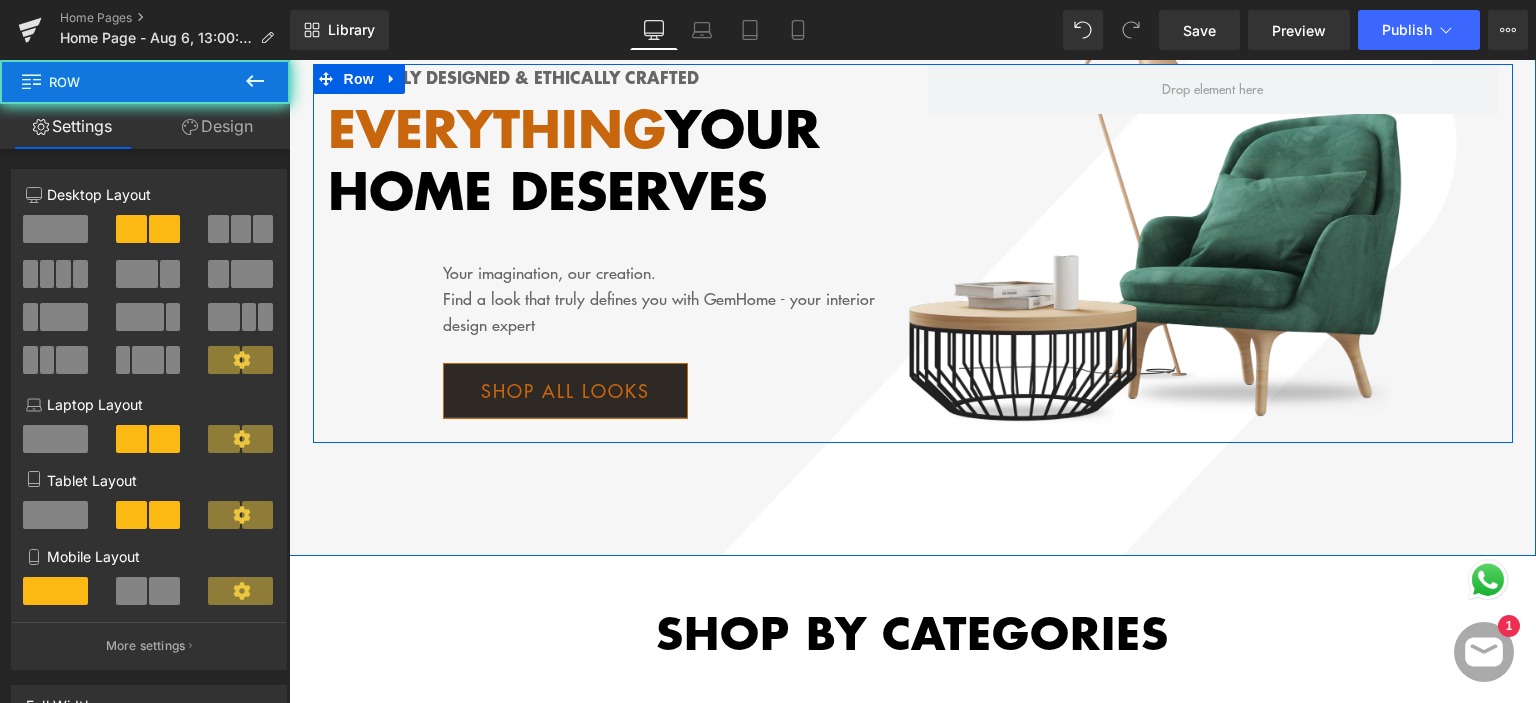 click on "Delicately designed & ethically crafted Text Block         Everything  your home deserves Text Block         Your imagination, our creation.  Find a look that truly defines you with GemHome - your interior design expert Text Block         Shop all looks Button         Row         Row" at bounding box center [913, 253] 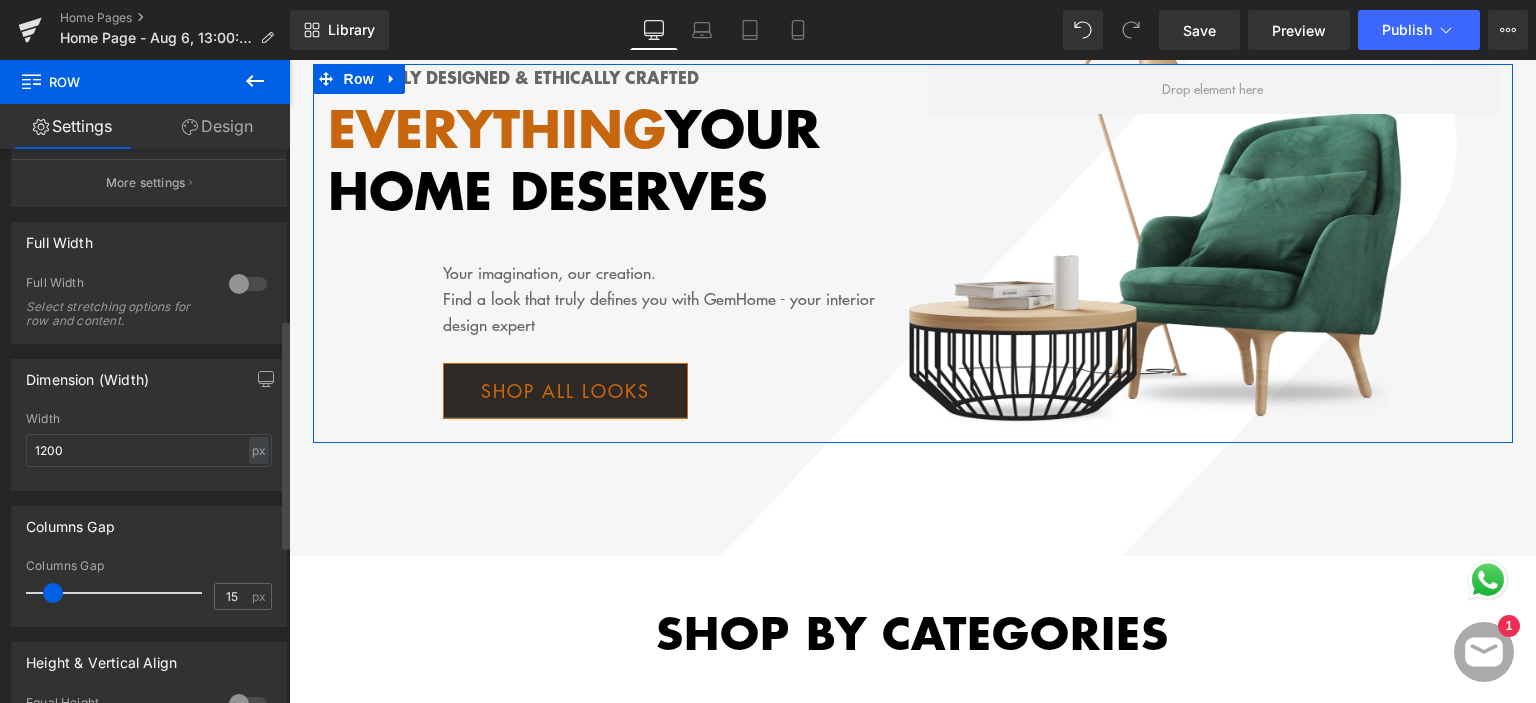 scroll, scrollTop: 400, scrollLeft: 0, axis: vertical 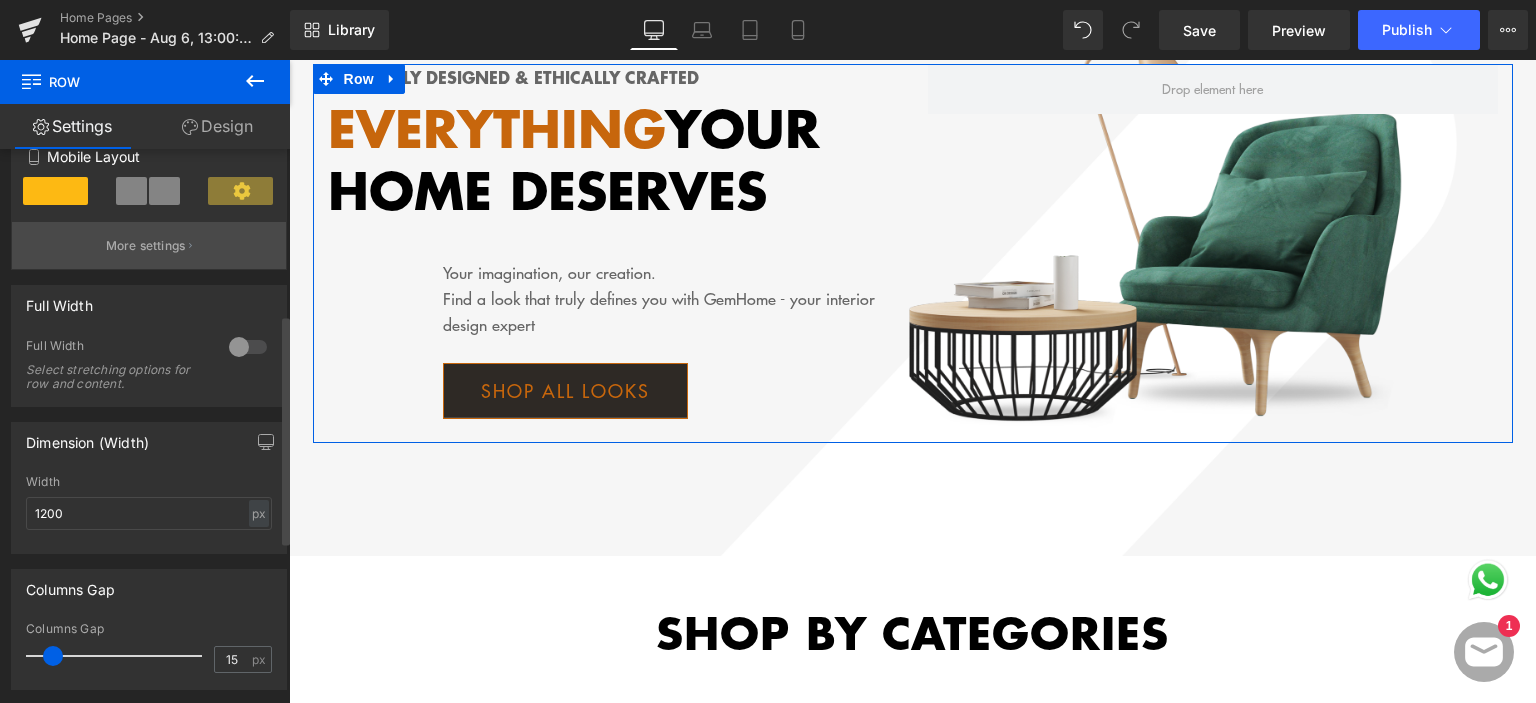click on "More settings" at bounding box center [146, 246] 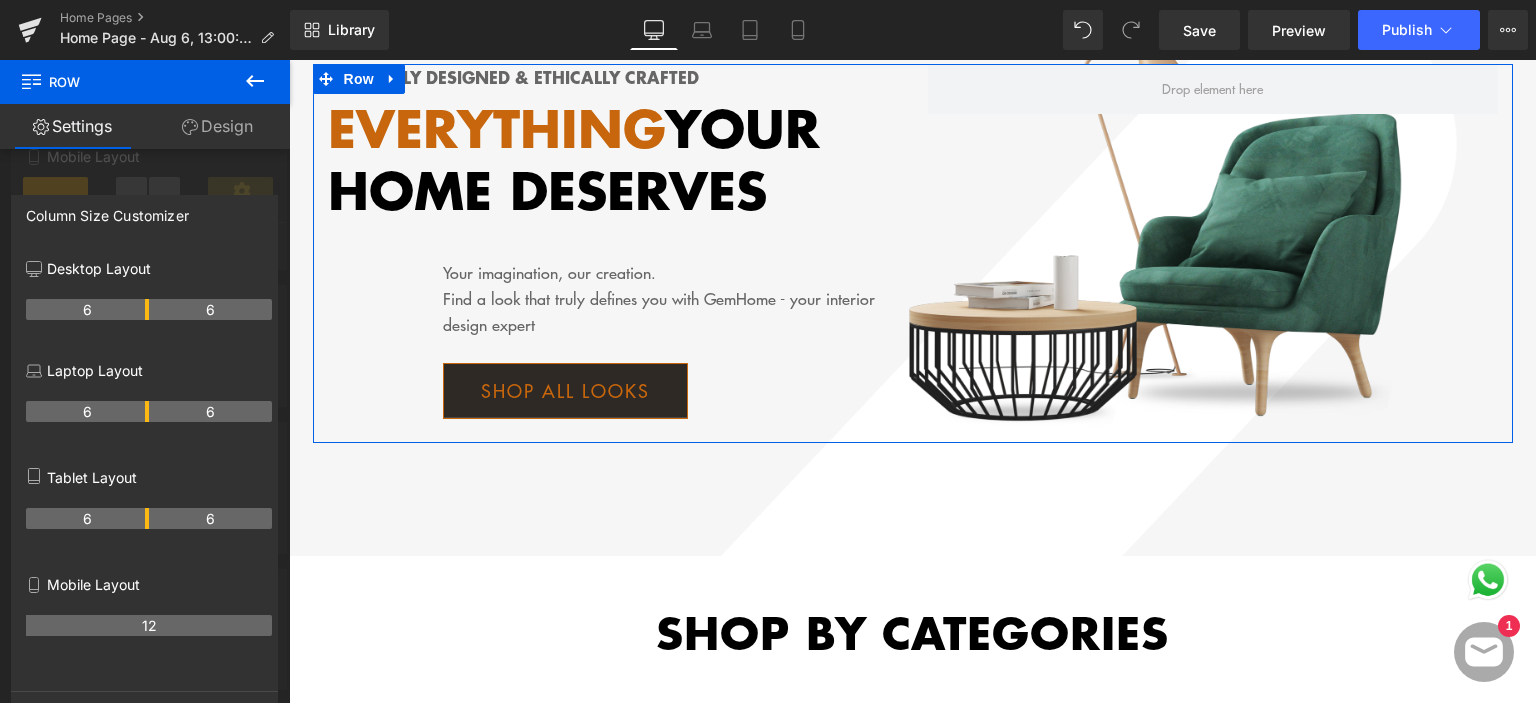 click at bounding box center [145, 386] 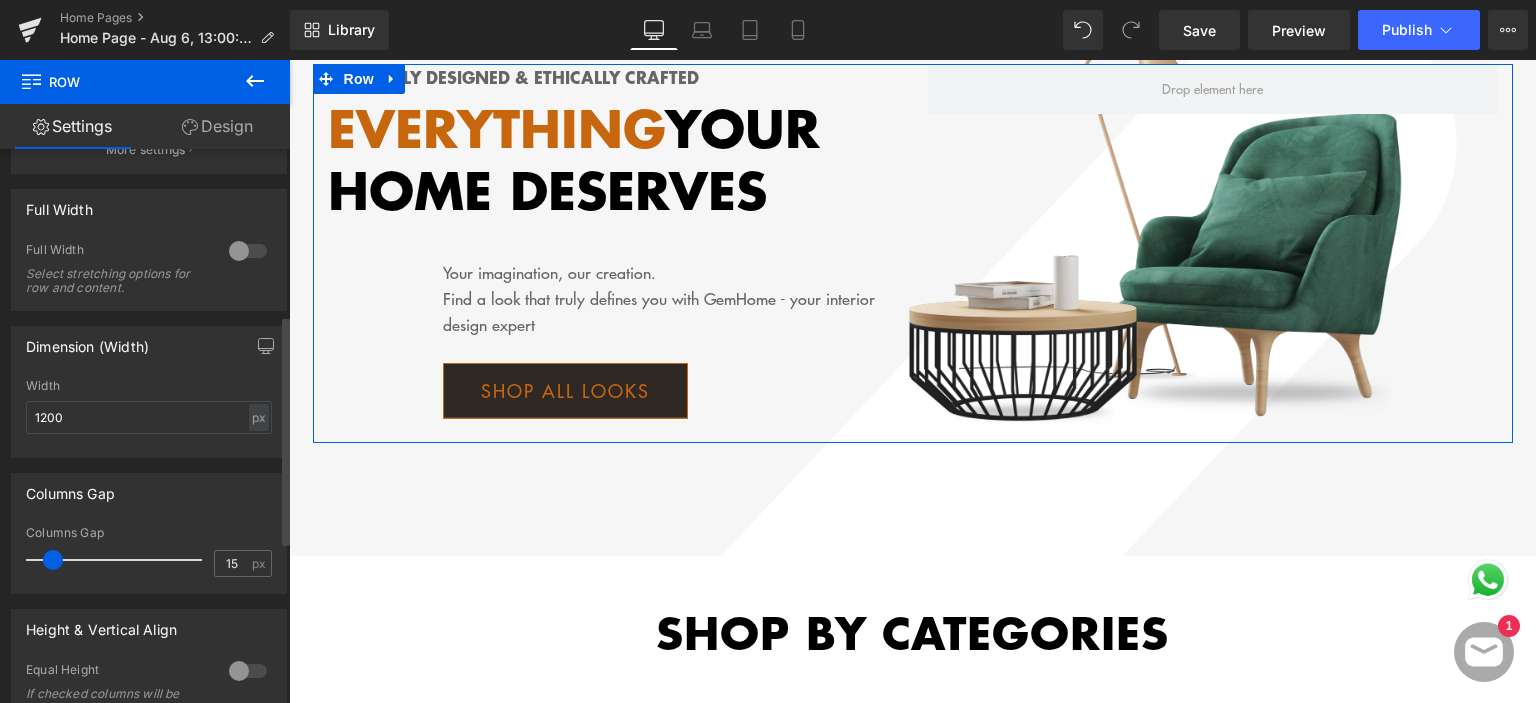 scroll, scrollTop: 500, scrollLeft: 0, axis: vertical 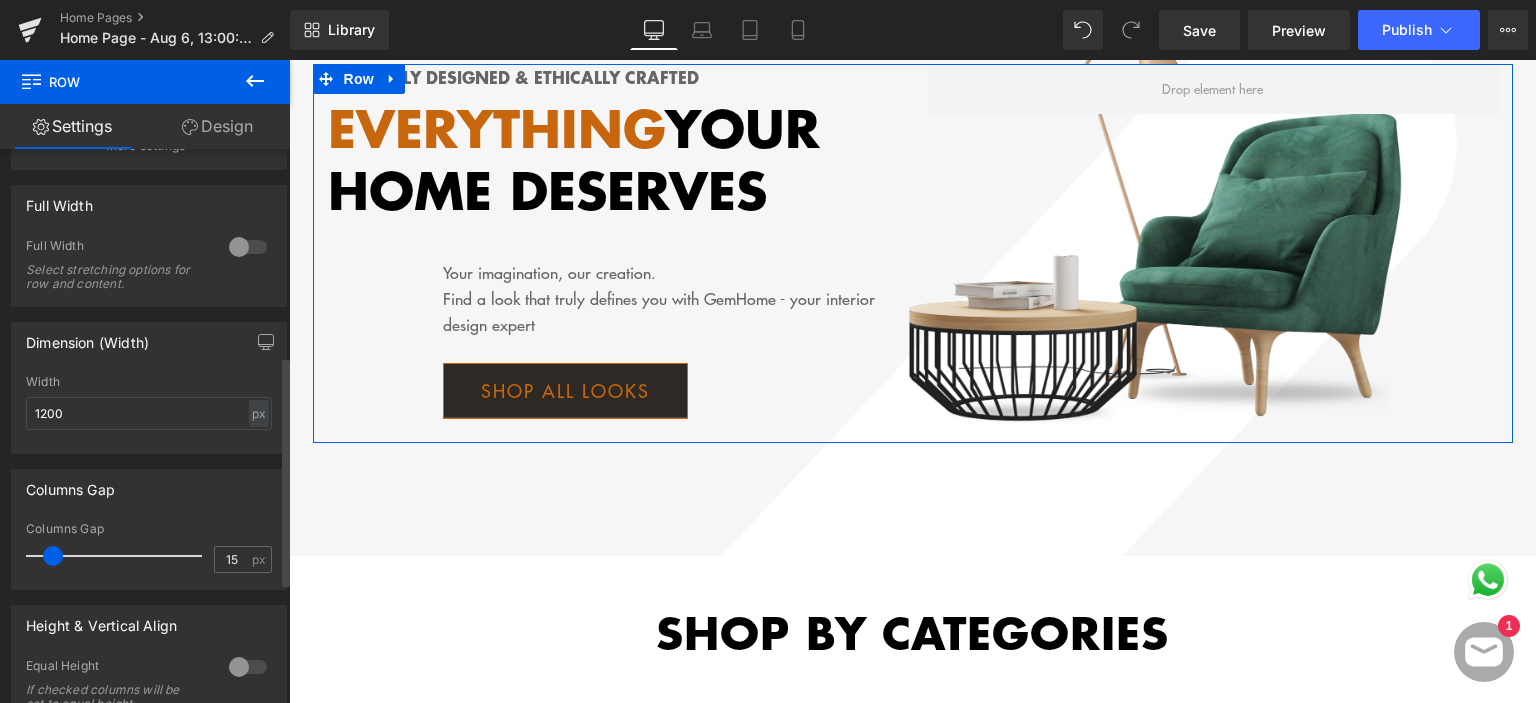 click at bounding box center (248, 247) 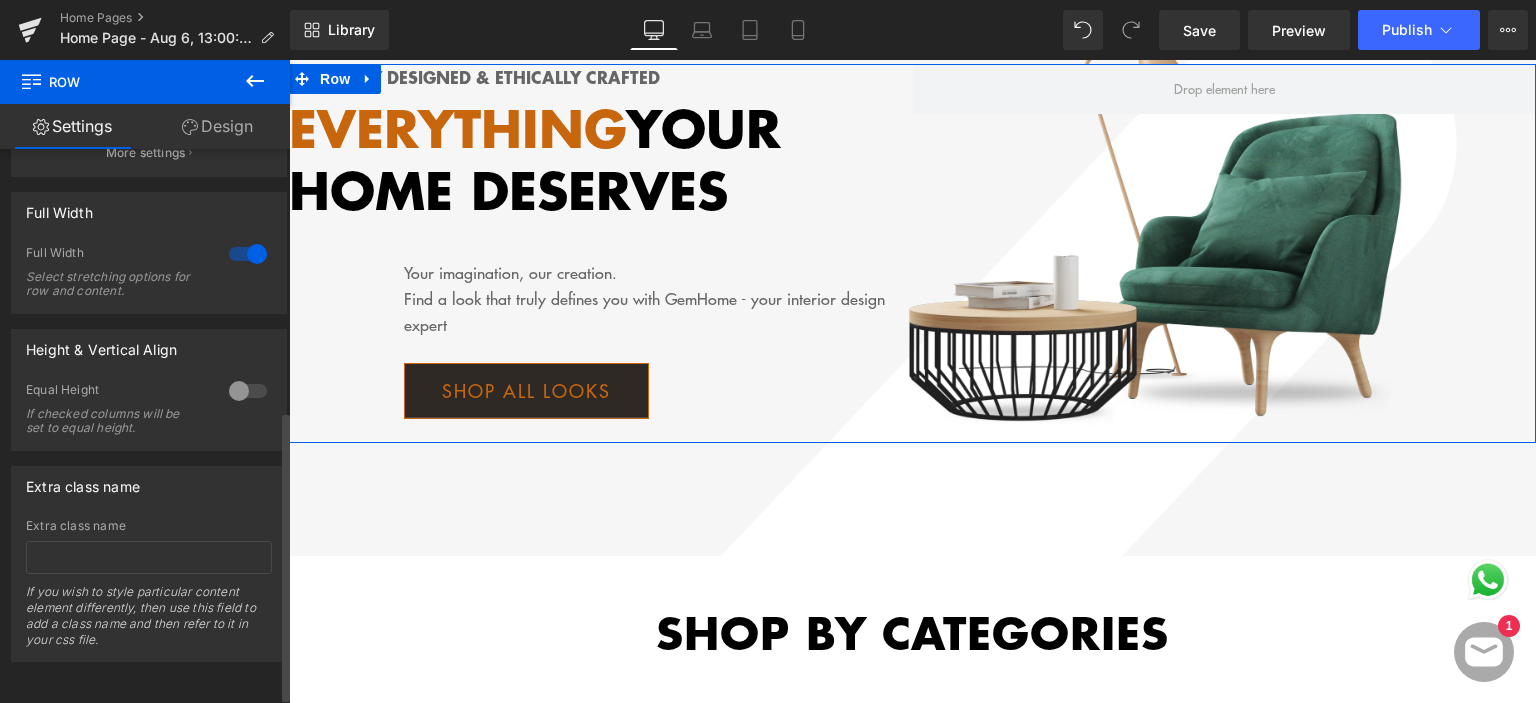 click at bounding box center (248, 254) 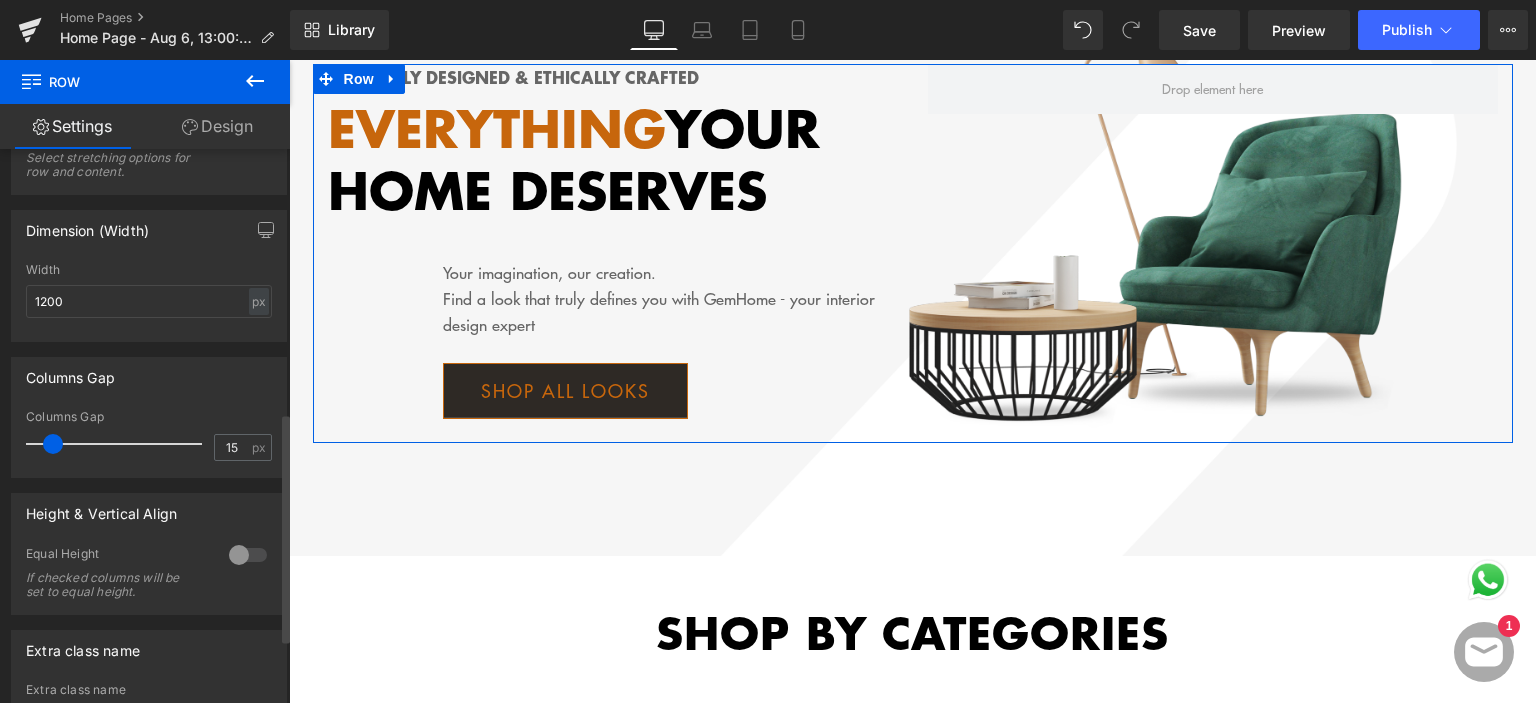 scroll, scrollTop: 700, scrollLeft: 0, axis: vertical 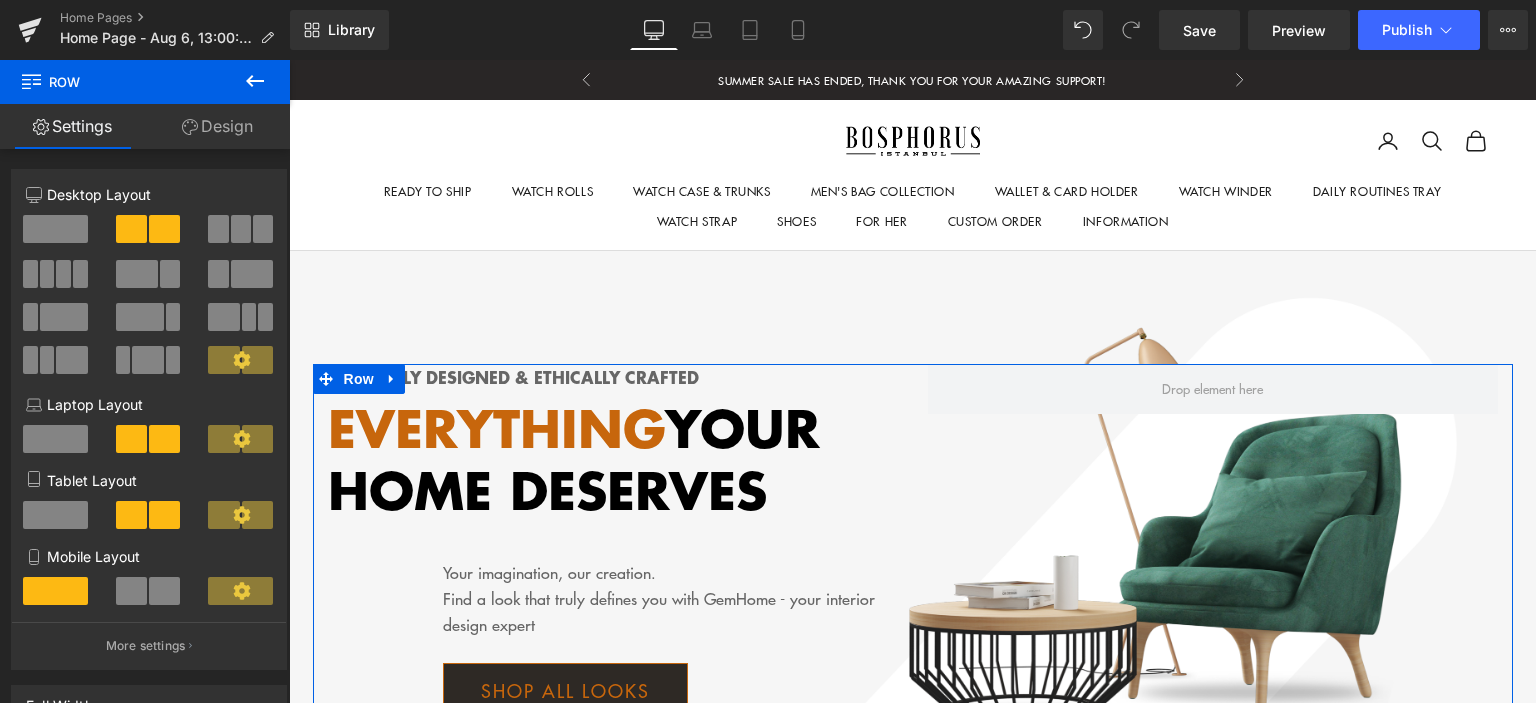 click on "Design" at bounding box center (217, 126) 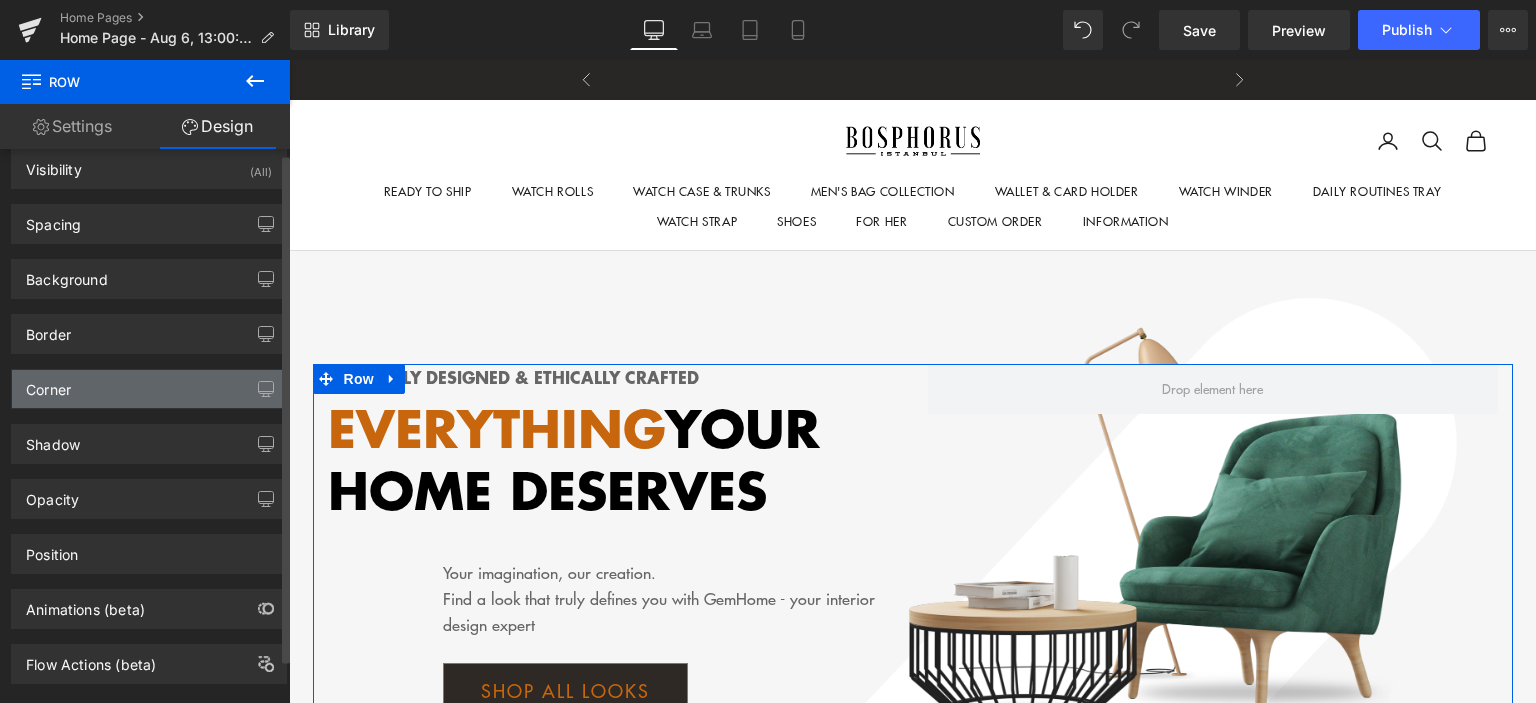 scroll, scrollTop: 52, scrollLeft: 0, axis: vertical 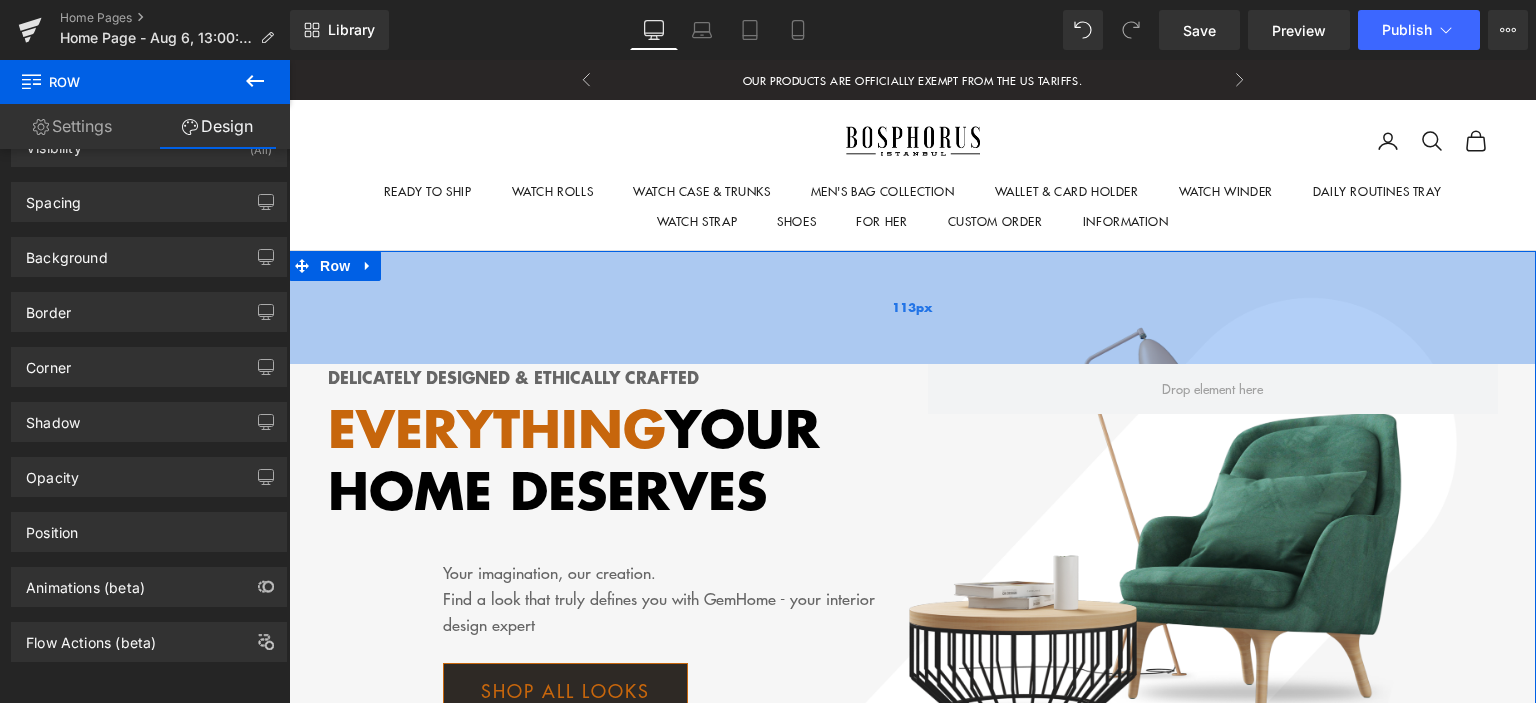 click on "113px" at bounding box center [912, 307] 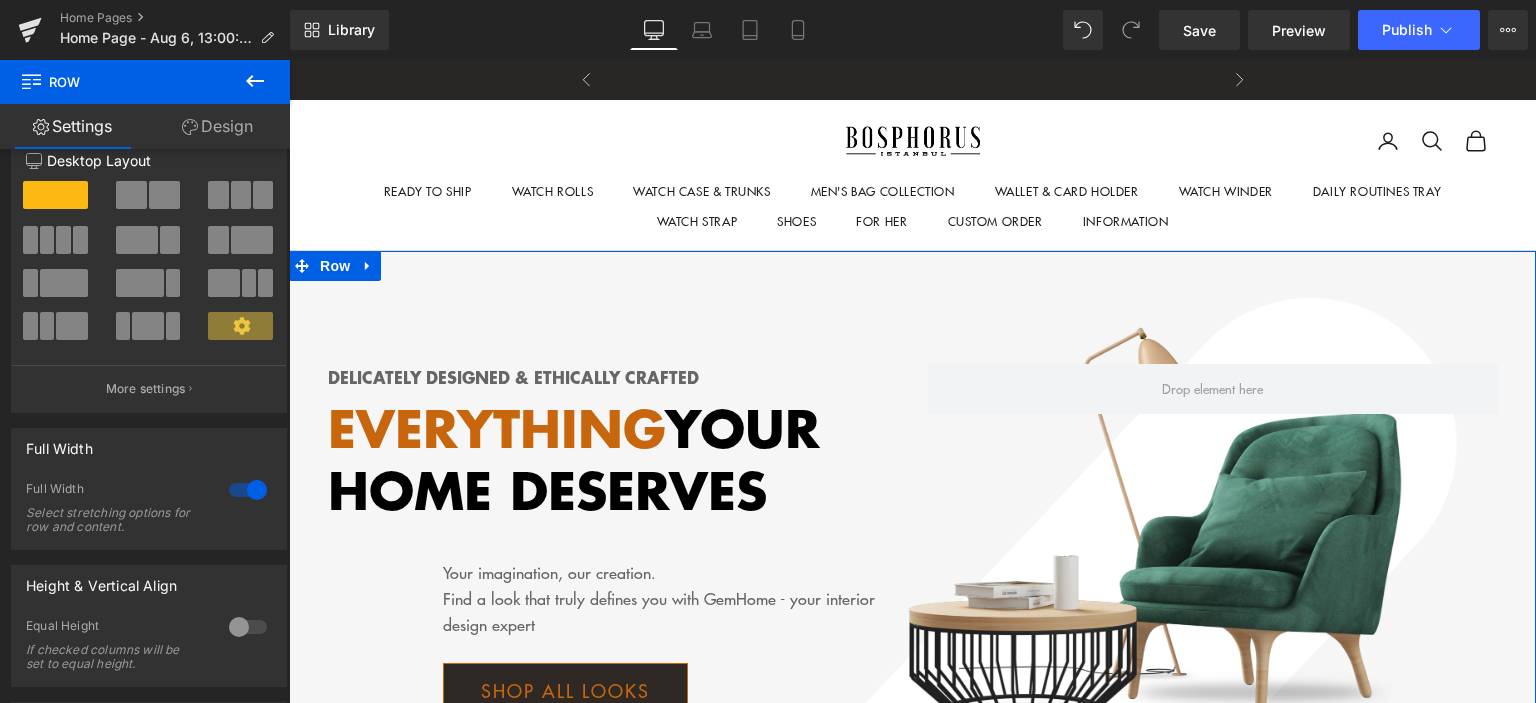 scroll, scrollTop: 0, scrollLeft: 0, axis: both 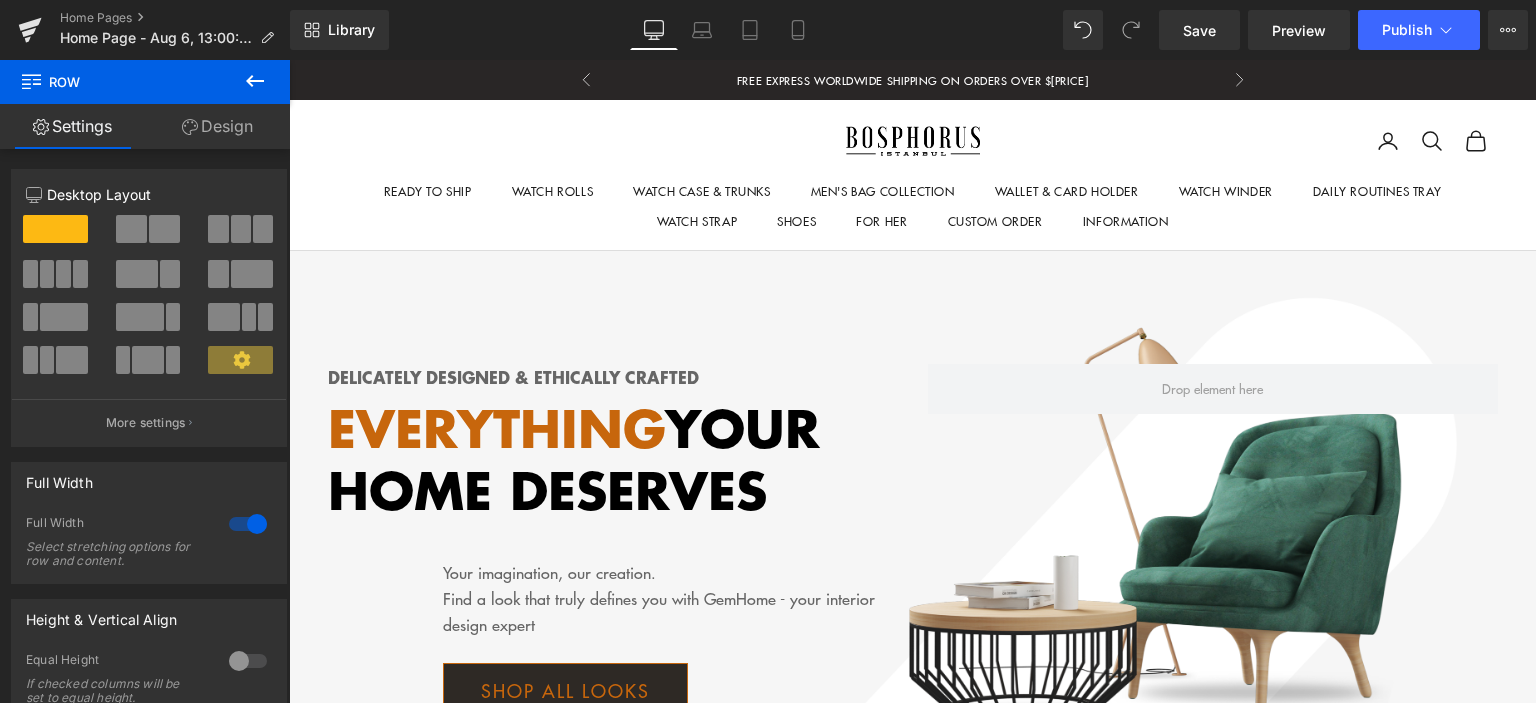 click on "Bosphorus Leather
Open navigation menu
Ready To Ship
Watch Rolls
Watch Case & Trunks
Categories
Watch Collector Case
Petra & Maya Watch Case
Watch Trunks
Ephesus Collection
Zipper Watch Case
Watch Pouch
Shop All
Watch Collector Cases  A blend of traditional craftsmanship and modern aesthetics ensures your collection travels in the class it deserves. Petra Watch Cases They are more than just a storage solution for your prized watches; they are a statement of style.
Men's Bag Collection
Wallet & Card Holder Card Holder Passport Holder Belt" at bounding box center (912, 175) 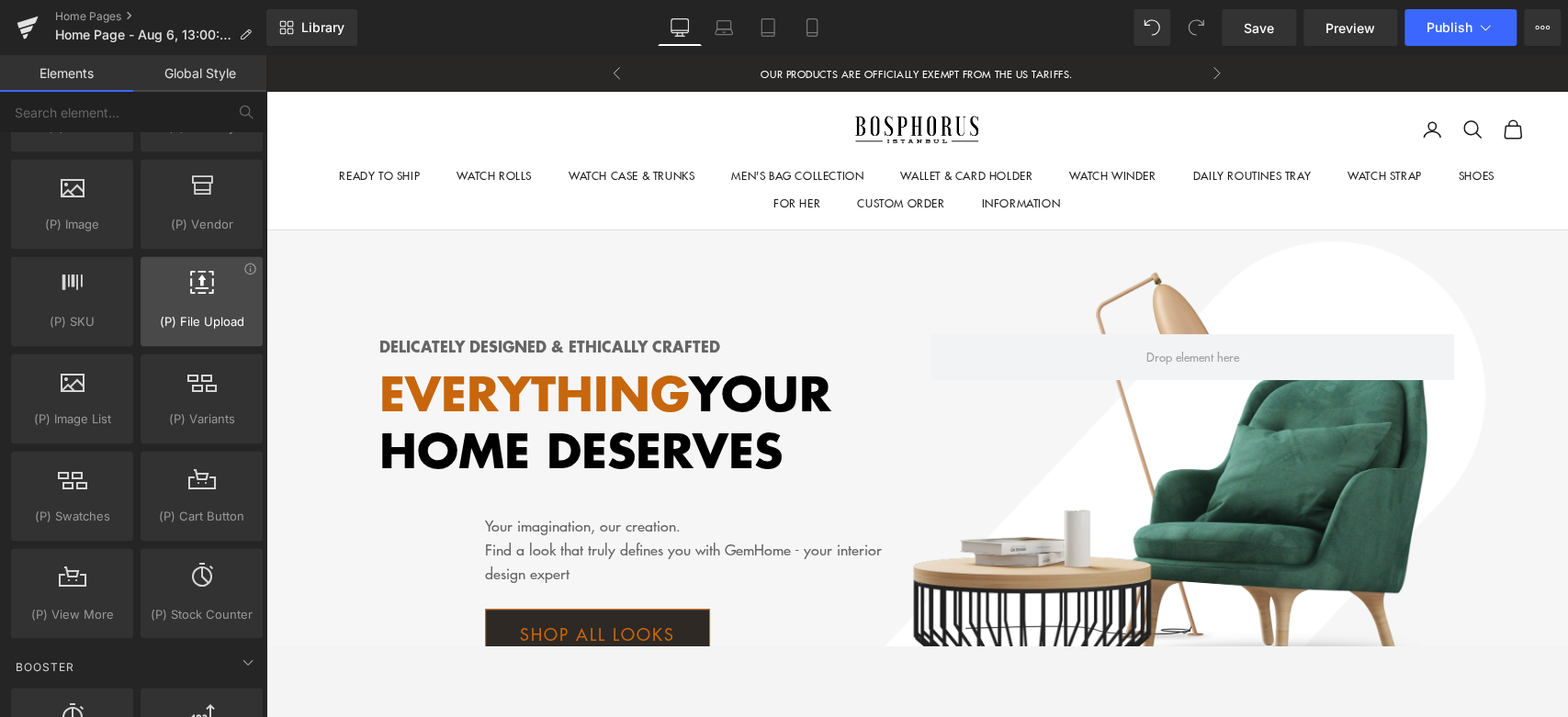 scroll, scrollTop: 1968, scrollLeft: 0, axis: vertical 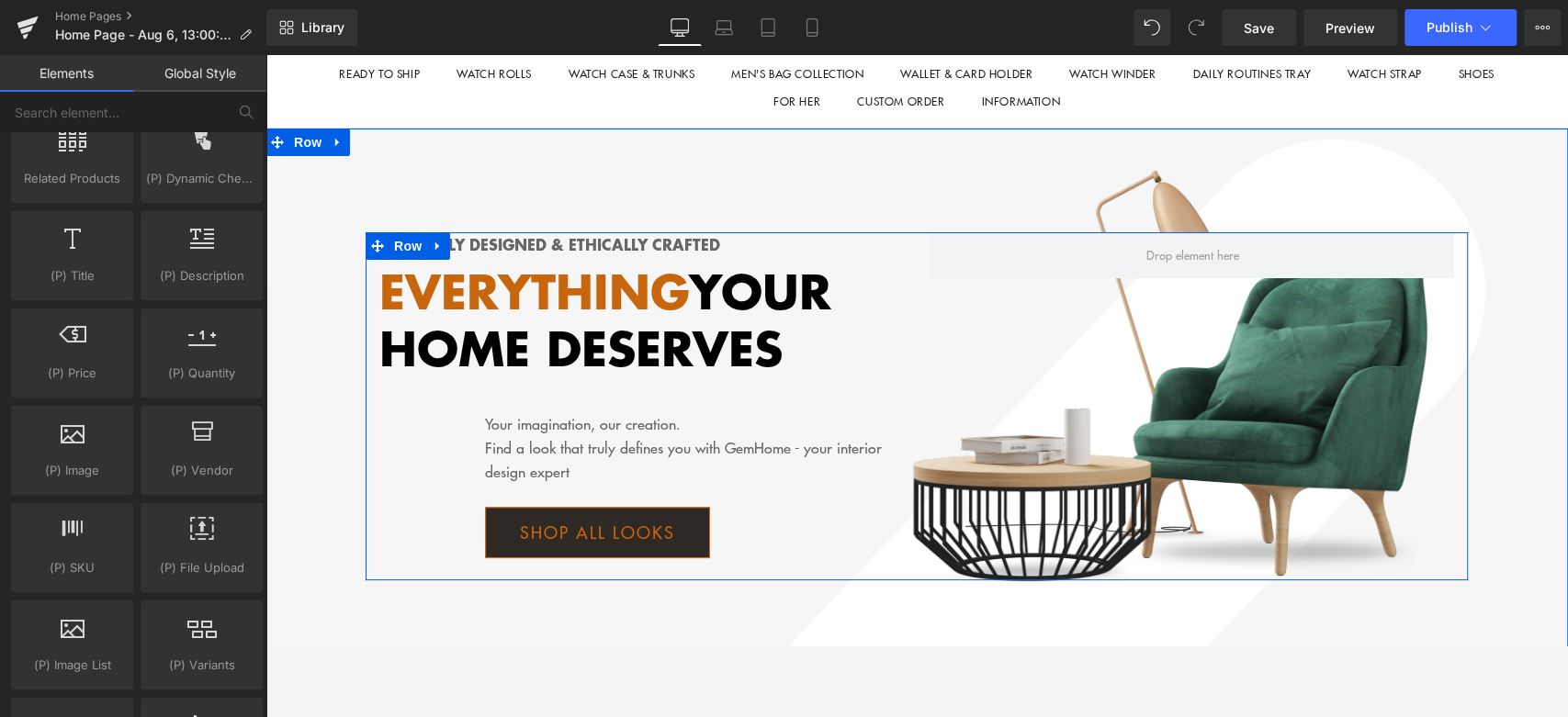 click on "Delicately designed & ethically crafted Text Block         Everything  your home deserves Text Block         Your imagination, our creation.  Find a look that truly defines you with GemHome - your interior design expert Text Block         Shop all looks Button         Row       100px" at bounding box center (641, 406) 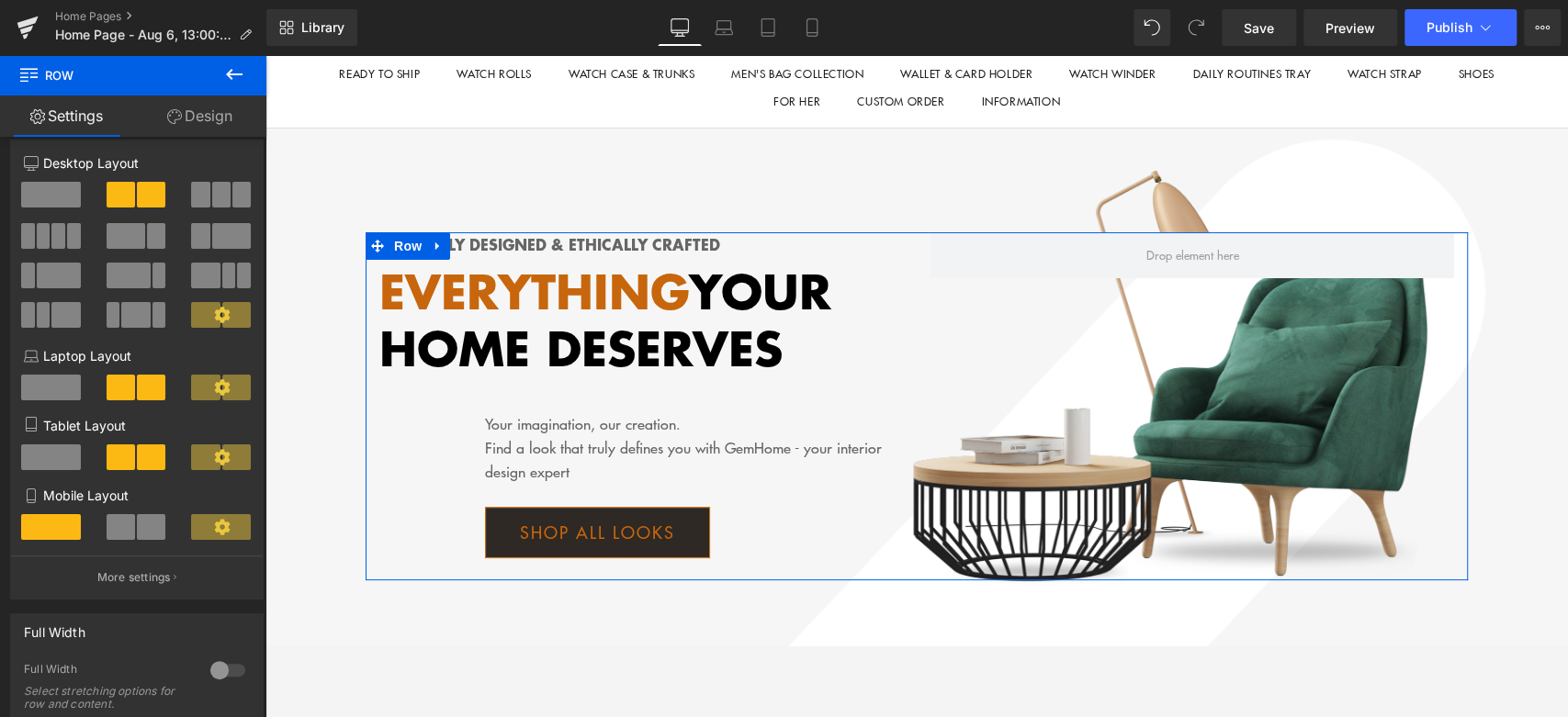 scroll, scrollTop: 0, scrollLeft: 0, axis: both 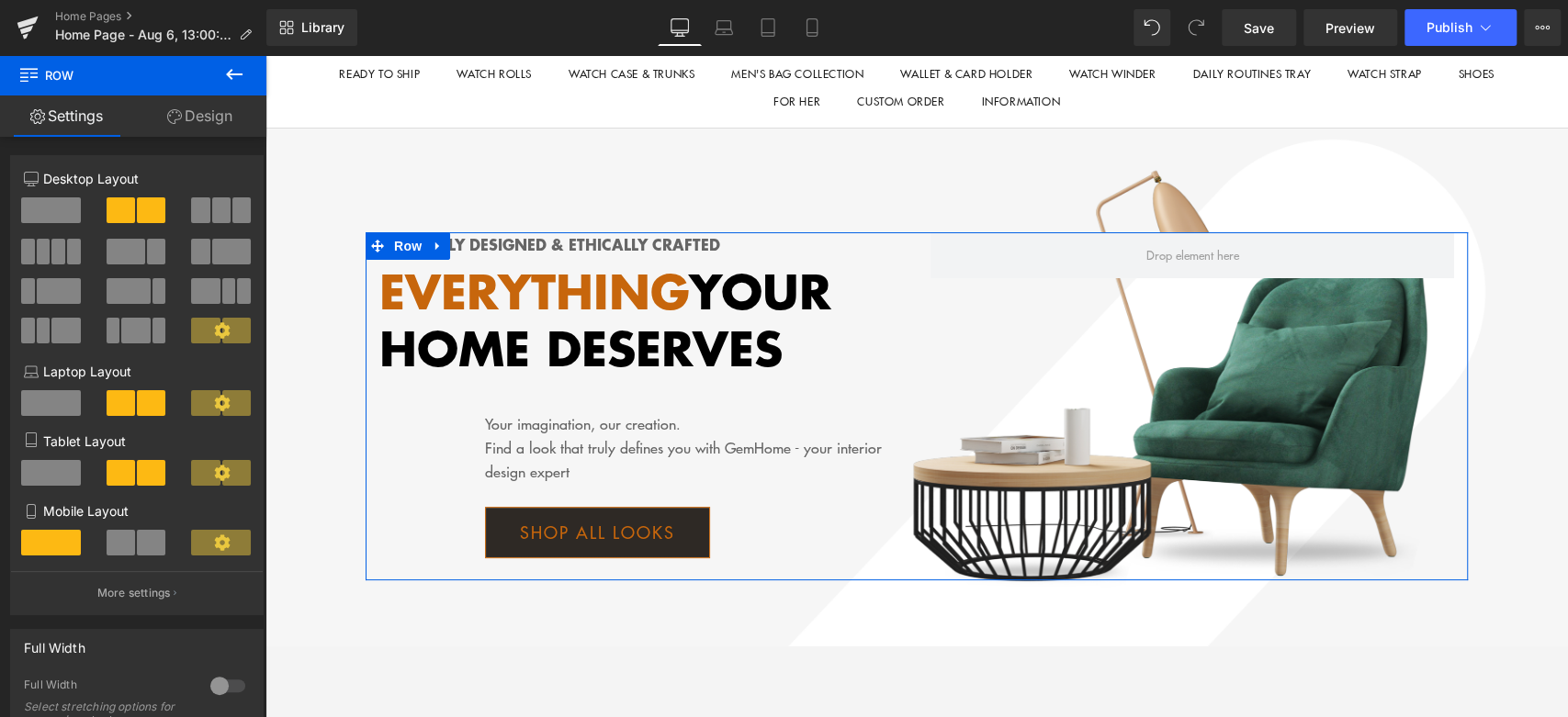 click on "Design" at bounding box center [199, 116] 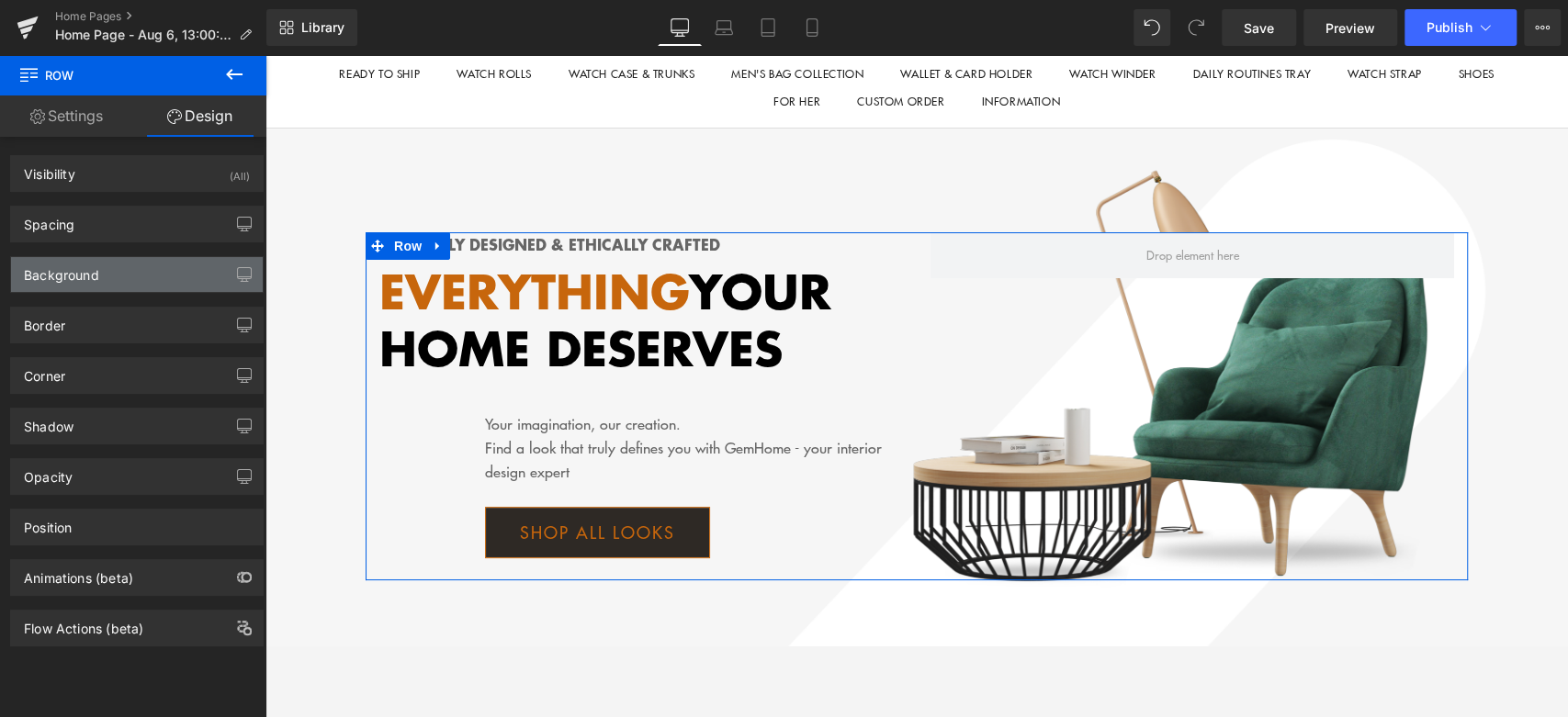 click on "Background" at bounding box center [137, 274] 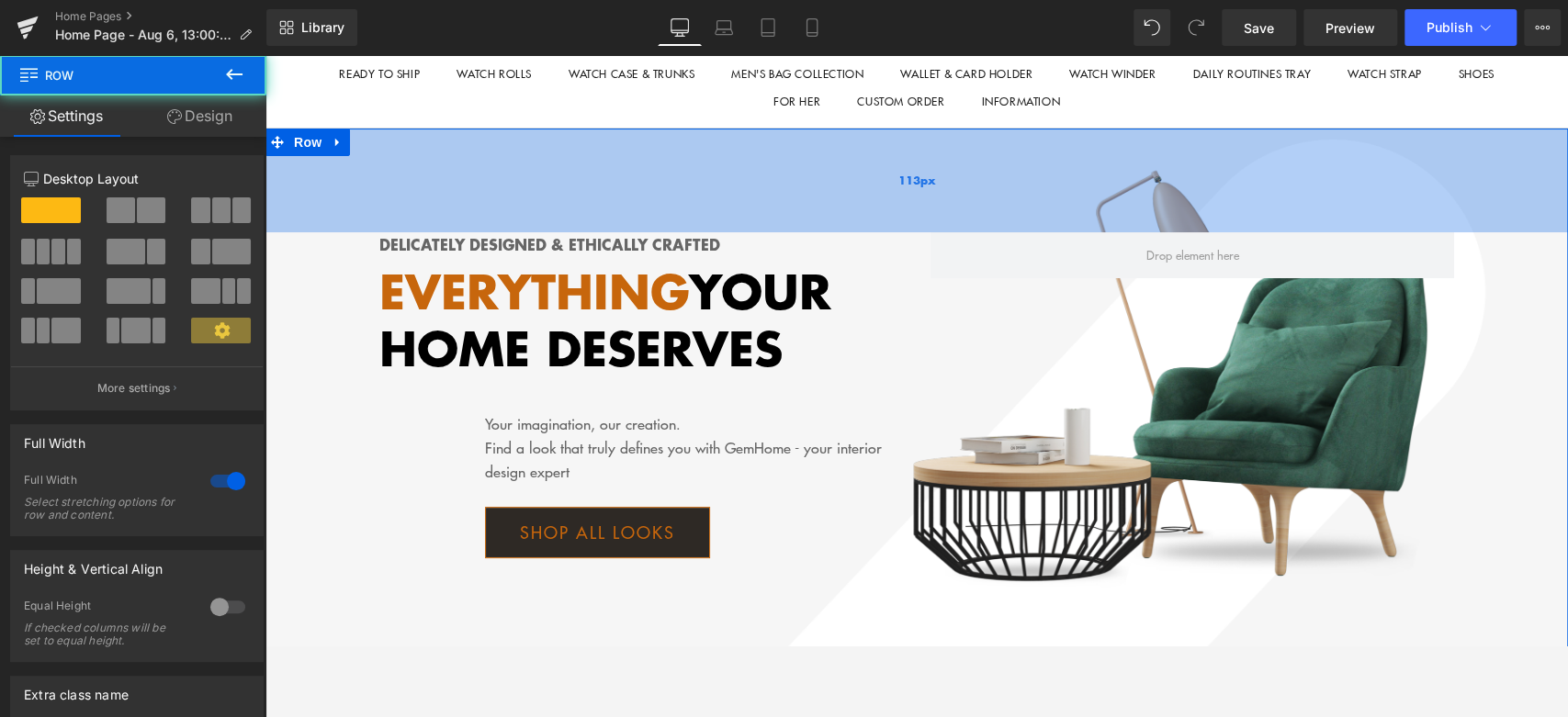 click on "113px" at bounding box center [917, 180] 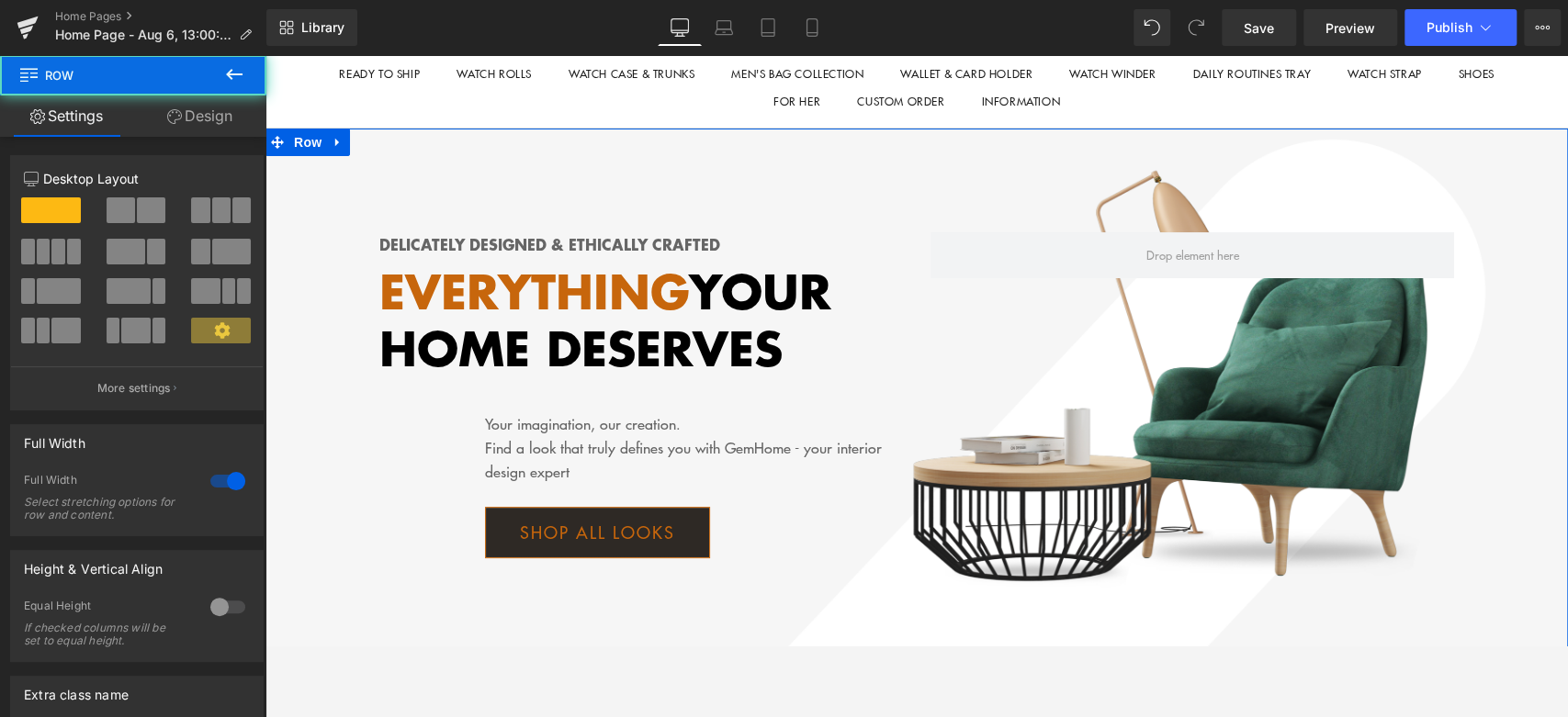 click on "Design" at bounding box center [199, 116] 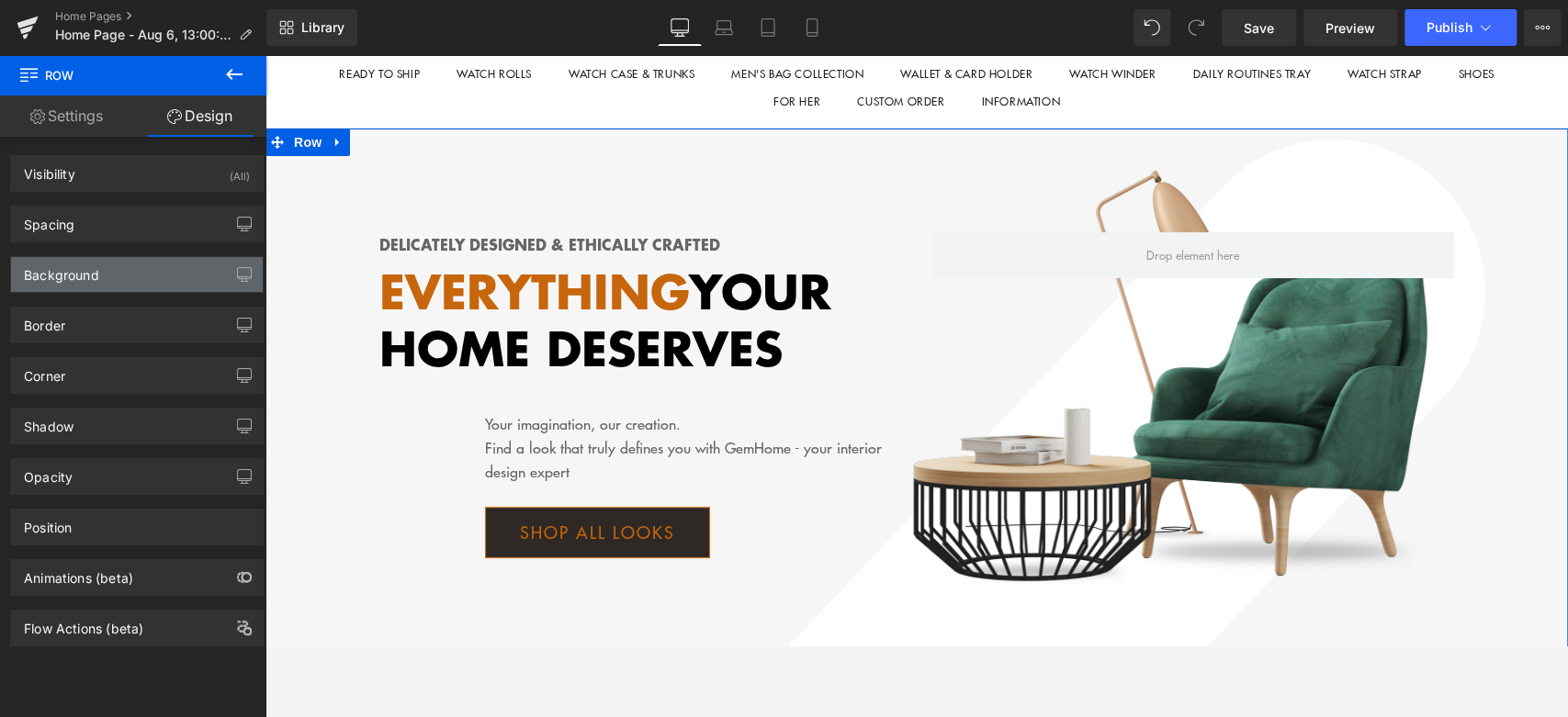 click on "Background" at bounding box center [137, 274] 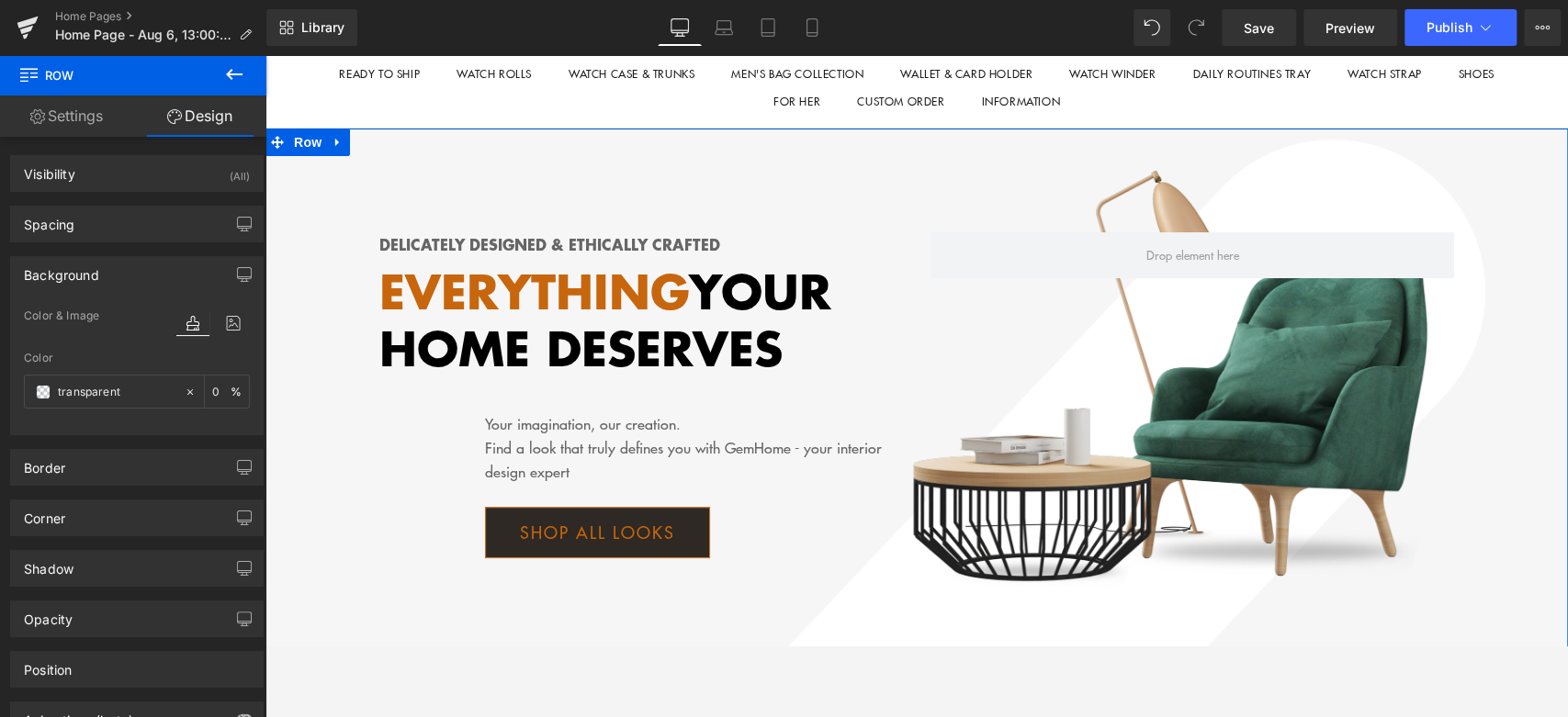 click at bounding box center (193, 323) 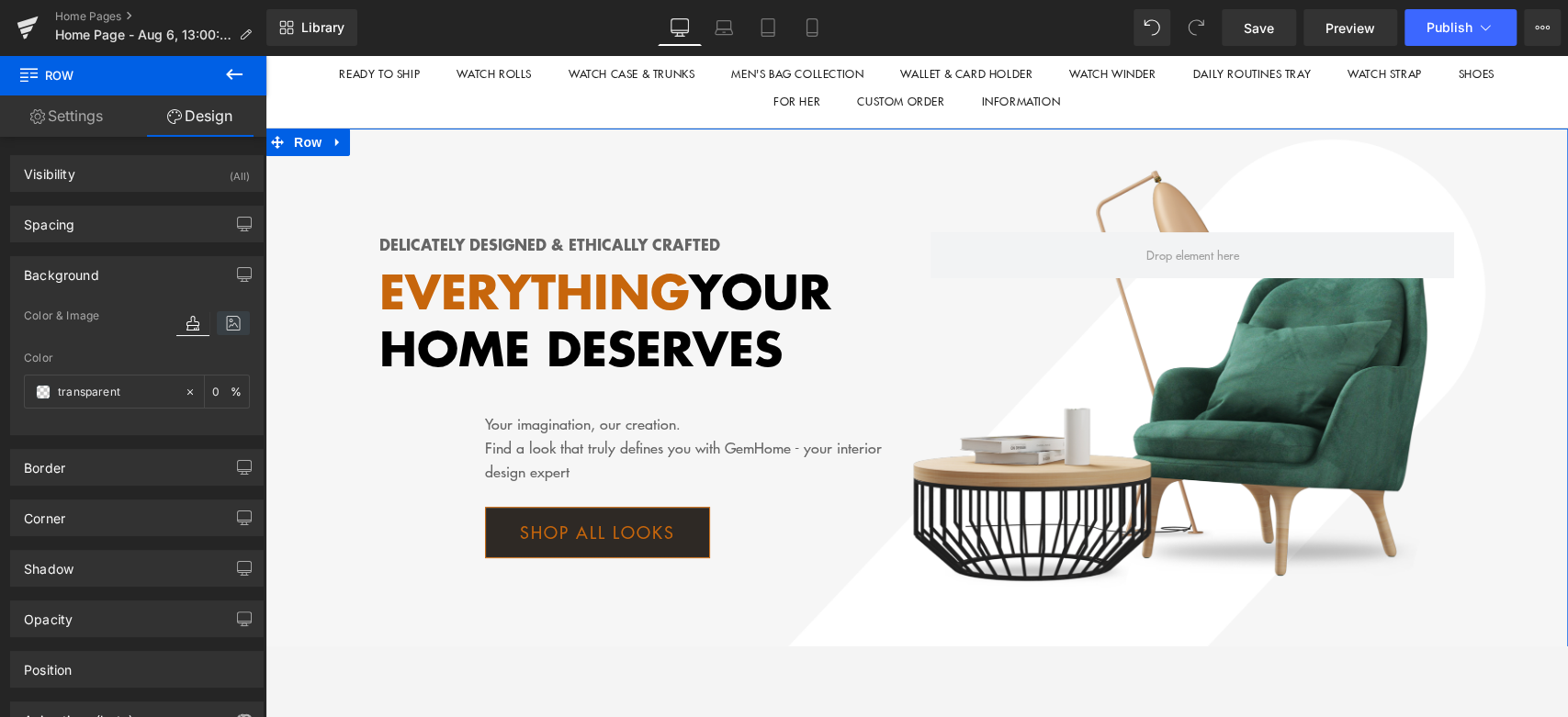 click at bounding box center [233, 323] 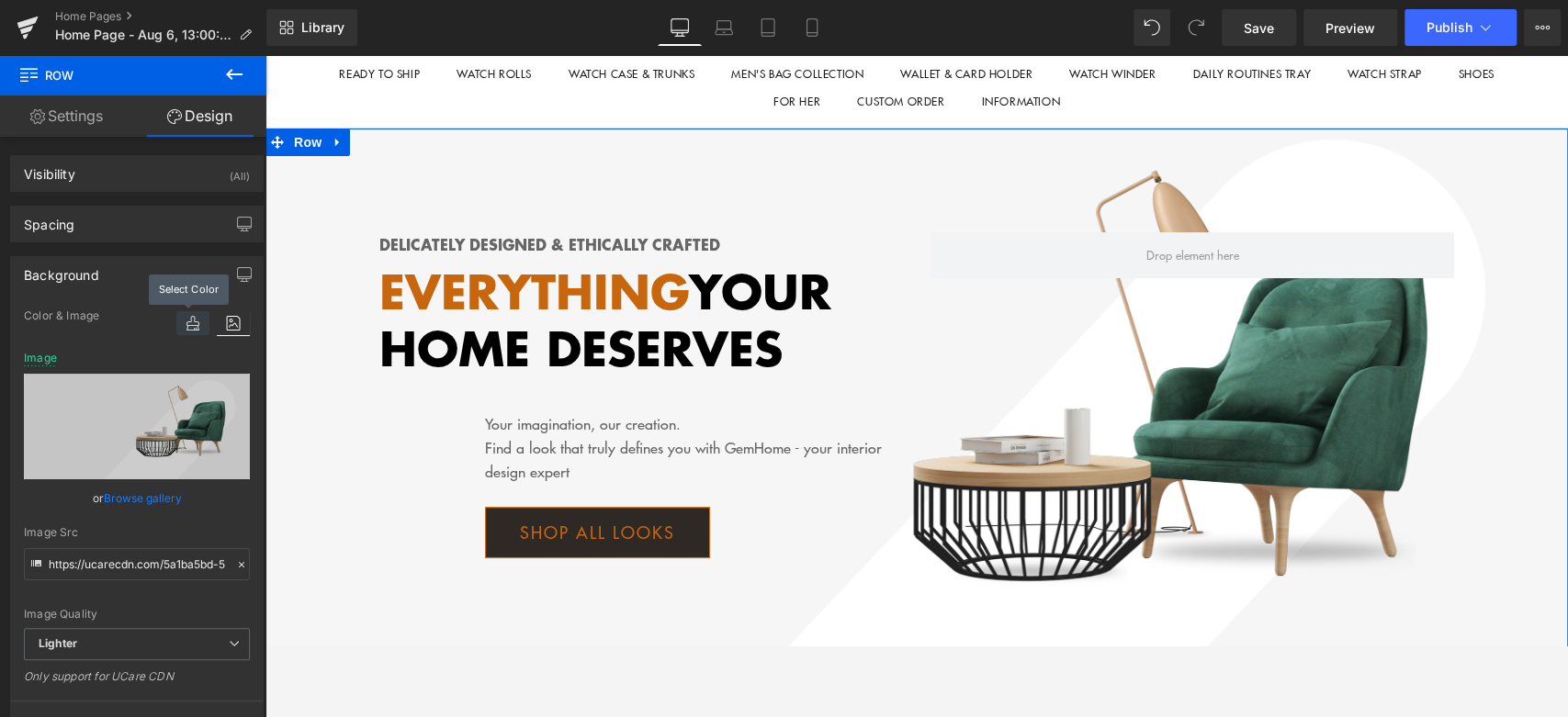 click at bounding box center (193, 323) 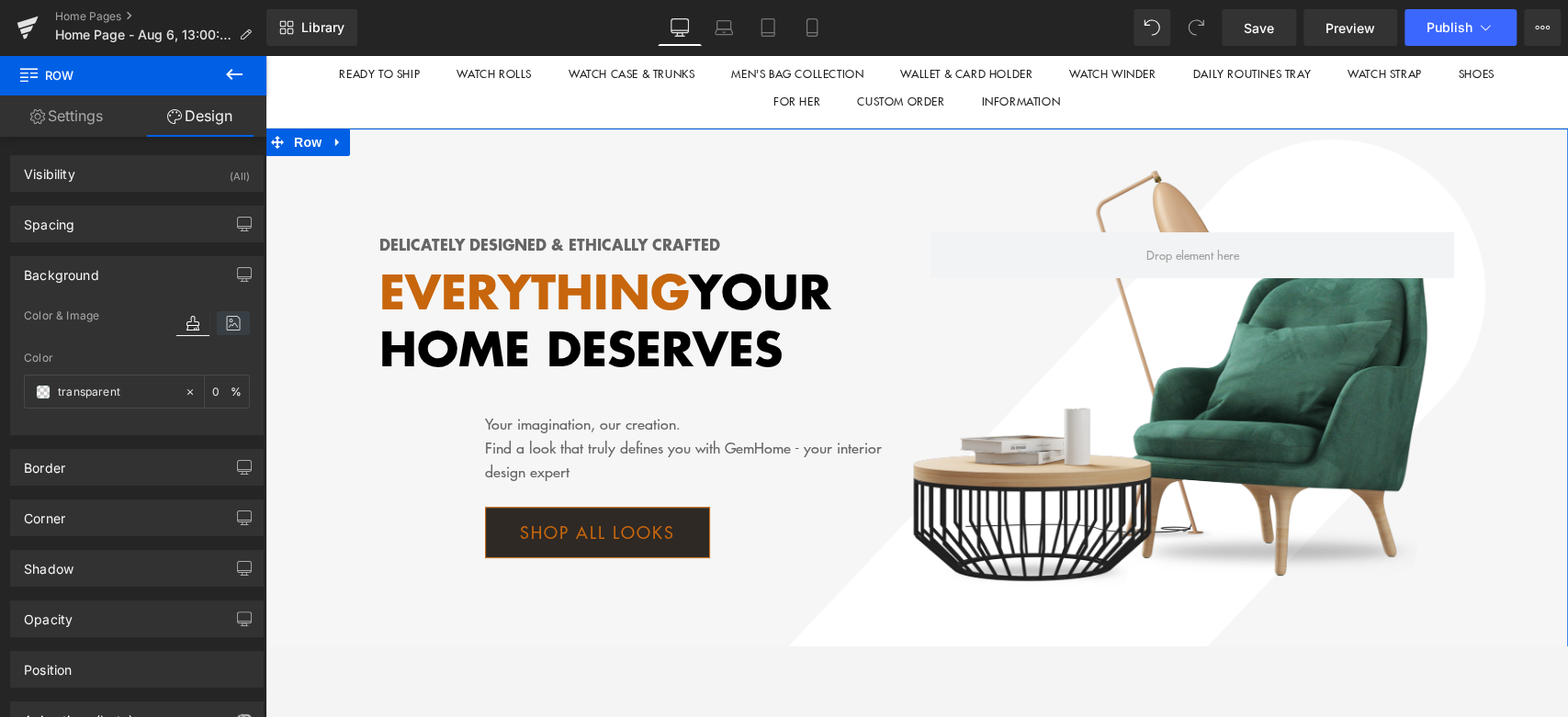 click at bounding box center (233, 323) 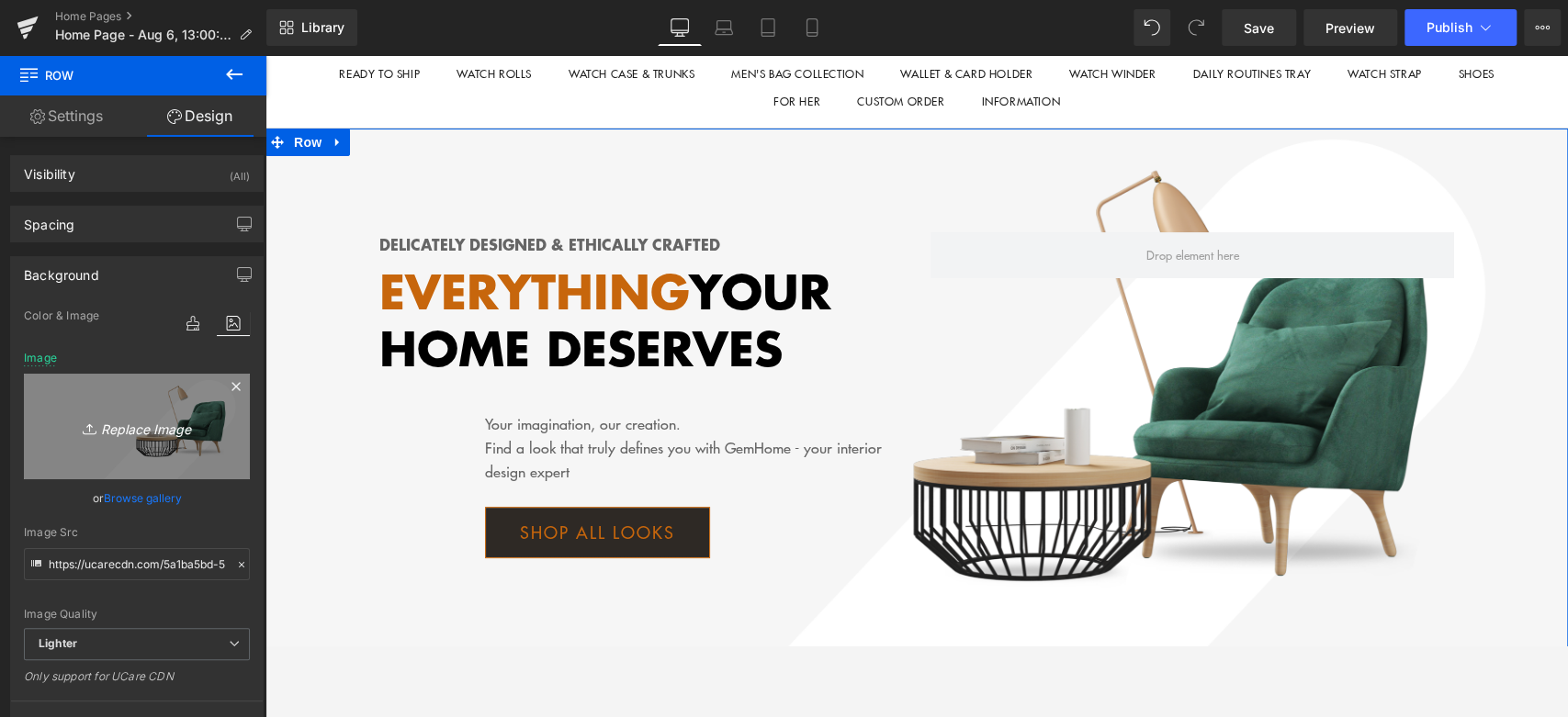 click on "Replace Image" at bounding box center [137, 426] 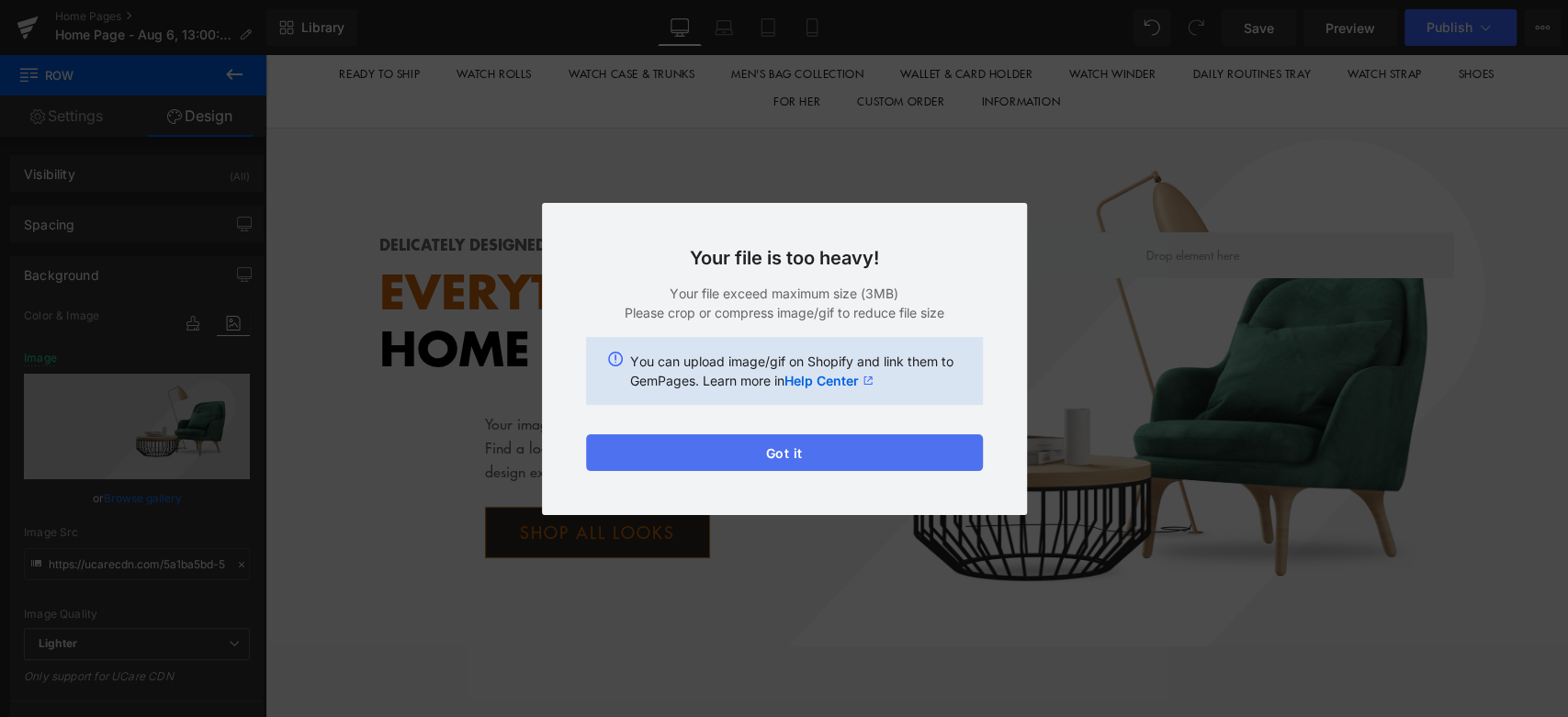 drag, startPoint x: 794, startPoint y: 451, endPoint x: 528, endPoint y: 397, distance: 271.42586 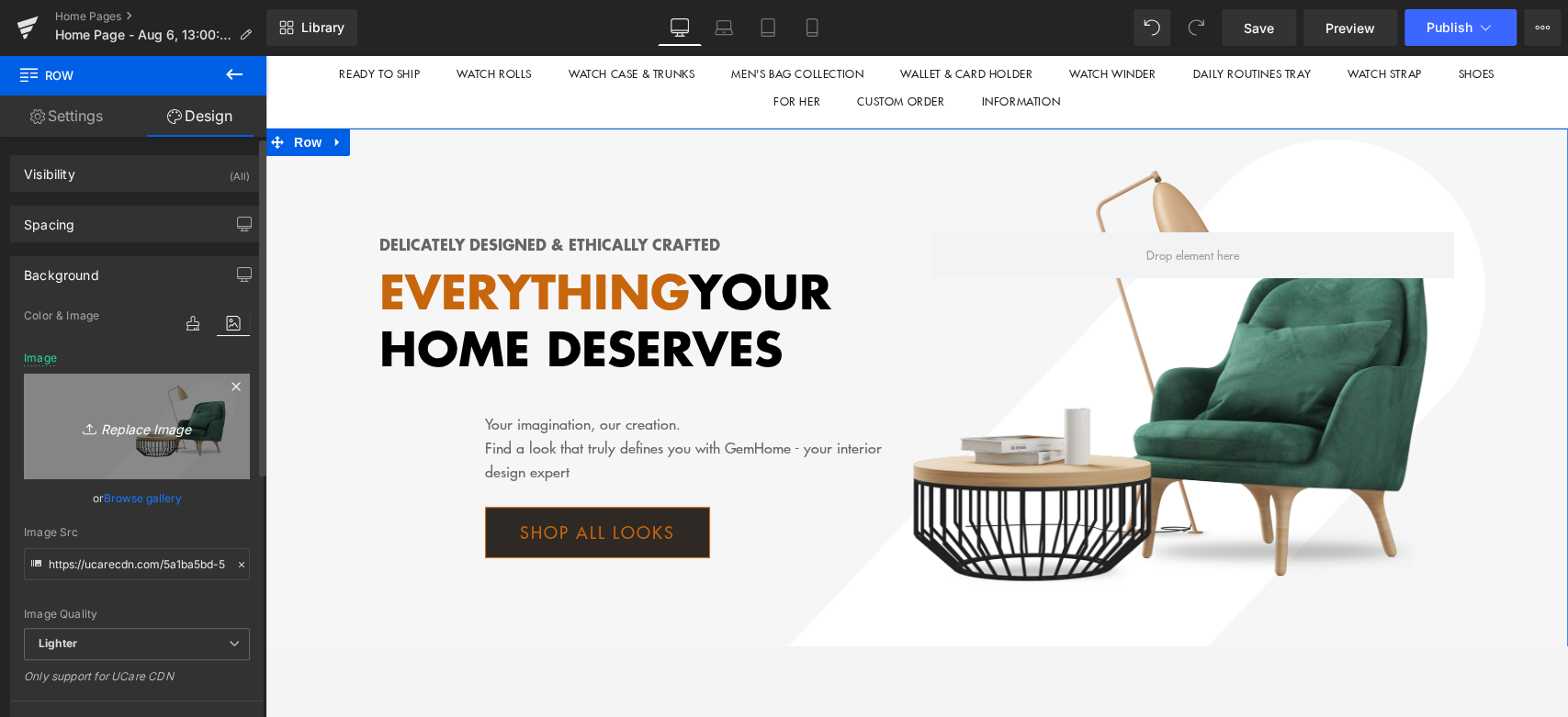 click on "Replace Image" at bounding box center (137, 426) 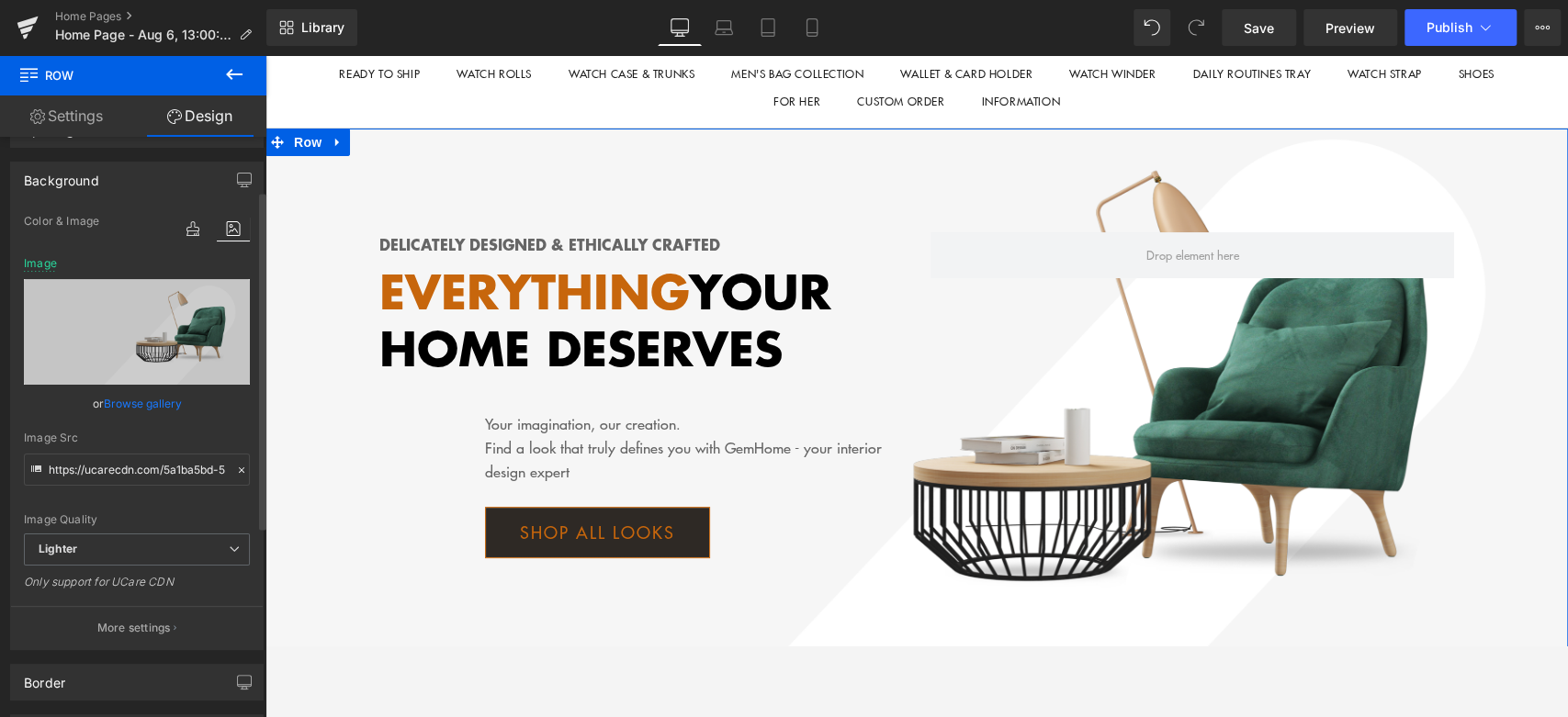 scroll, scrollTop: 102, scrollLeft: 0, axis: vertical 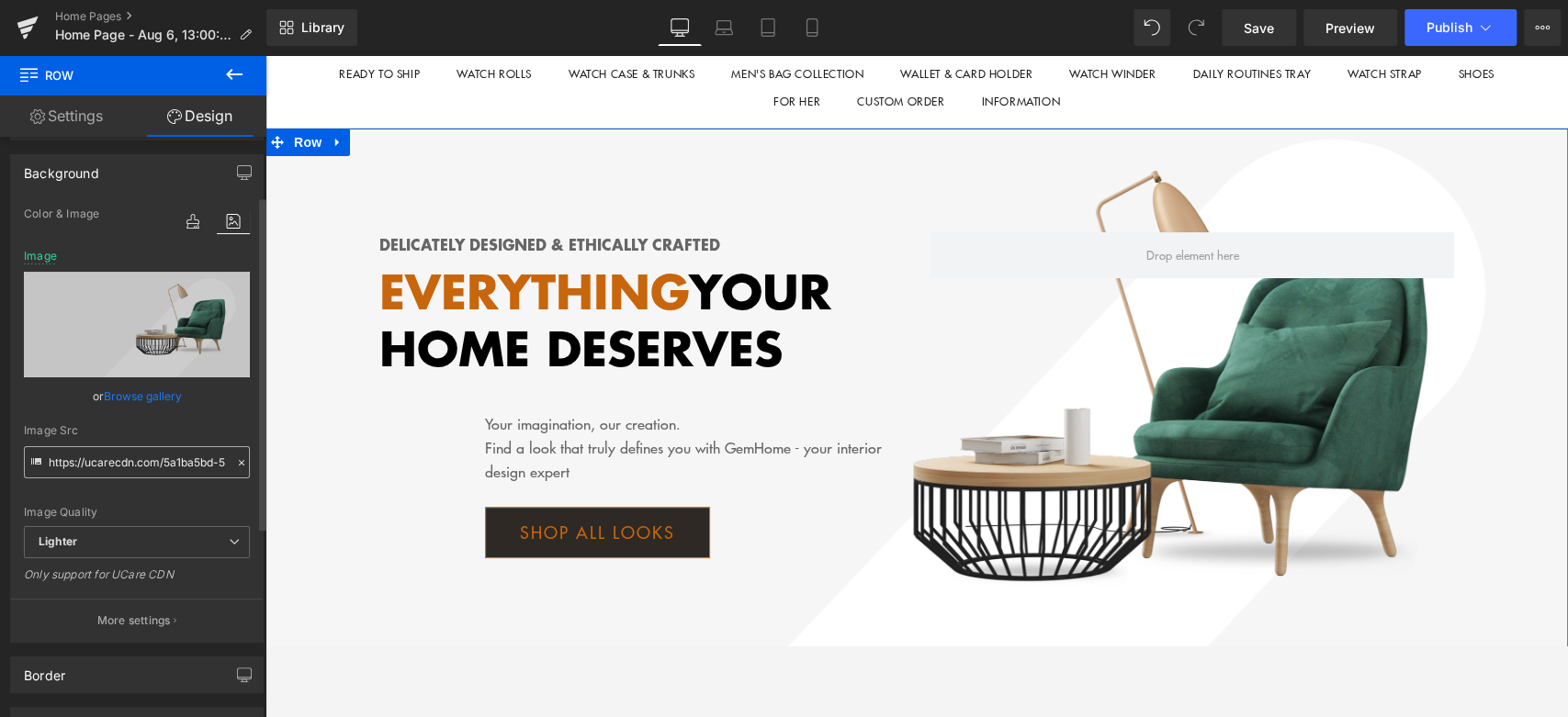drag, startPoint x: 45, startPoint y: 464, endPoint x: 60, endPoint y: 465, distance: 15.0333 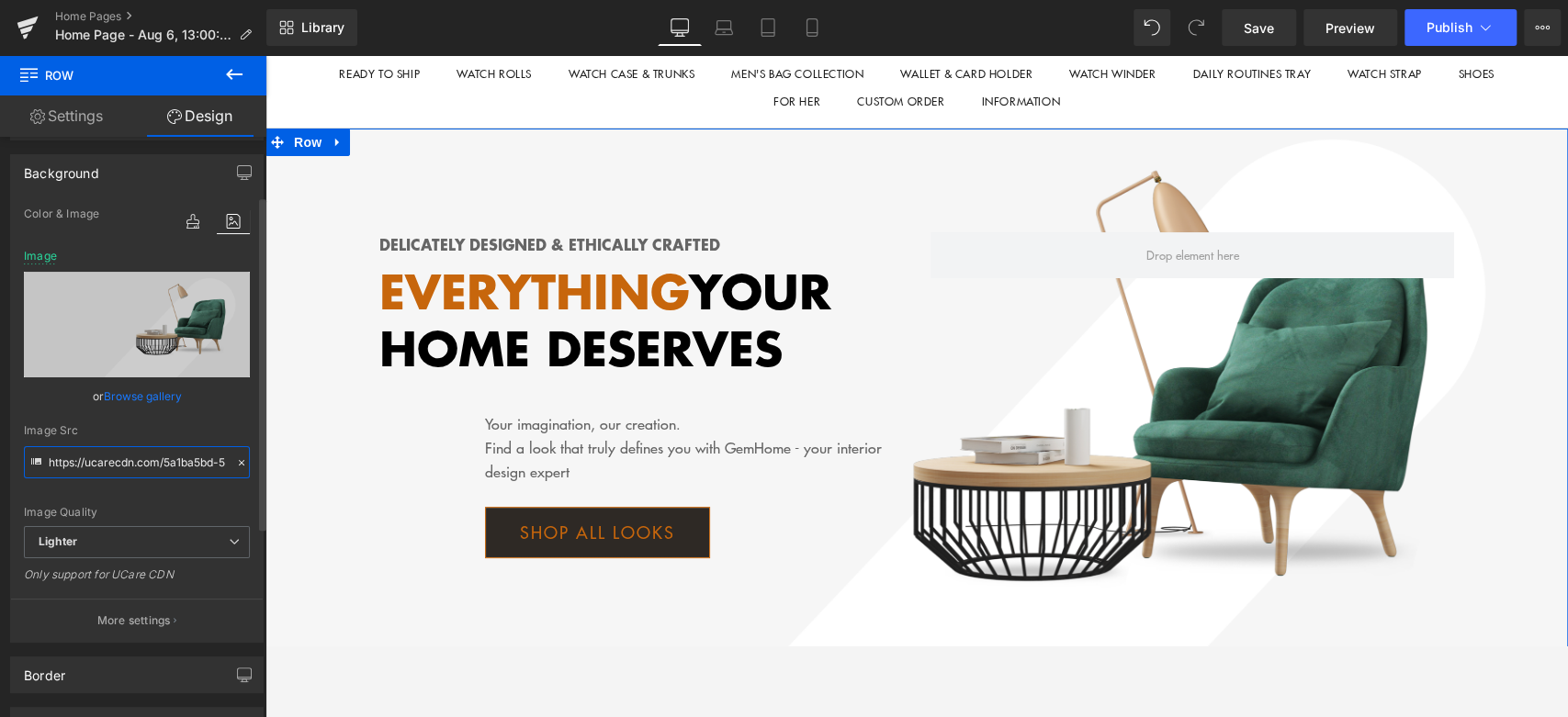 click on "https://ucarecdn.com/5a1ba5bd-5874-422a-9125-3674b00c9bf9/-/format/auto/-/preview/3000x3000/-/quality/lighter/" at bounding box center [137, 462] 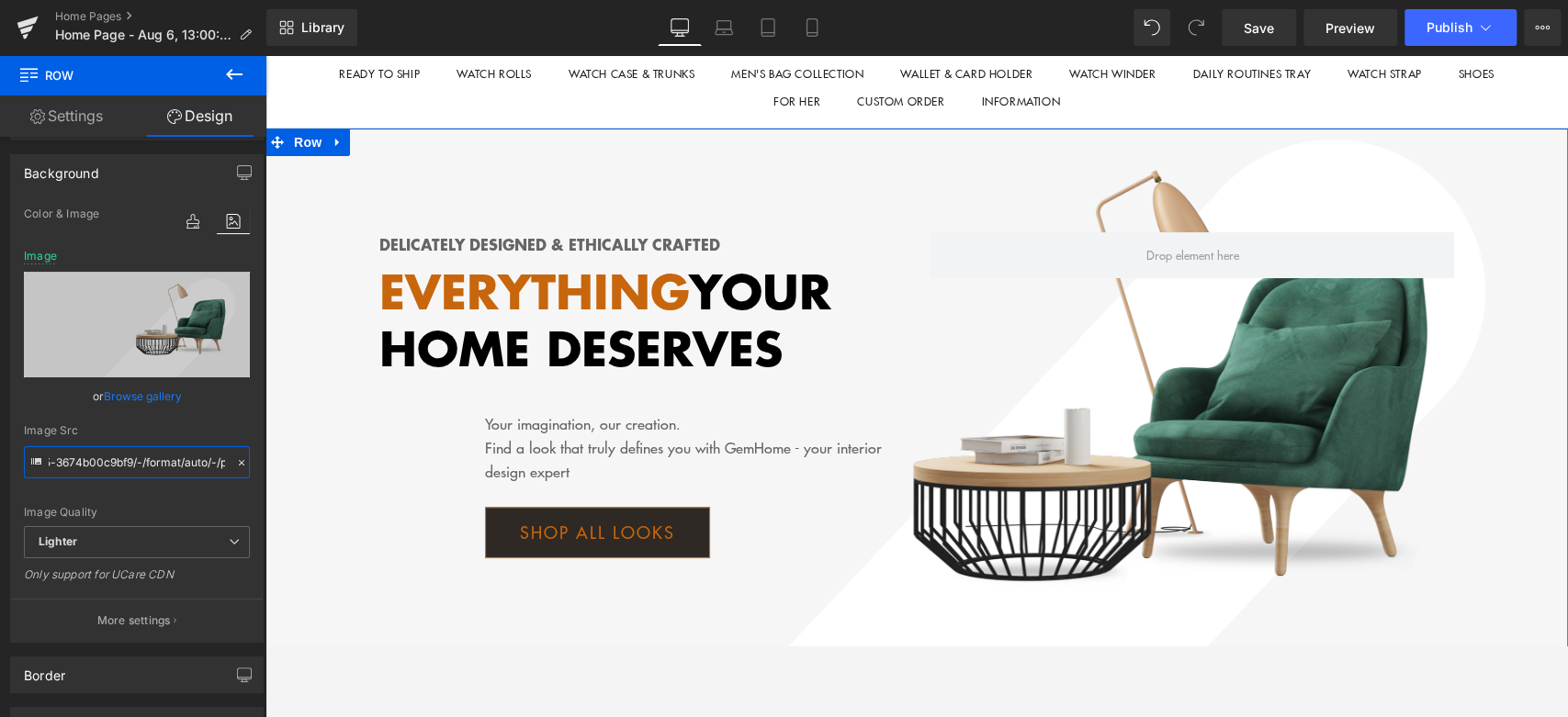 scroll, scrollTop: 0, scrollLeft: 455, axis: horizontal 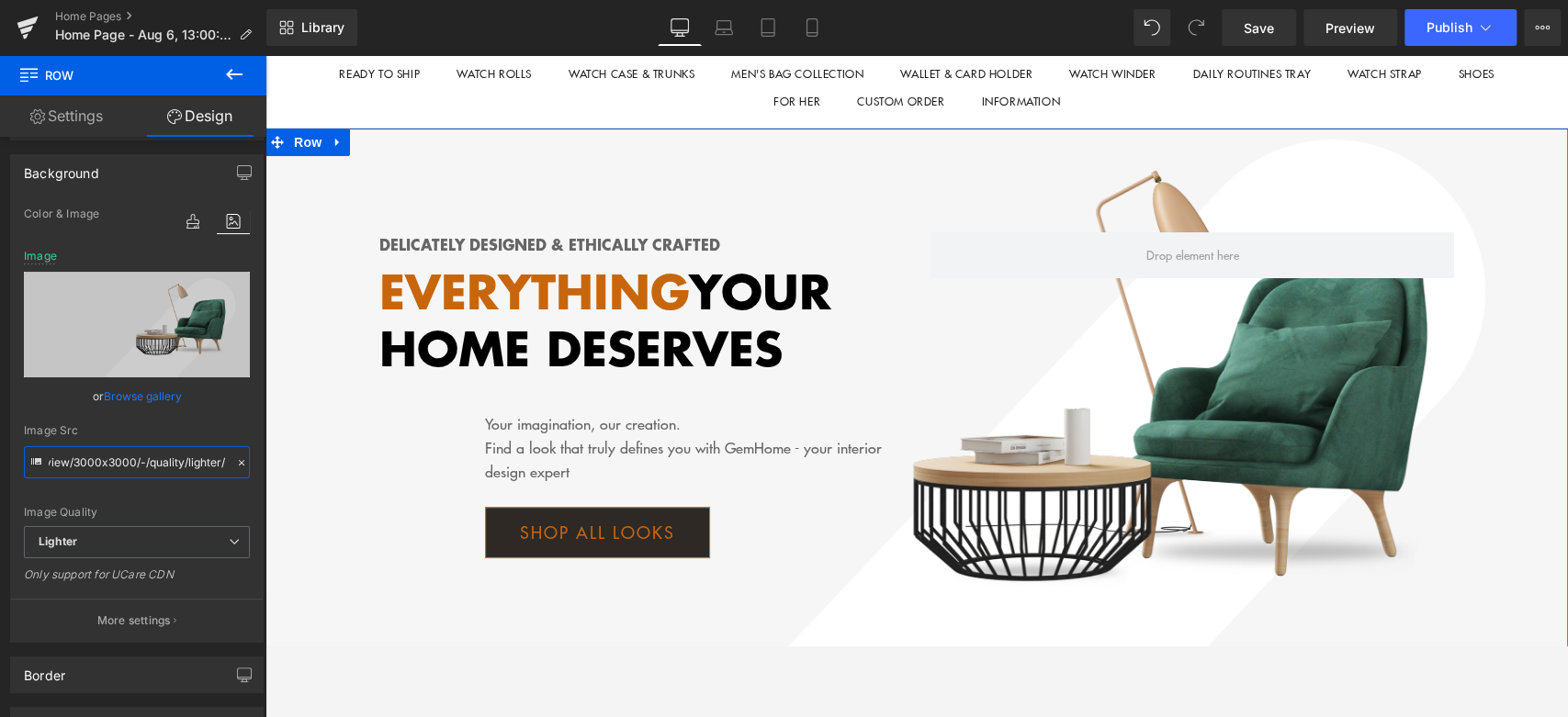 drag, startPoint x: 379, startPoint y: 518, endPoint x: 319, endPoint y: 474, distance: 74.404301 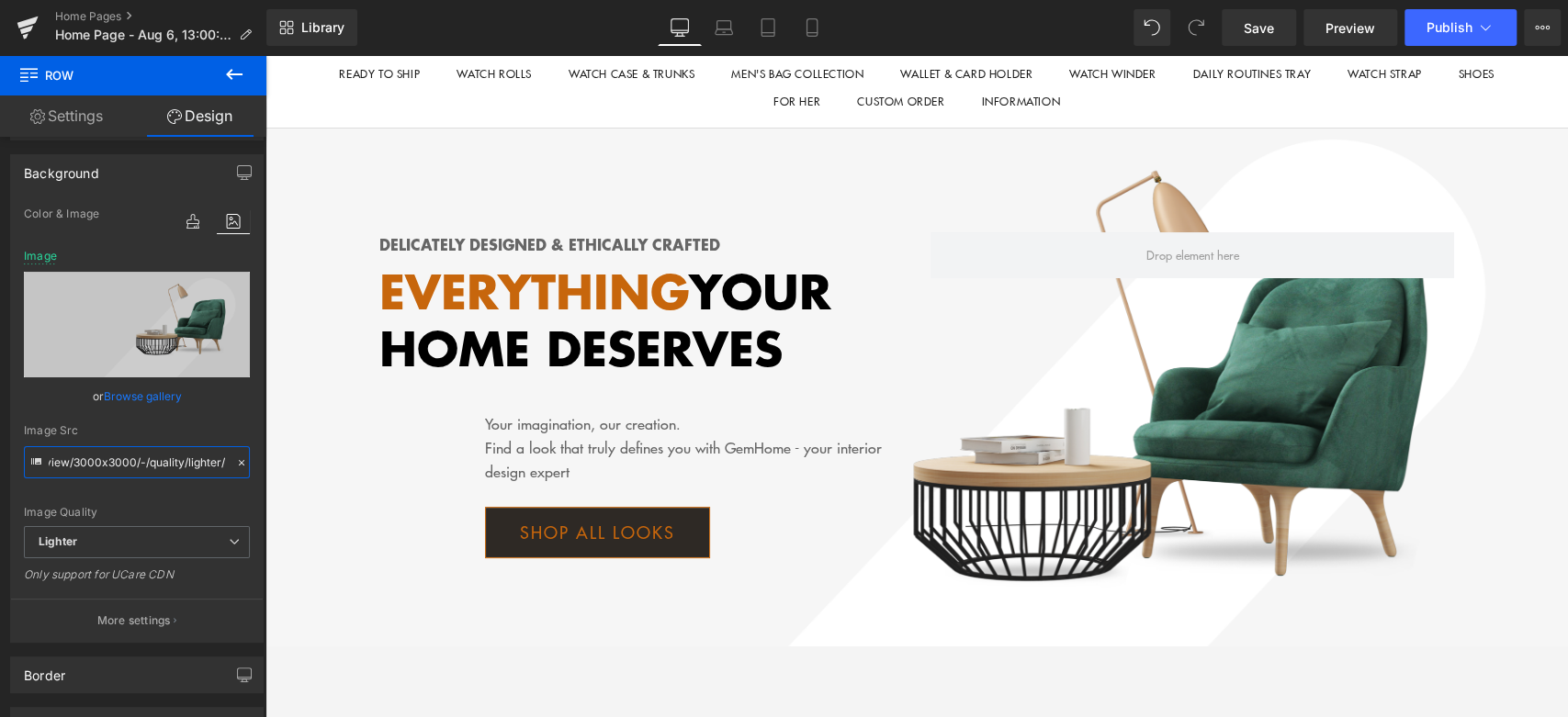 scroll, scrollTop: 0, scrollLeft: 0, axis: both 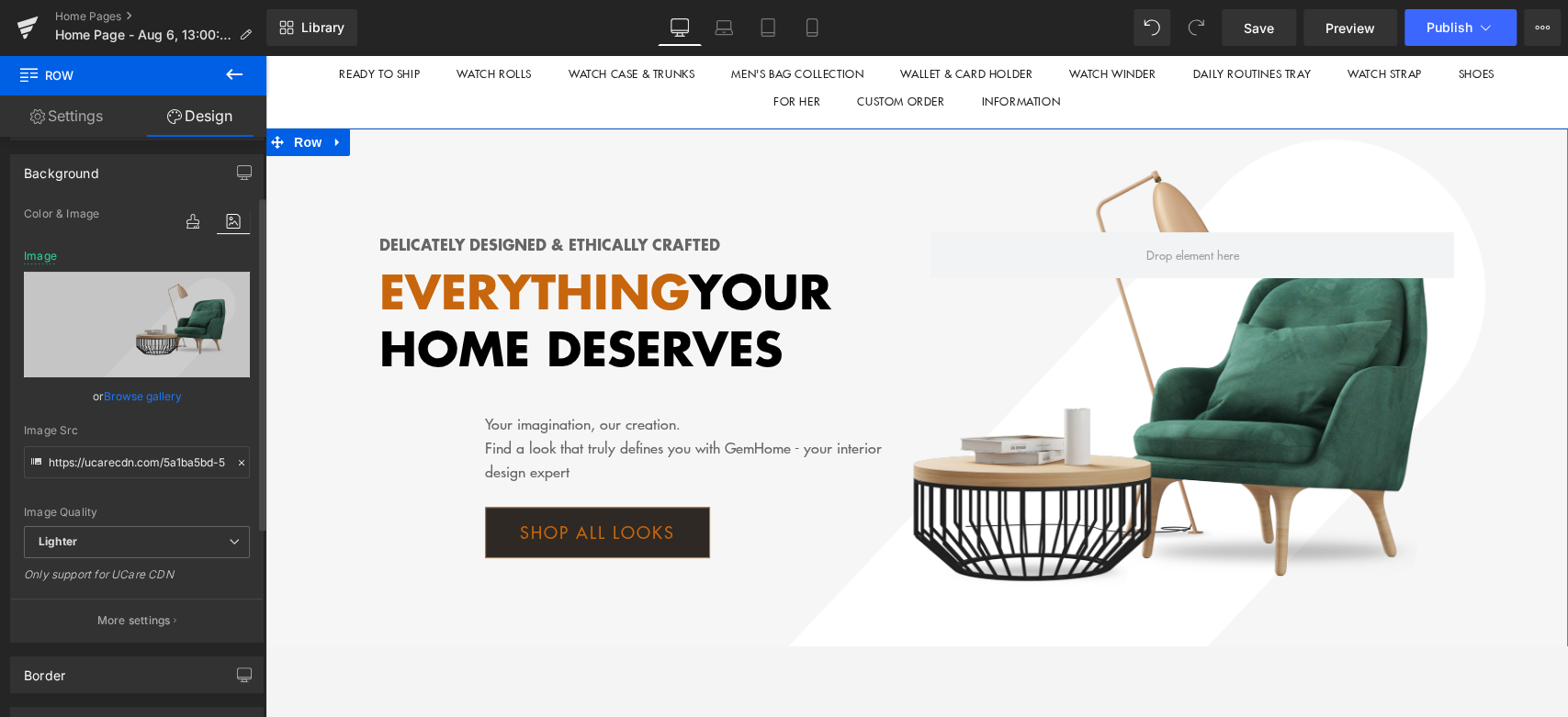 click 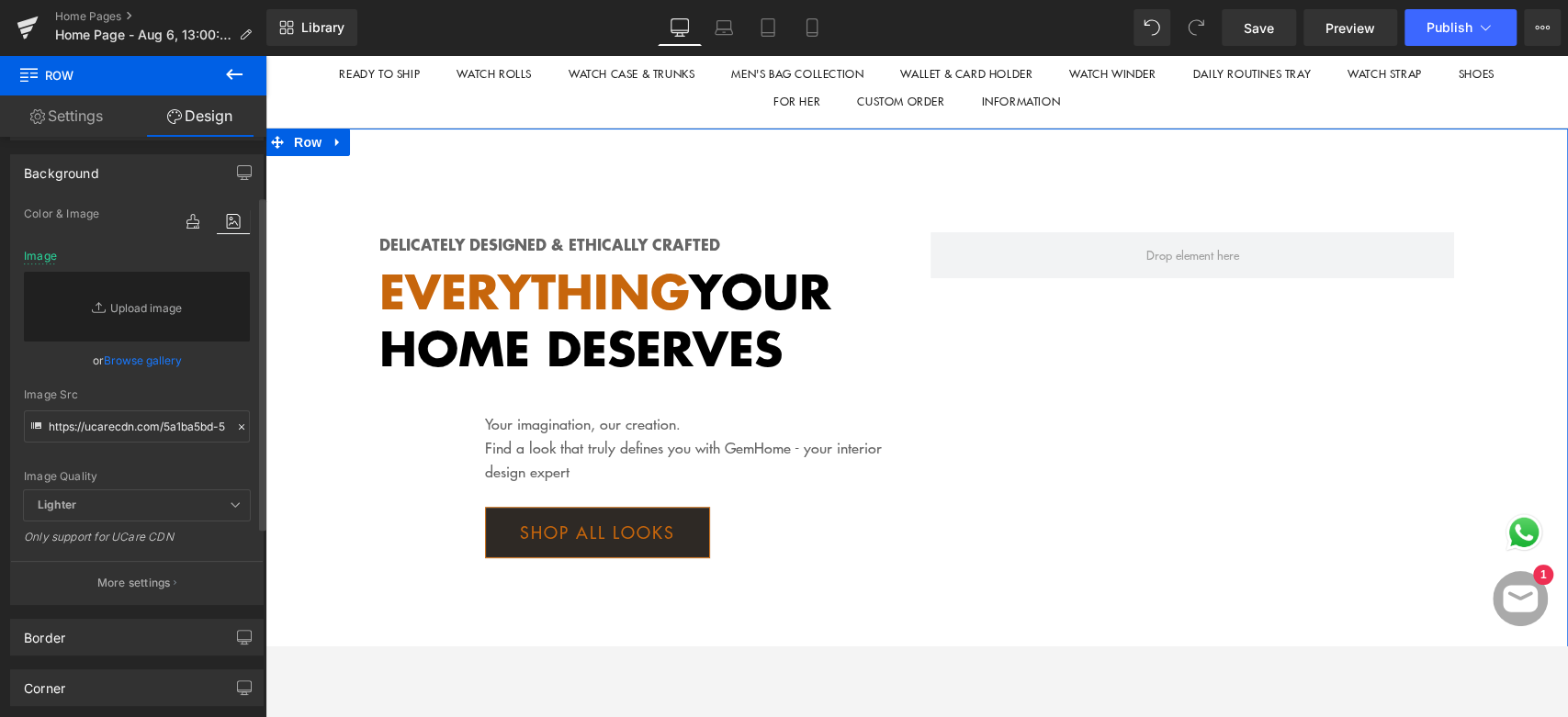 click on "Image Quality Lighter Lightest
Lighter
Lighter Lightest Only support for UCare CDN" at bounding box center [137, 346] 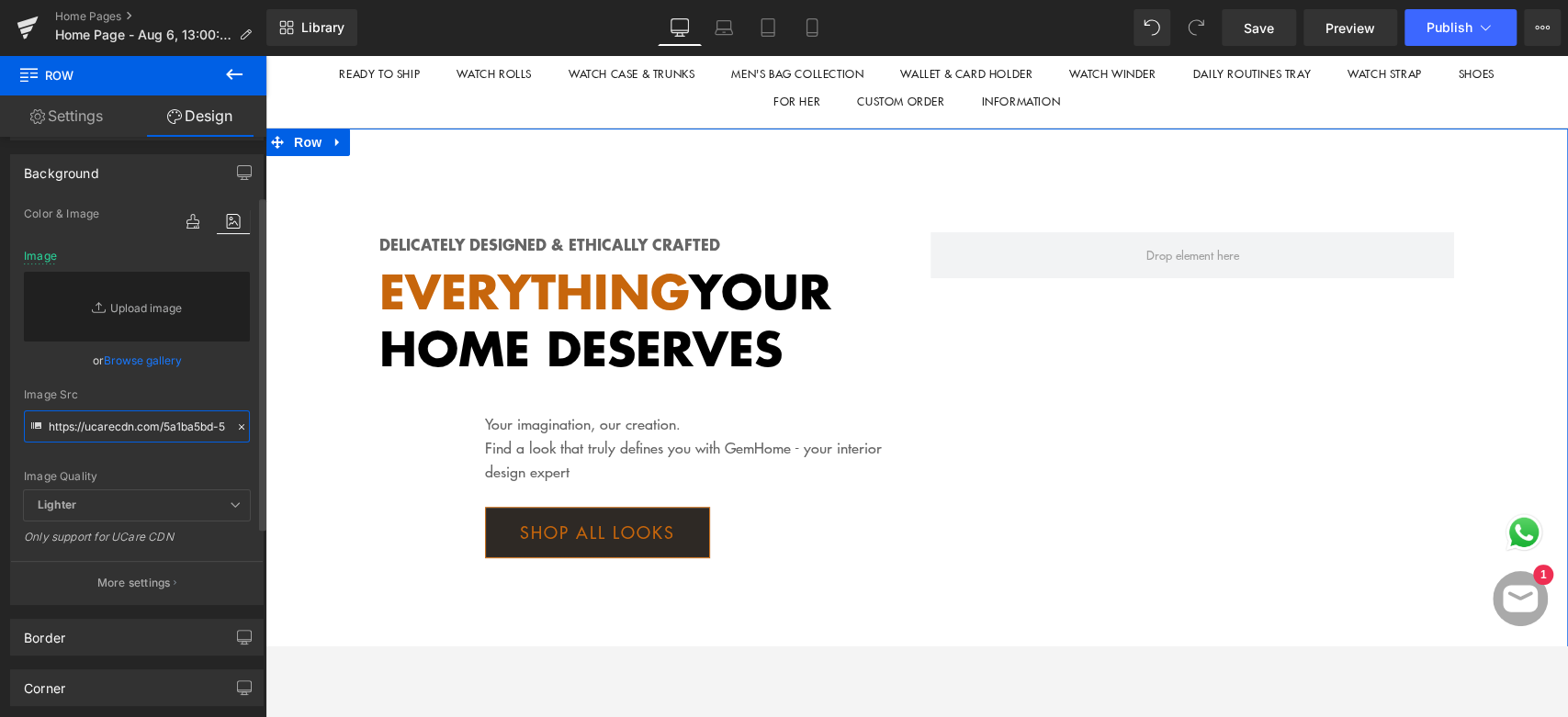 click on "https://ucarecdn.com/5a1ba5bd-5874-422a-9125-3674b00c9bf9/-/format/auto/-/preview/3000x3000/-/quality/lighter/" at bounding box center [137, 426] 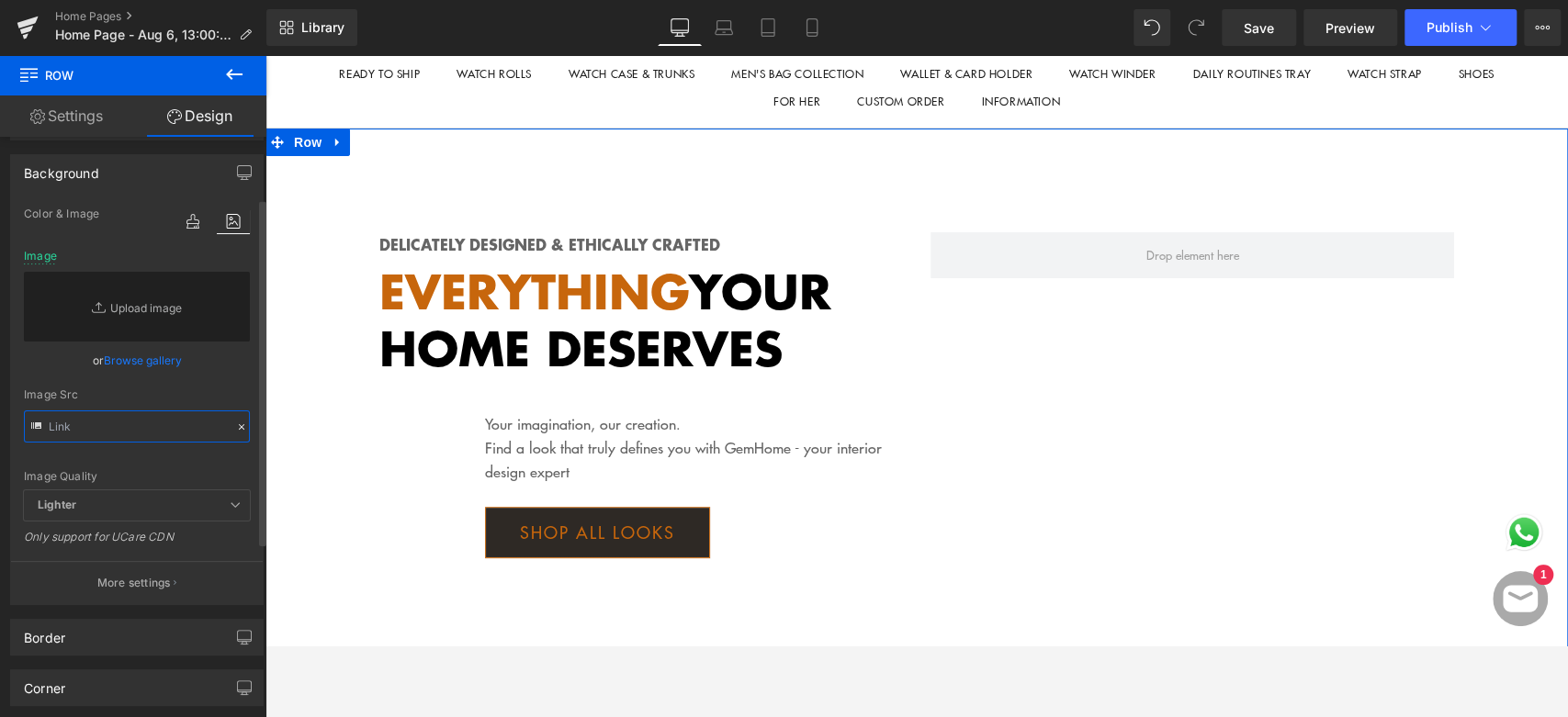 paste on "https://cdn.shopify.com/s/files/1/0079/4014/5237/files/Galata_Watch_Roll_-_CP_Patina_Blue_For_3_Watches.jpg?v=1753461038" 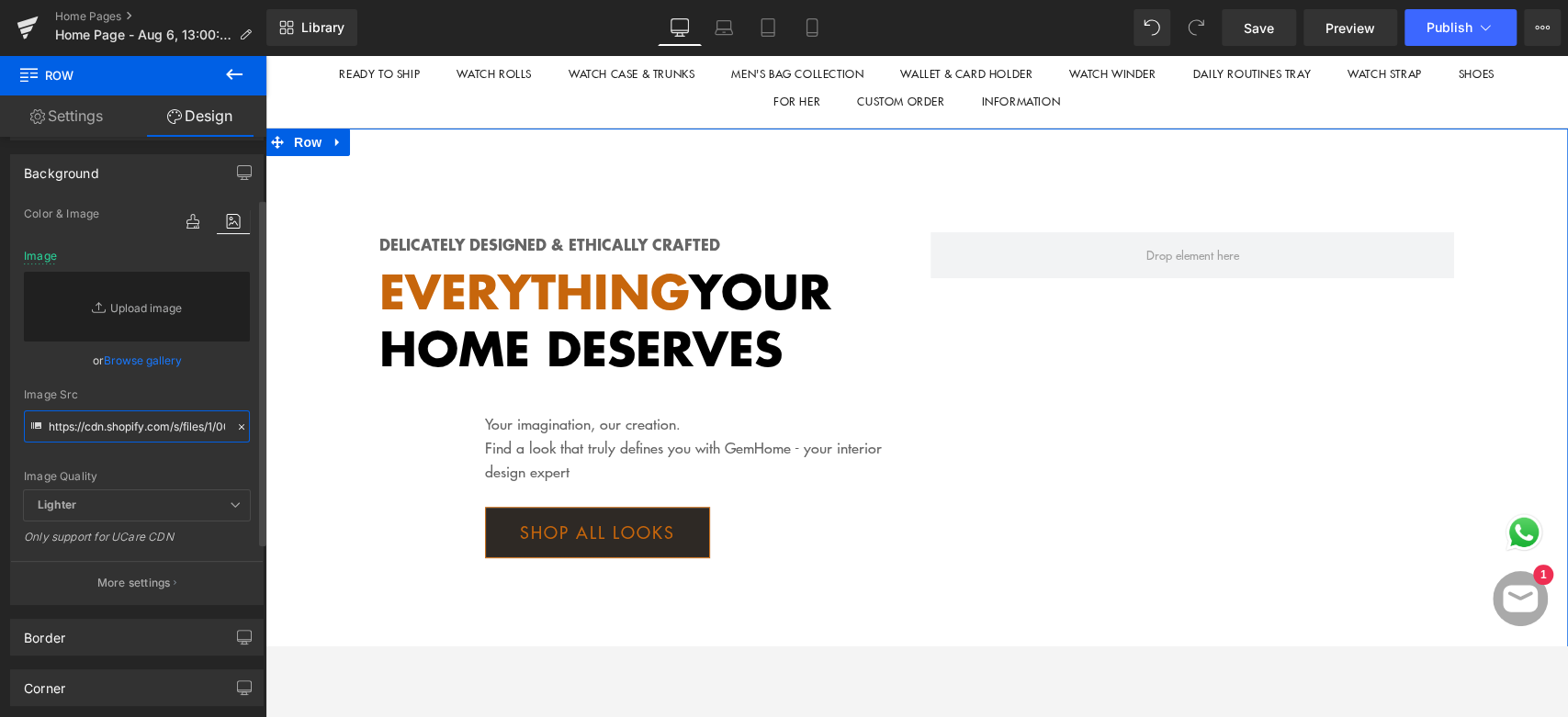 scroll, scrollTop: 0, scrollLeft: 494, axis: horizontal 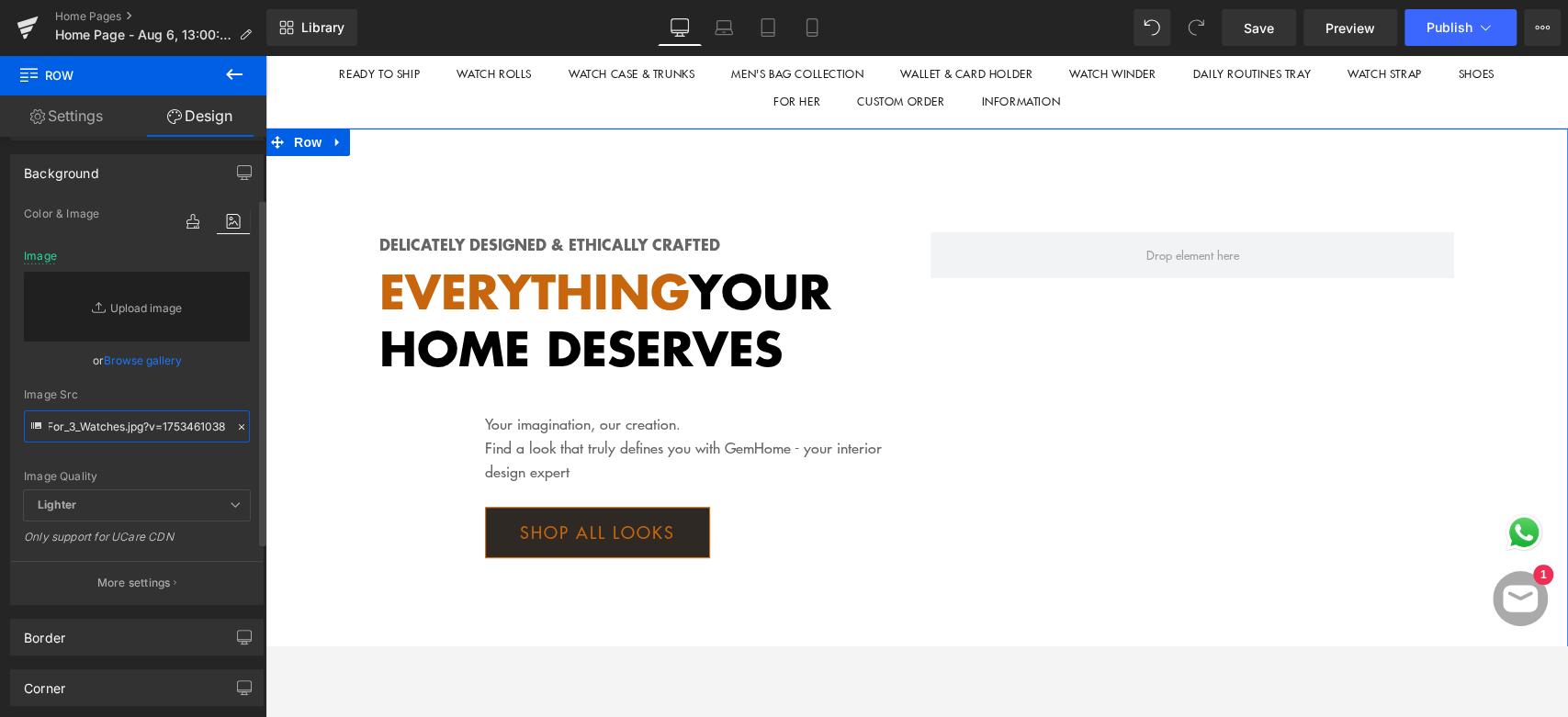 type on "https://cdn.shopify.com/s/files/1/0079/4014/5237/files/Galata_Watch_Roll_-_CP_Patina_Blue_For_3_Watches.jpg?v=1753461038" 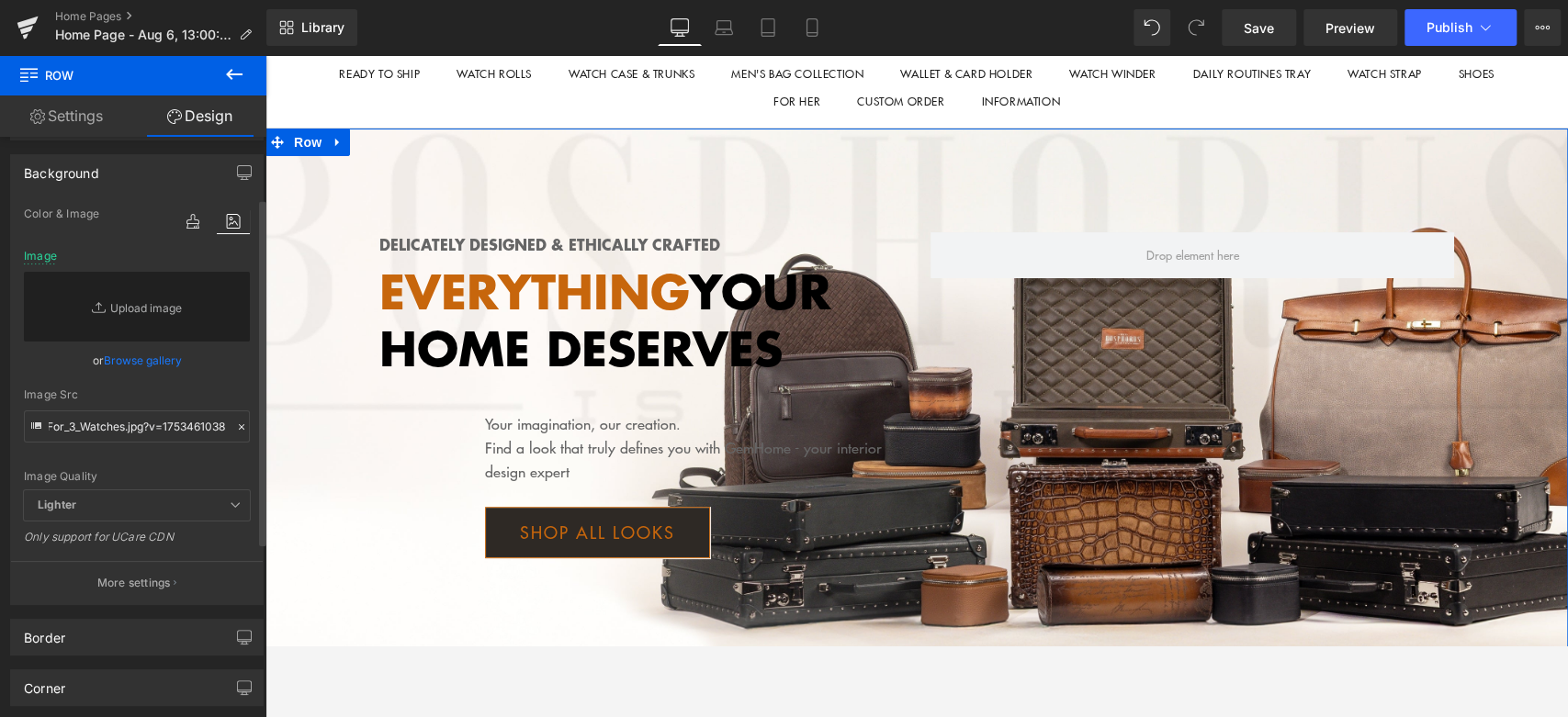 click on "Image Src" at bounding box center (137, 395) 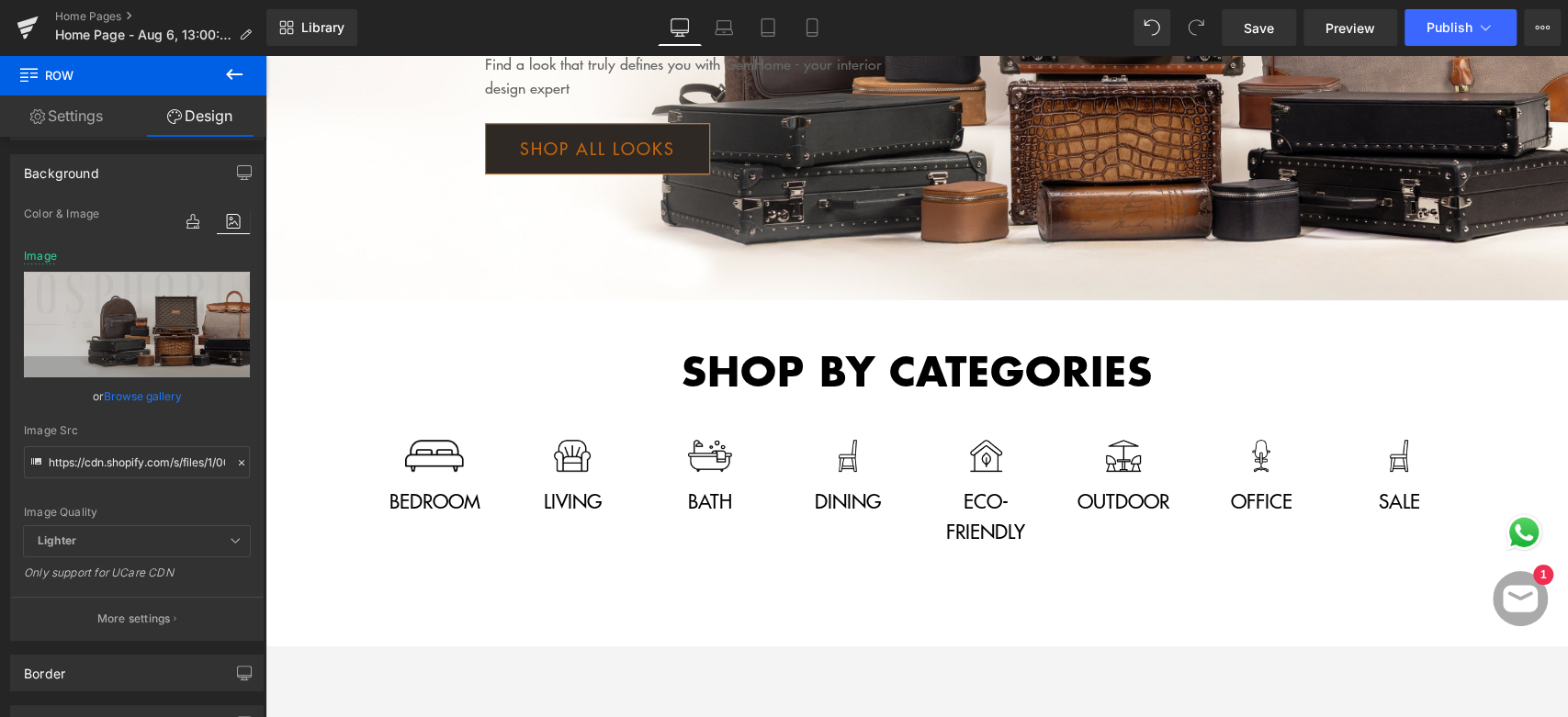 scroll, scrollTop: 102, scrollLeft: 0, axis: vertical 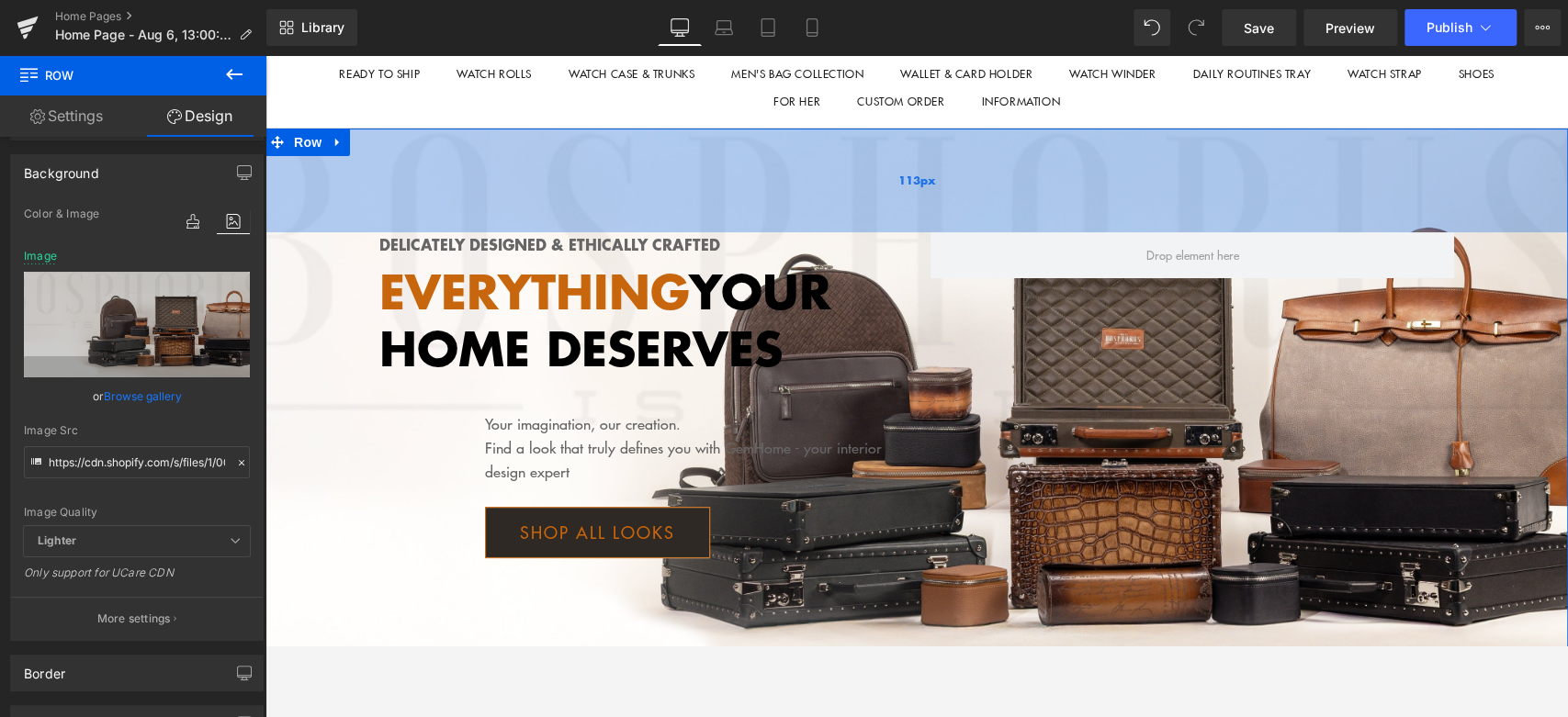 click on "113px" at bounding box center [917, 180] 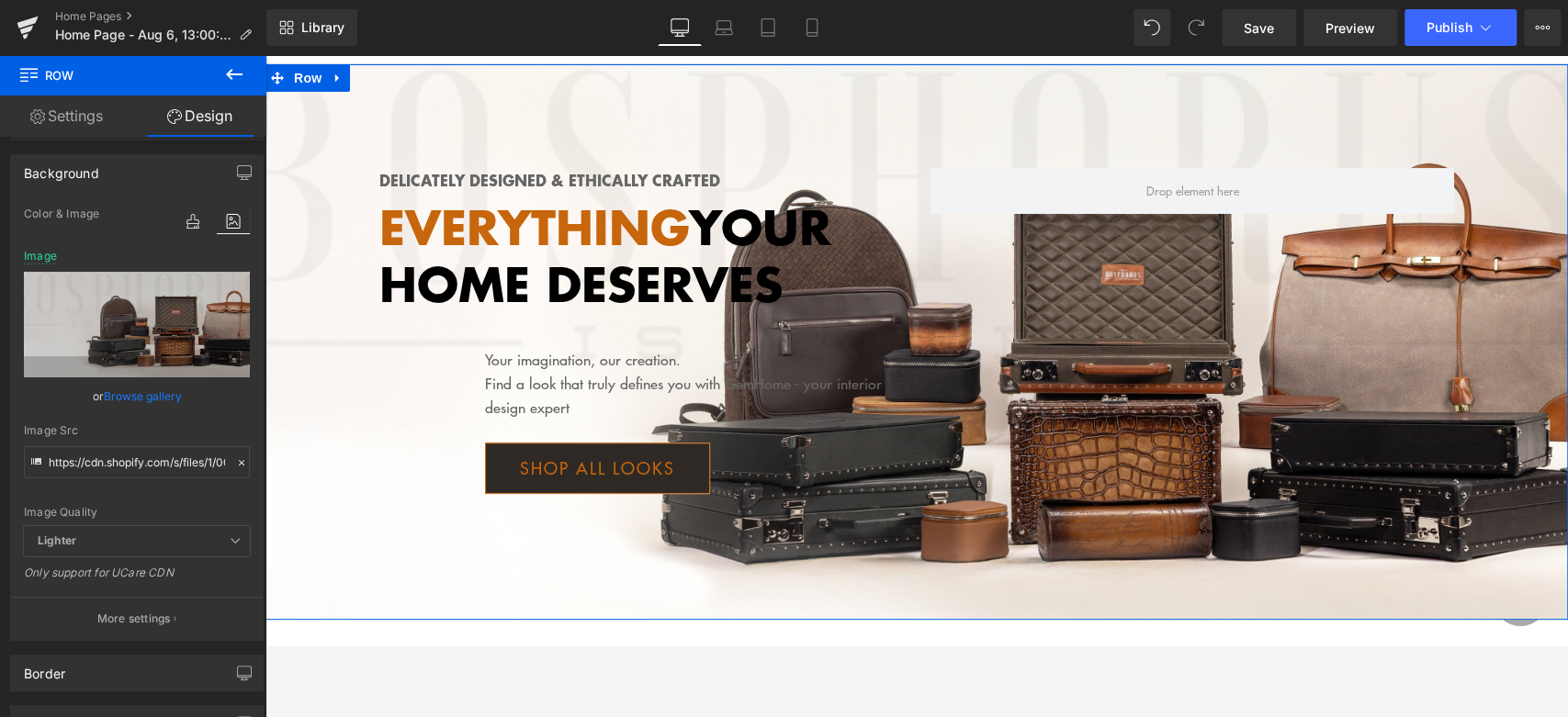 scroll, scrollTop: 102, scrollLeft: 0, axis: vertical 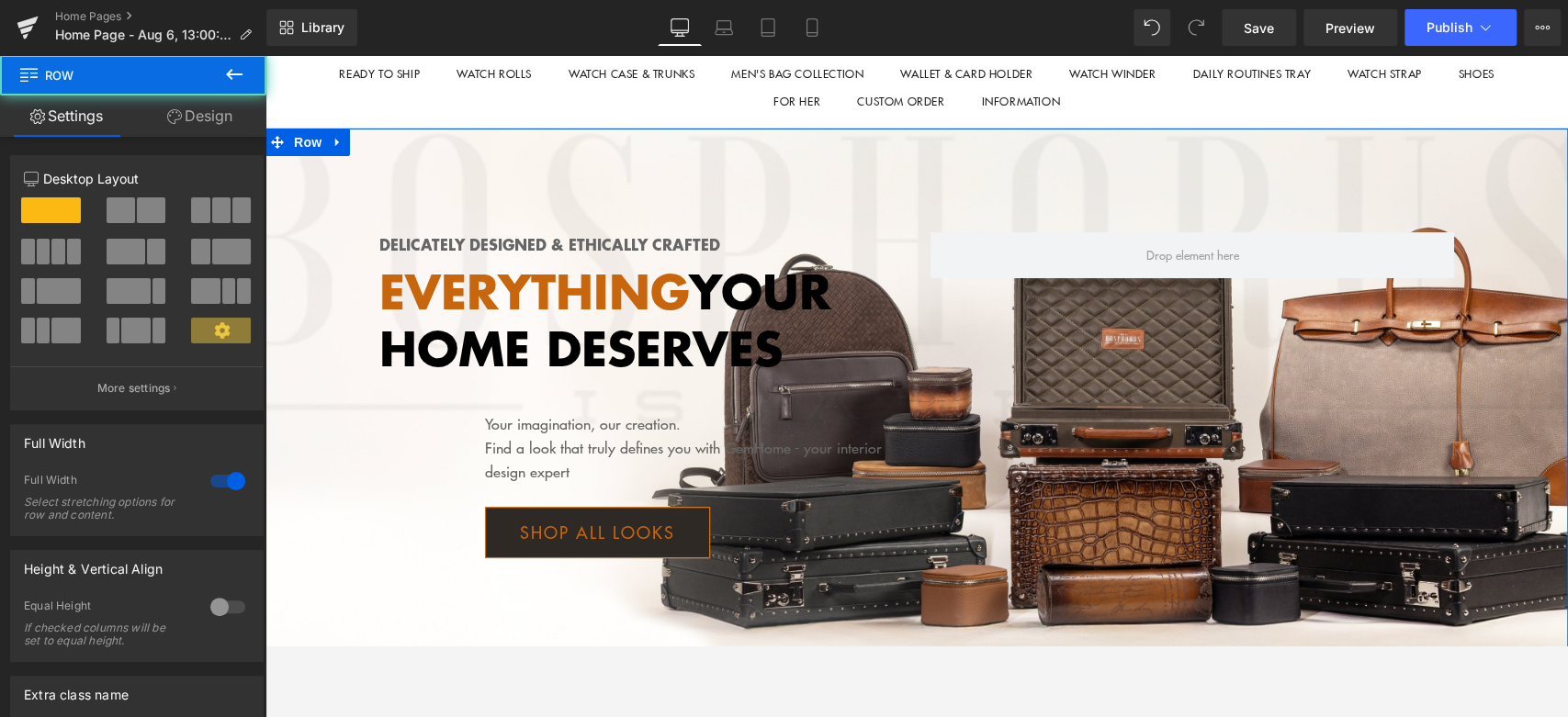 click on "Delicately designed & ethically crafted Text Block         Everything  your home deserves Text Block         Your imagination, our creation.  Find a look that truly defines you with GemHome - your interior design expert Text Block         Shop all looks Button         Row       100px   Row" at bounding box center [917, 406] 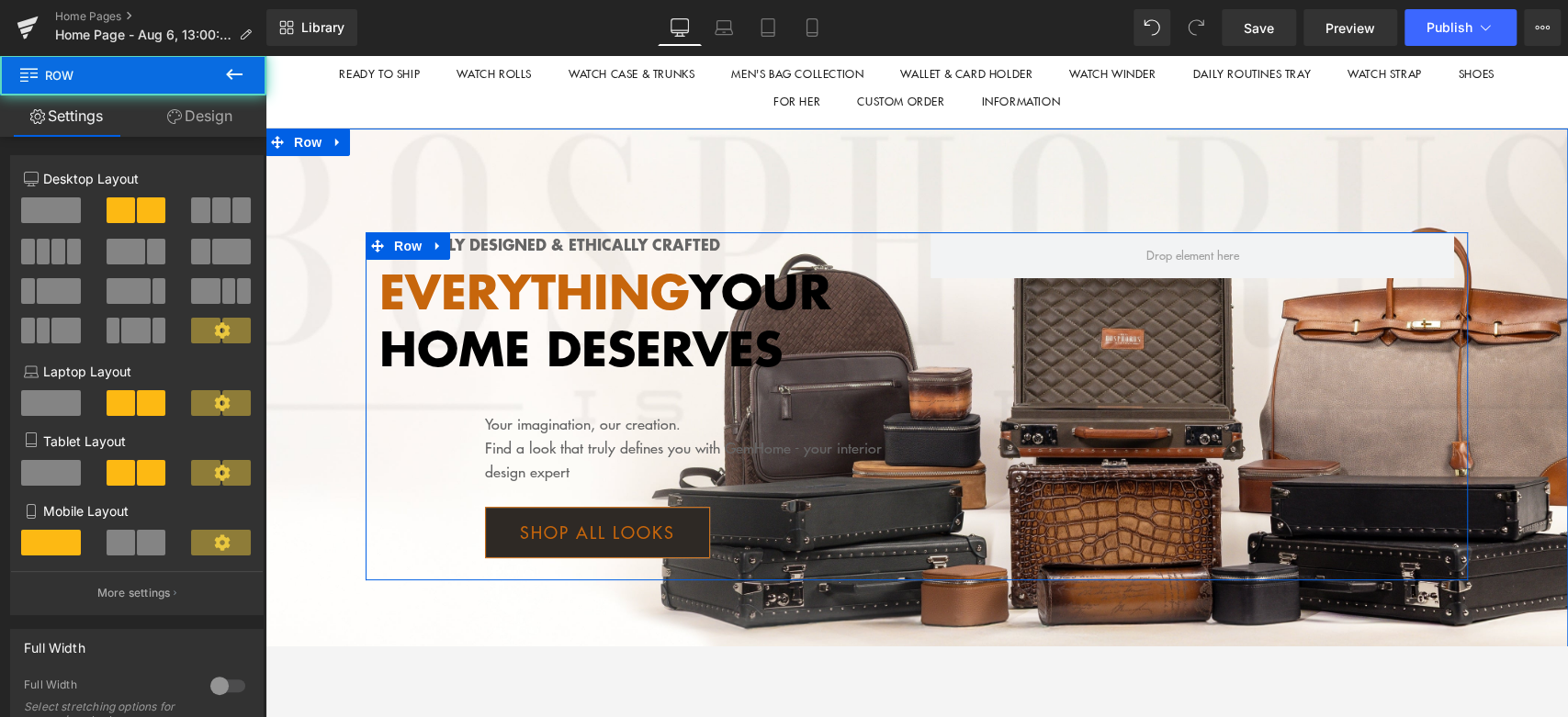 click on "Delicately designed & ethically crafted Text Block         Everything  your home deserves Text Block         Your imagination, our creation.  Find a look that truly defines you with GemHome - your interior design expert Text Block         Shop all looks Button         Row       100px" at bounding box center (641, 406) 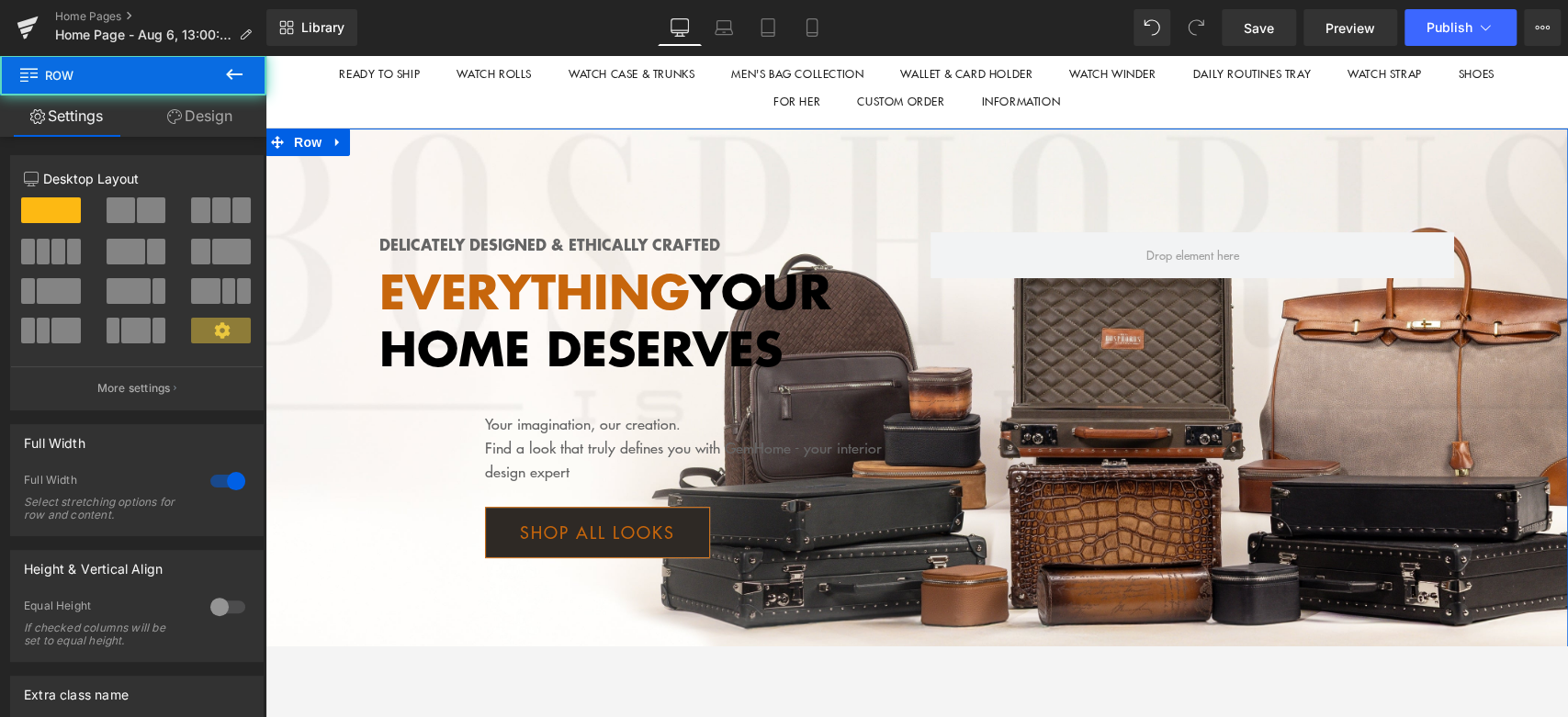 click on "Delicately designed & ethically crafted Text Block         Everything  your home deserves Text Block         Your imagination, our creation.  Find a look that truly defines you with GemHome - your interior design expert Text Block         Shop all looks Button         Row       100px   Row" at bounding box center [917, 406] 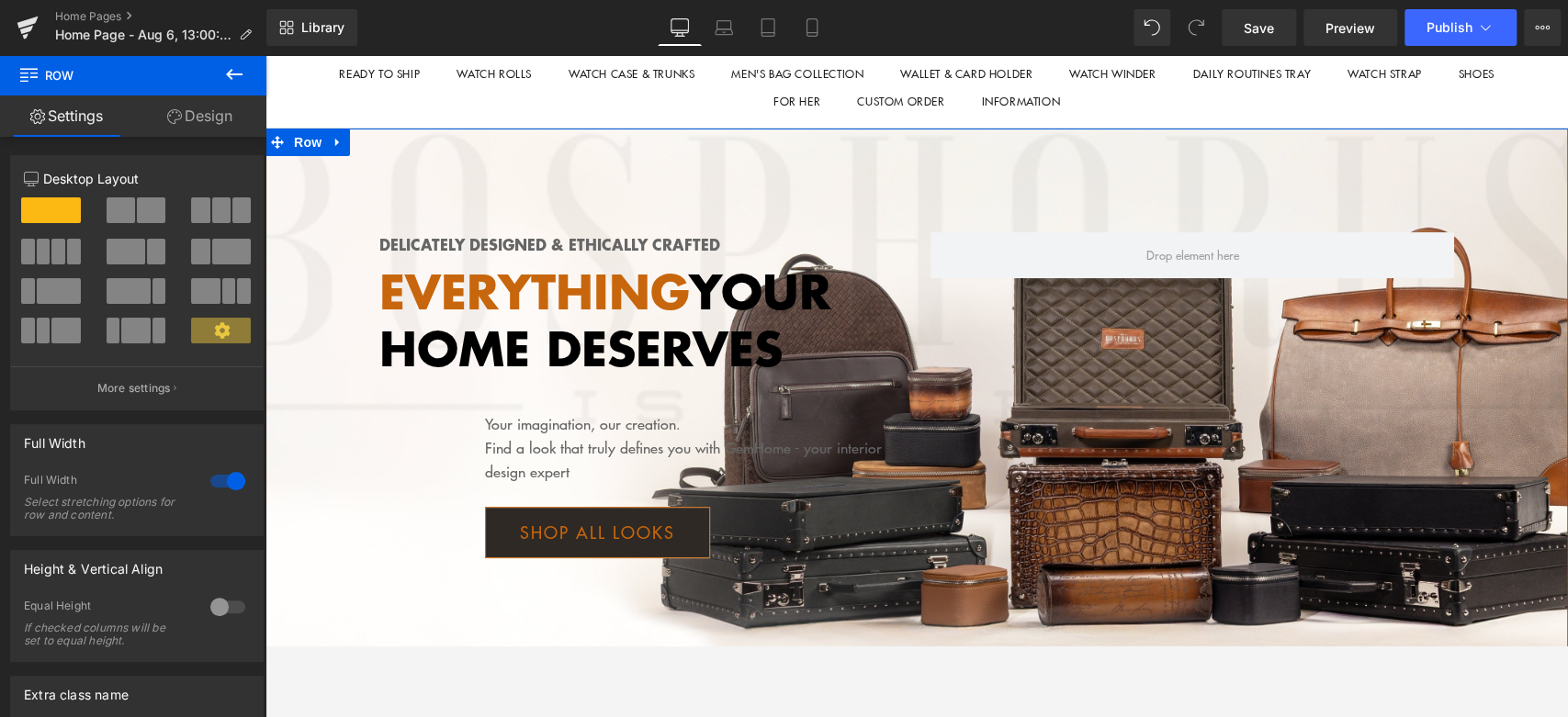 click 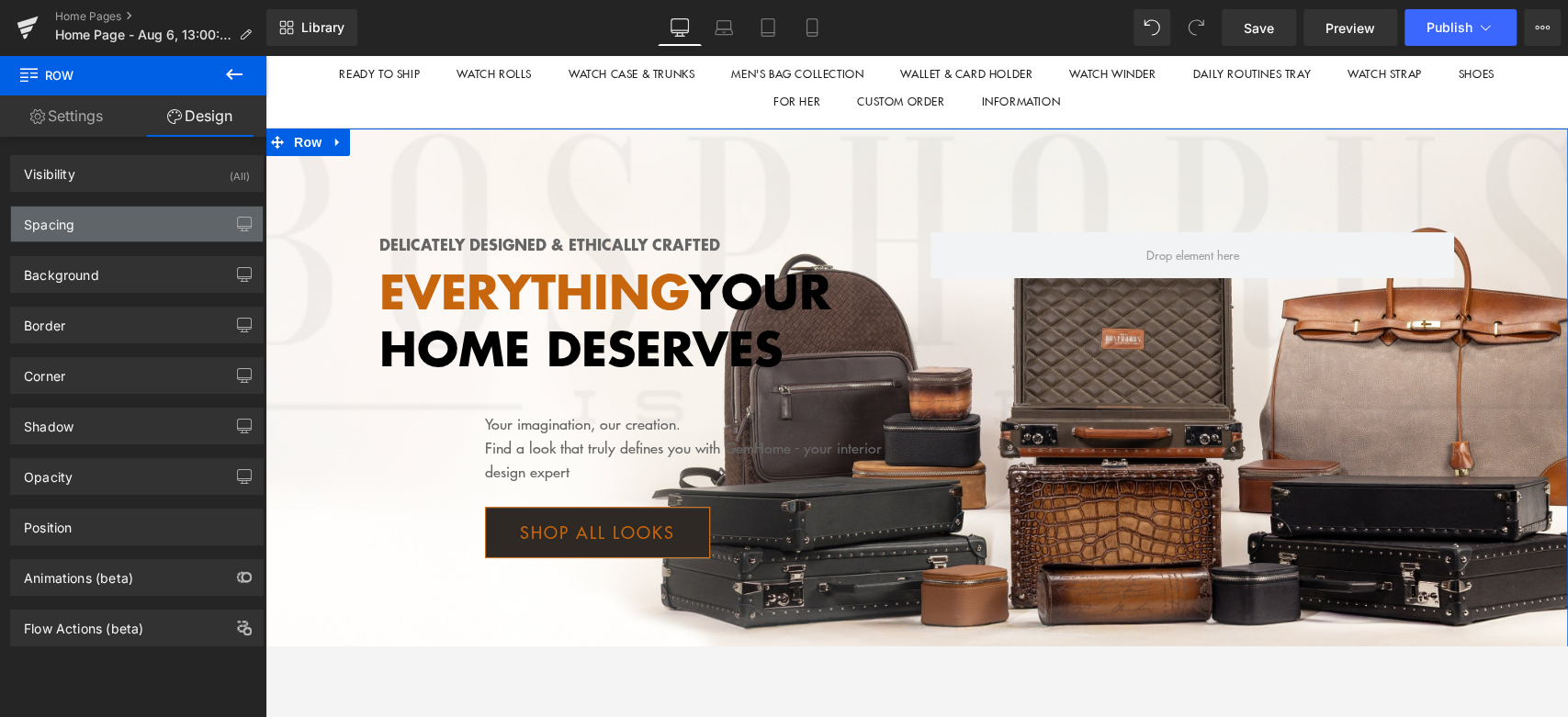 click on "Spacing" at bounding box center (137, 224) 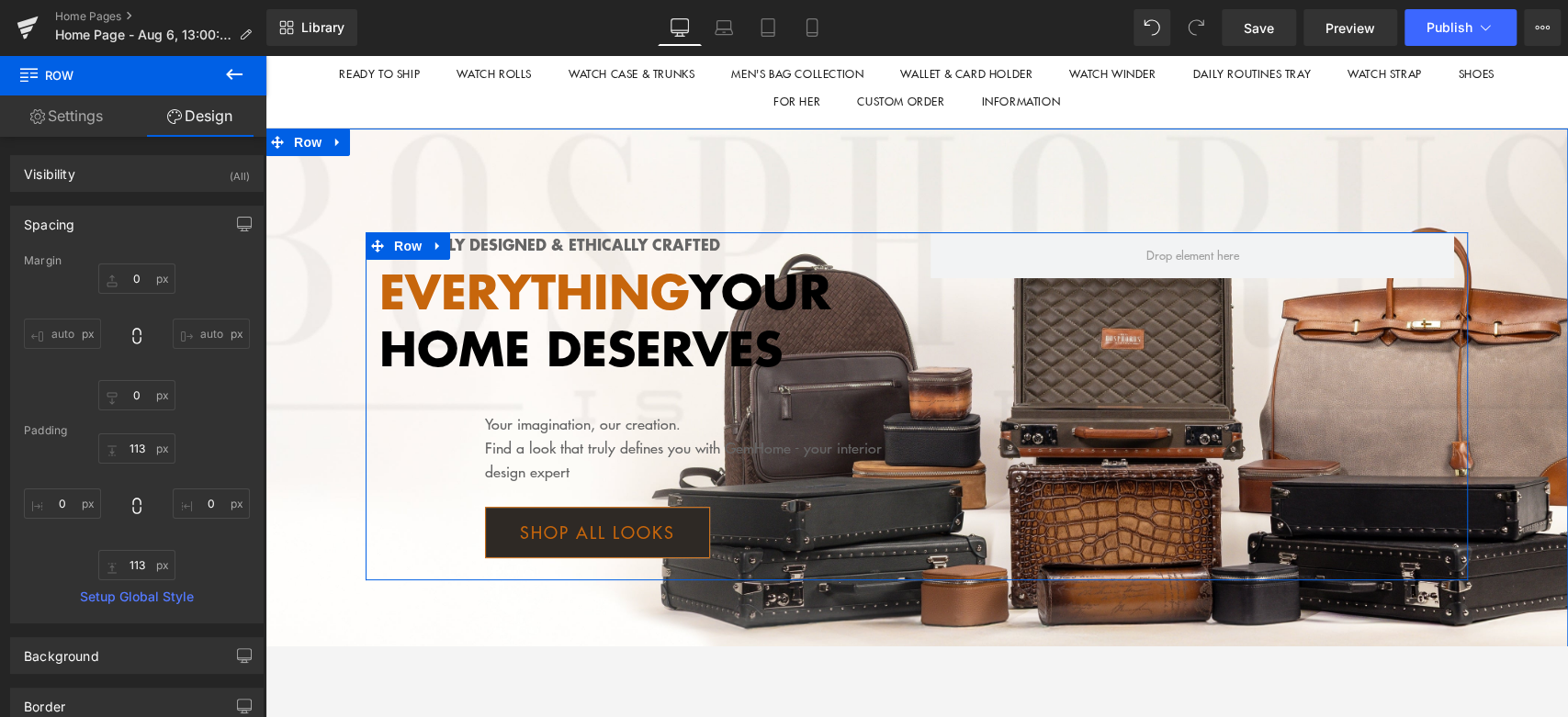 click on "Delicately designed & ethically crafted Text Block         Everything  your home deserves Text Block         Your imagination, our creation.  Find a look that truly defines you with GemHome - your interior design expert Text Block         Shop all looks Button         Row       100px" at bounding box center [641, 406] 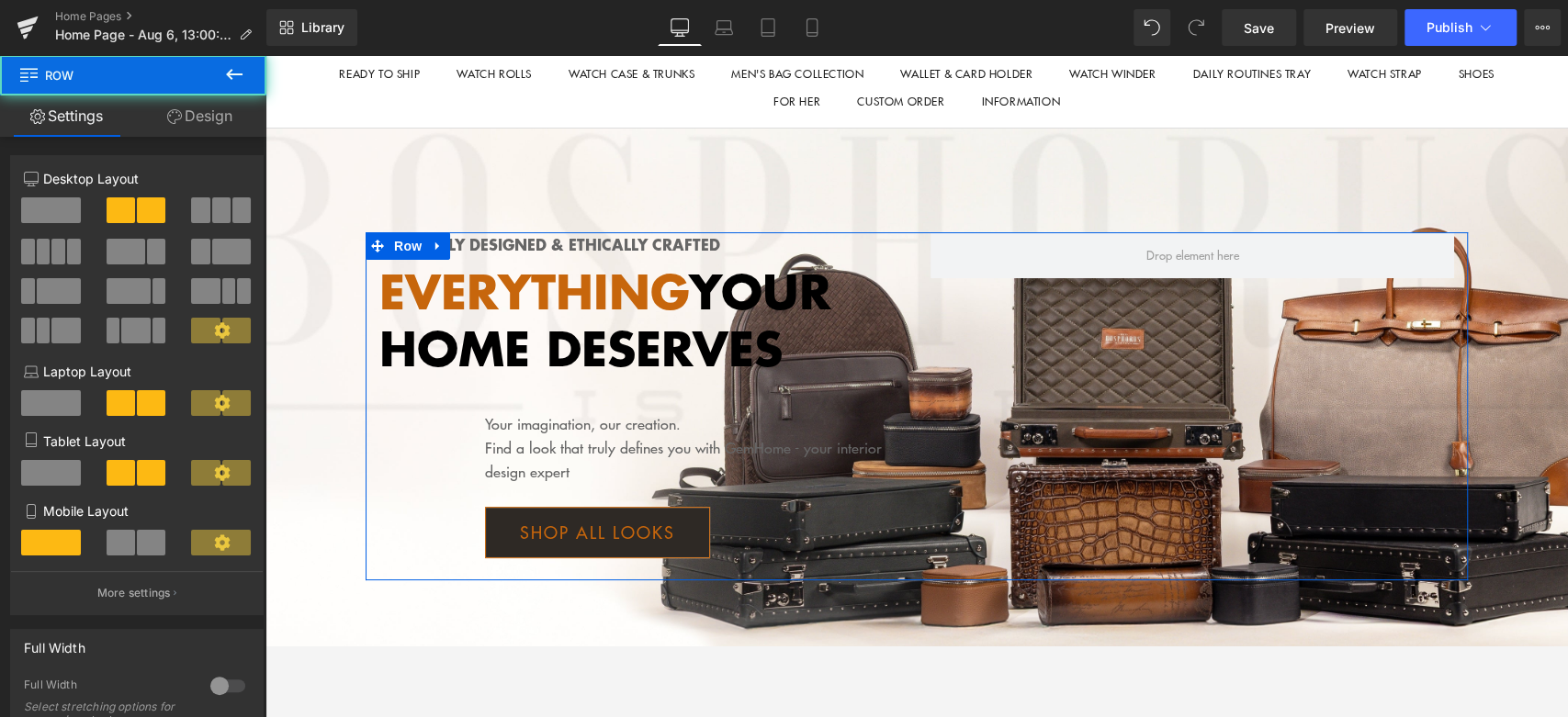 click on "Design" at bounding box center [199, 116] 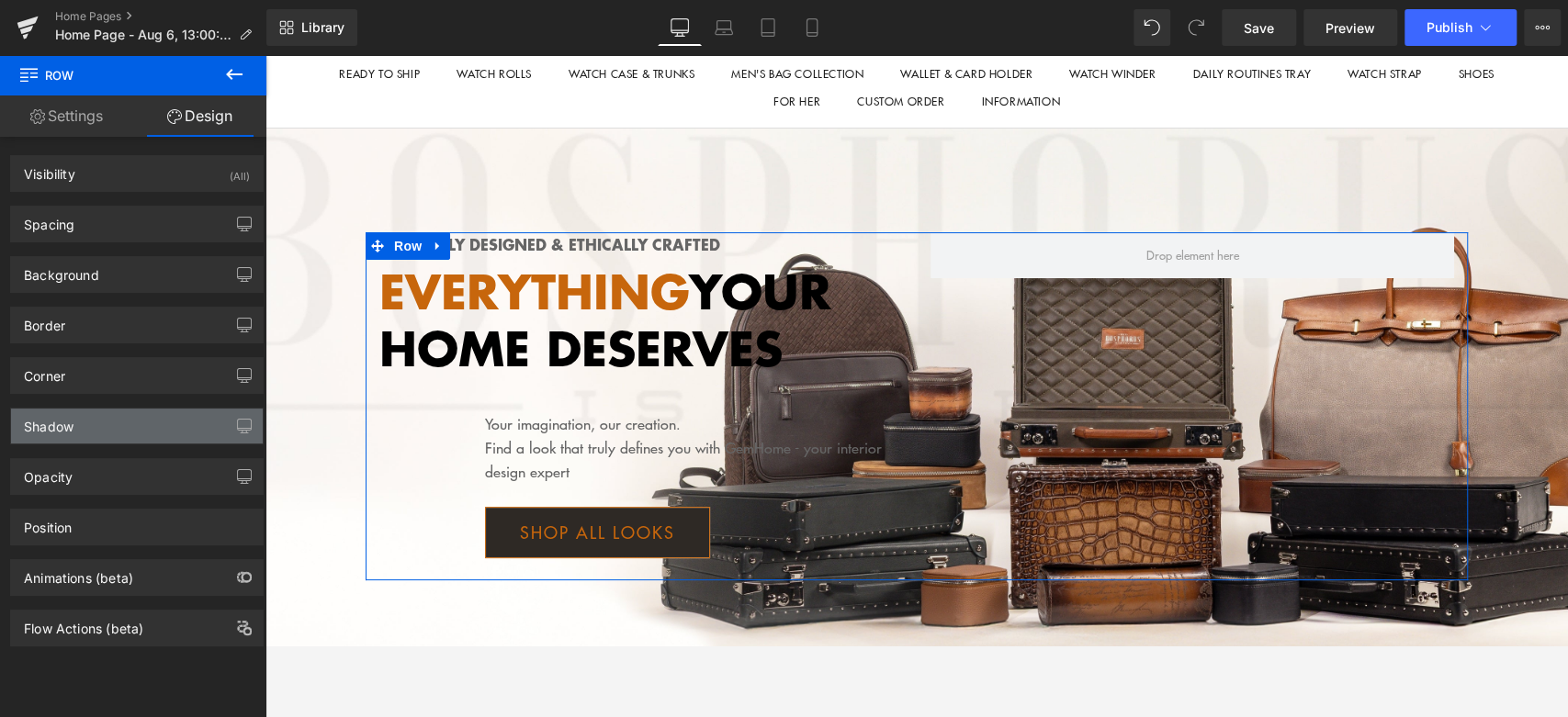 click on "Shadow" at bounding box center (137, 426) 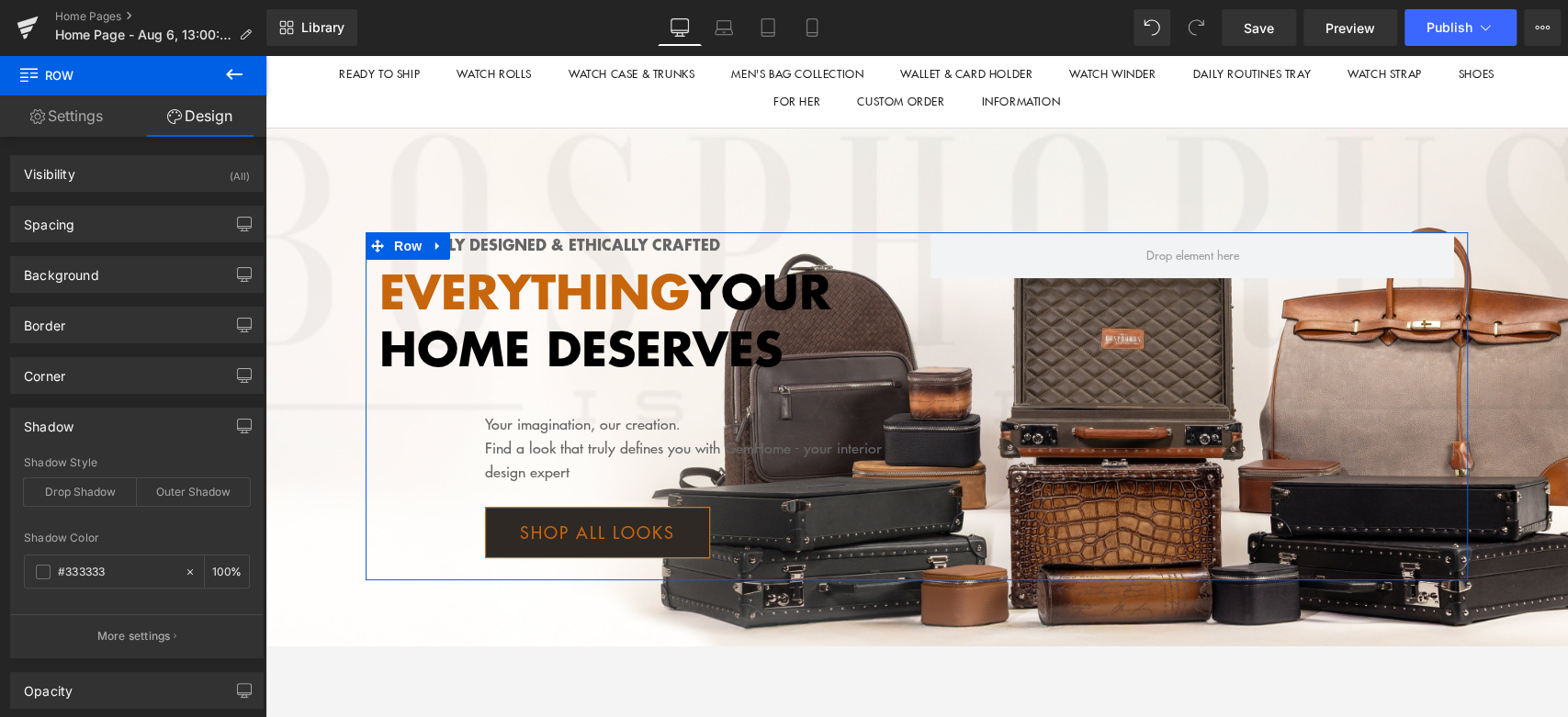 click on "Shadow" at bounding box center [137, 426] 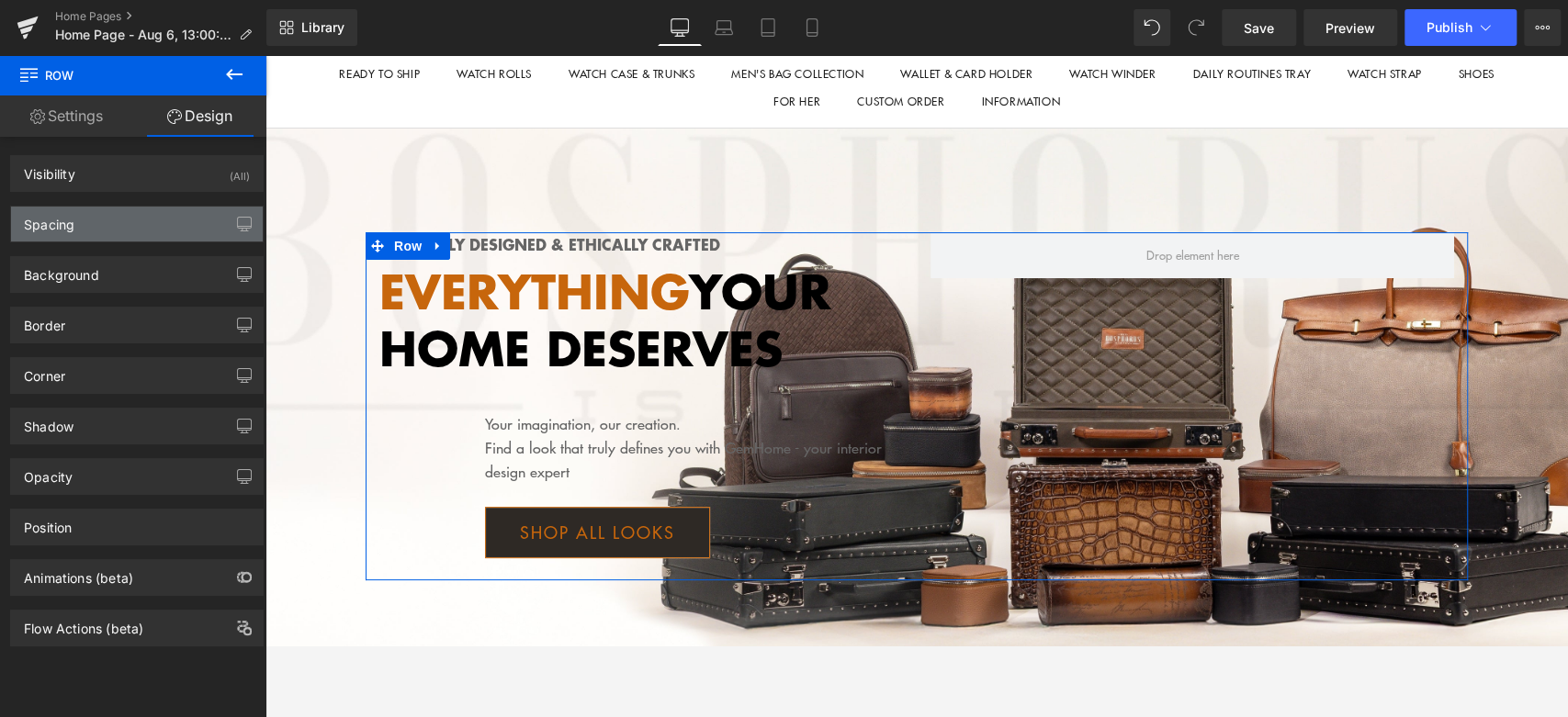 click on "Spacing" at bounding box center [137, 224] 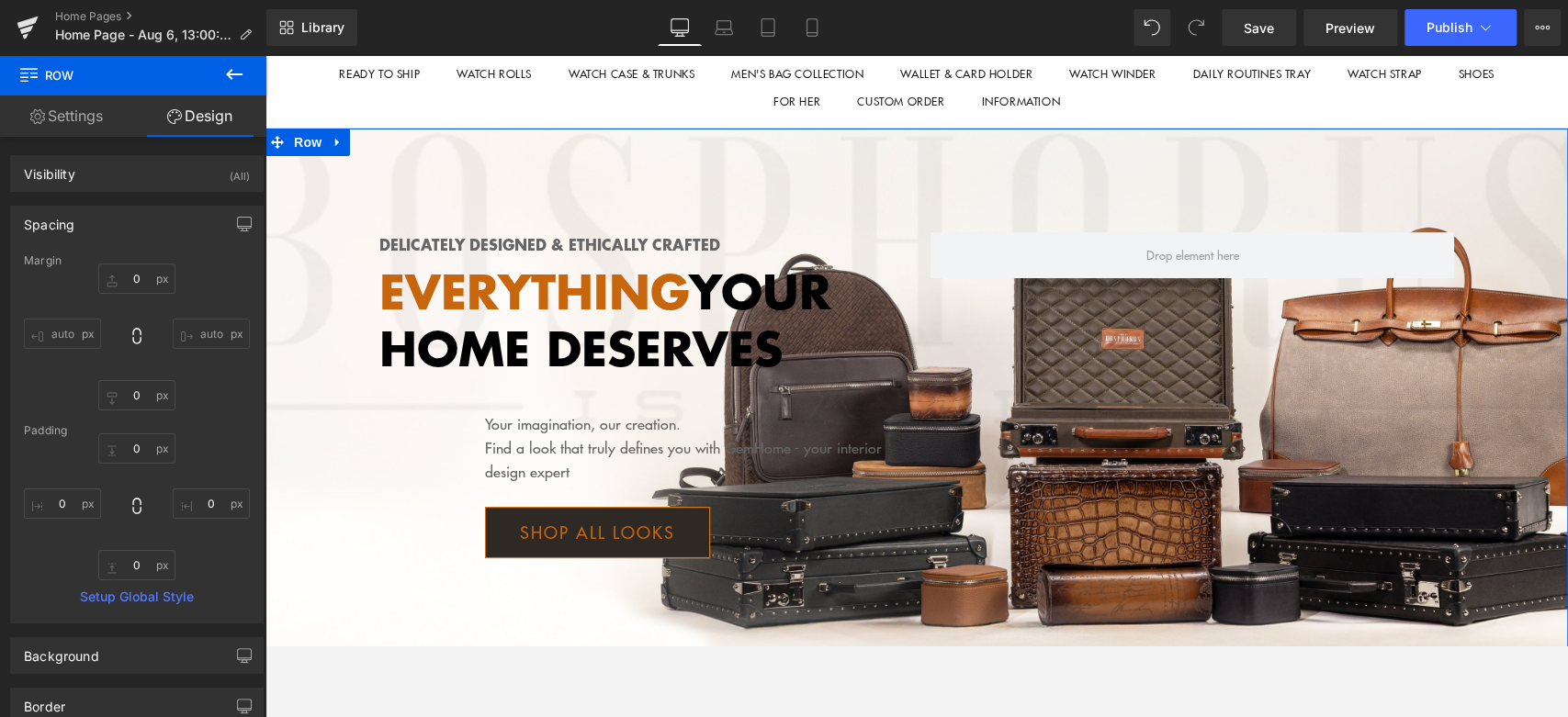 click on "Delicately designed & ethically crafted Text Block         Everything  your home deserves Text Block         Your imagination, our creation.  Find a look that truly defines you with GemHome - your interior design expert Text Block         Shop all looks Button         Row       100px   Row" at bounding box center (917, 406) 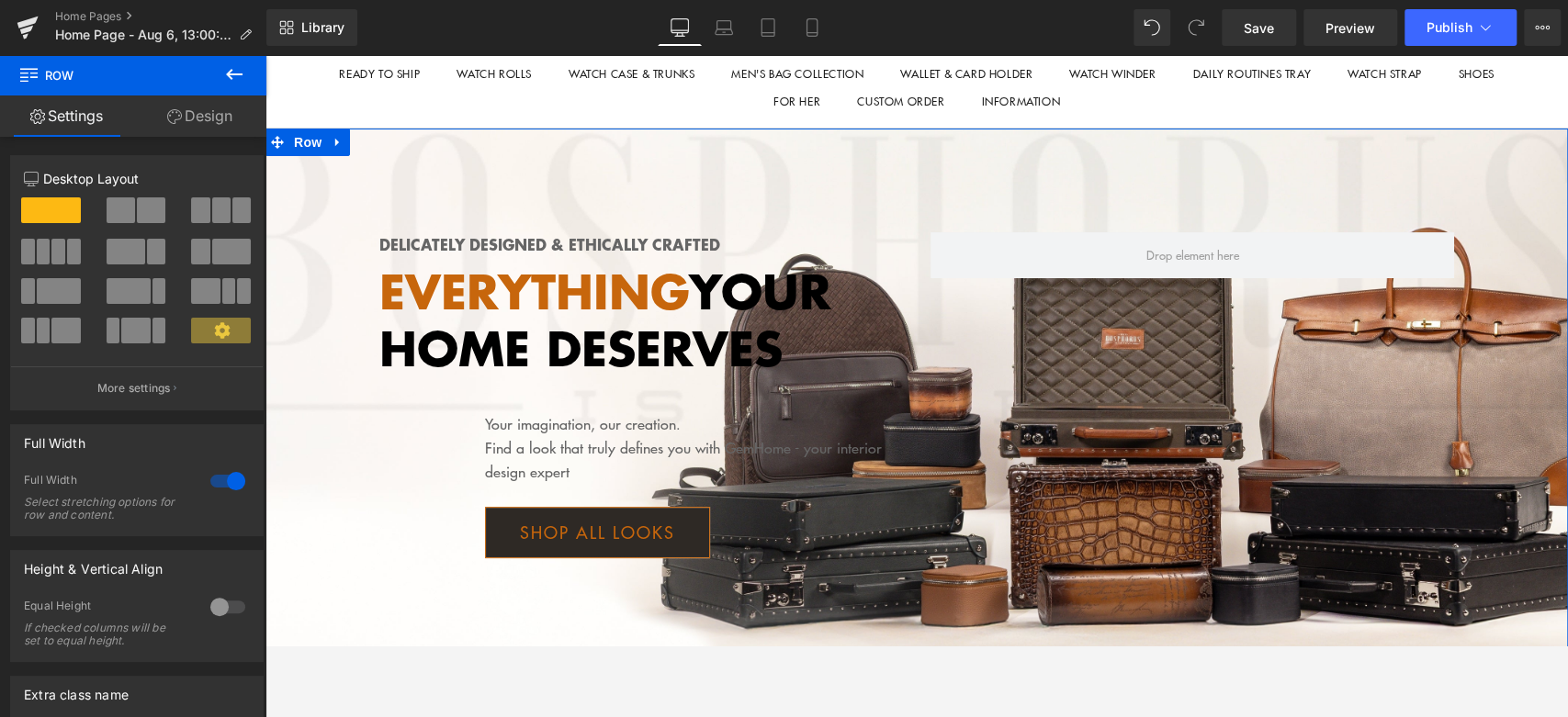 click at bounding box center [200, 210] 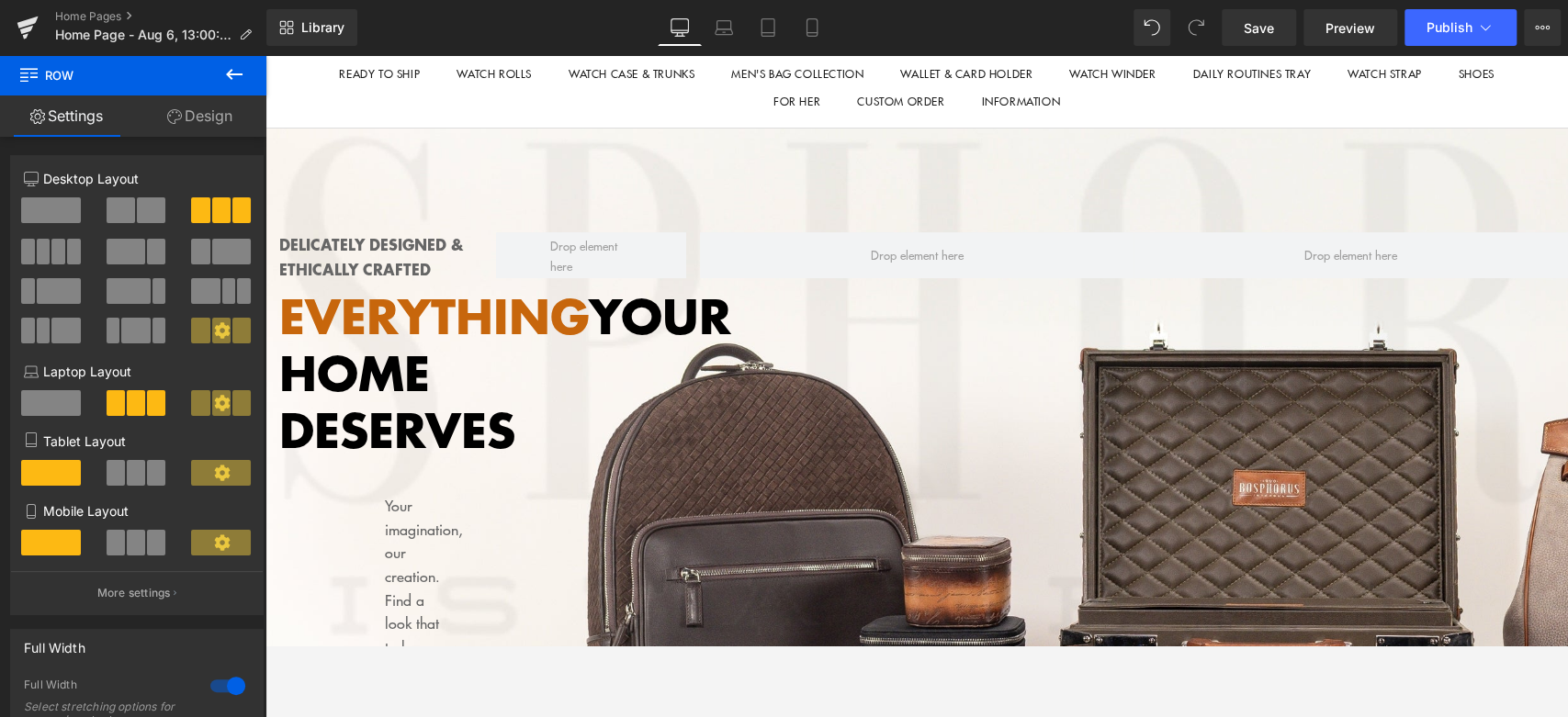 type 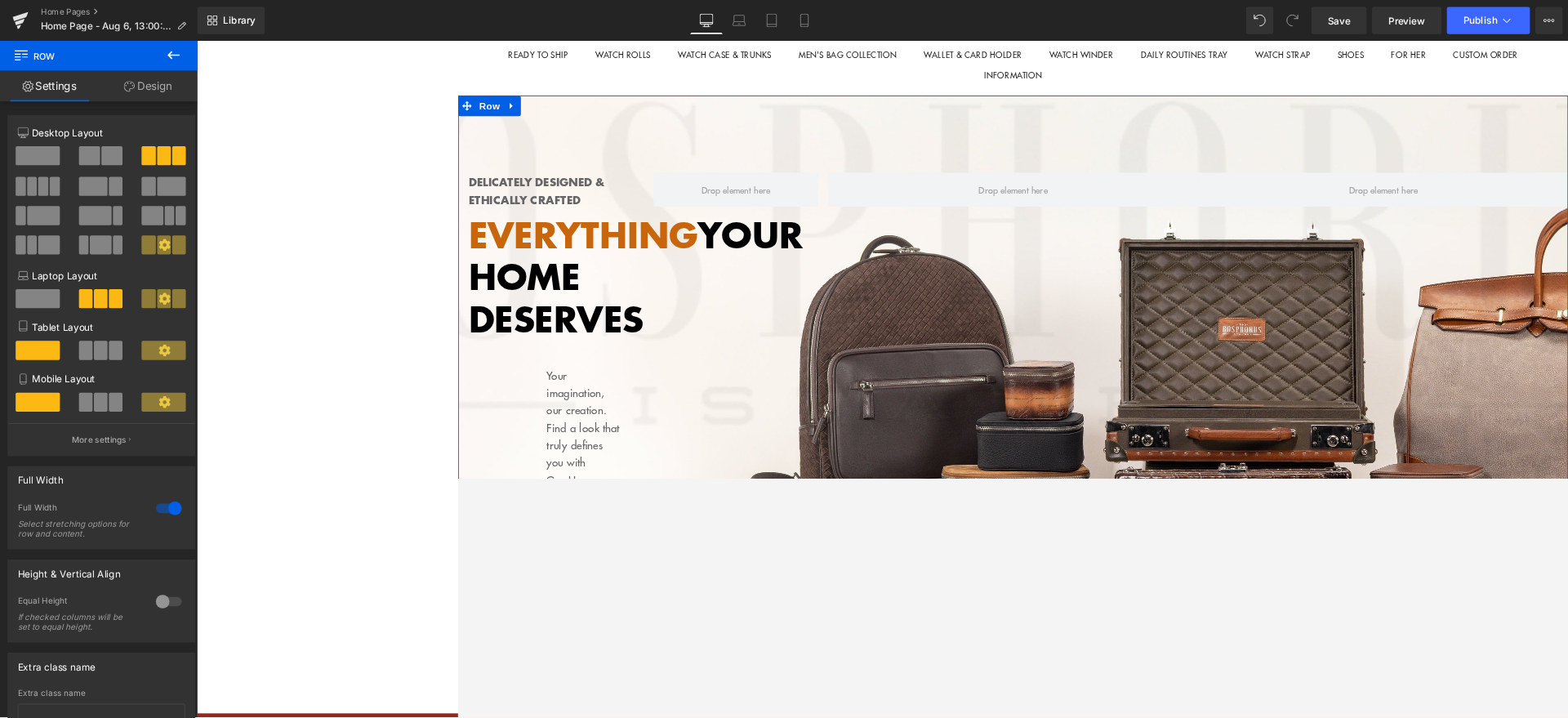 scroll, scrollTop: 91, scrollLeft: 0, axis: vertical 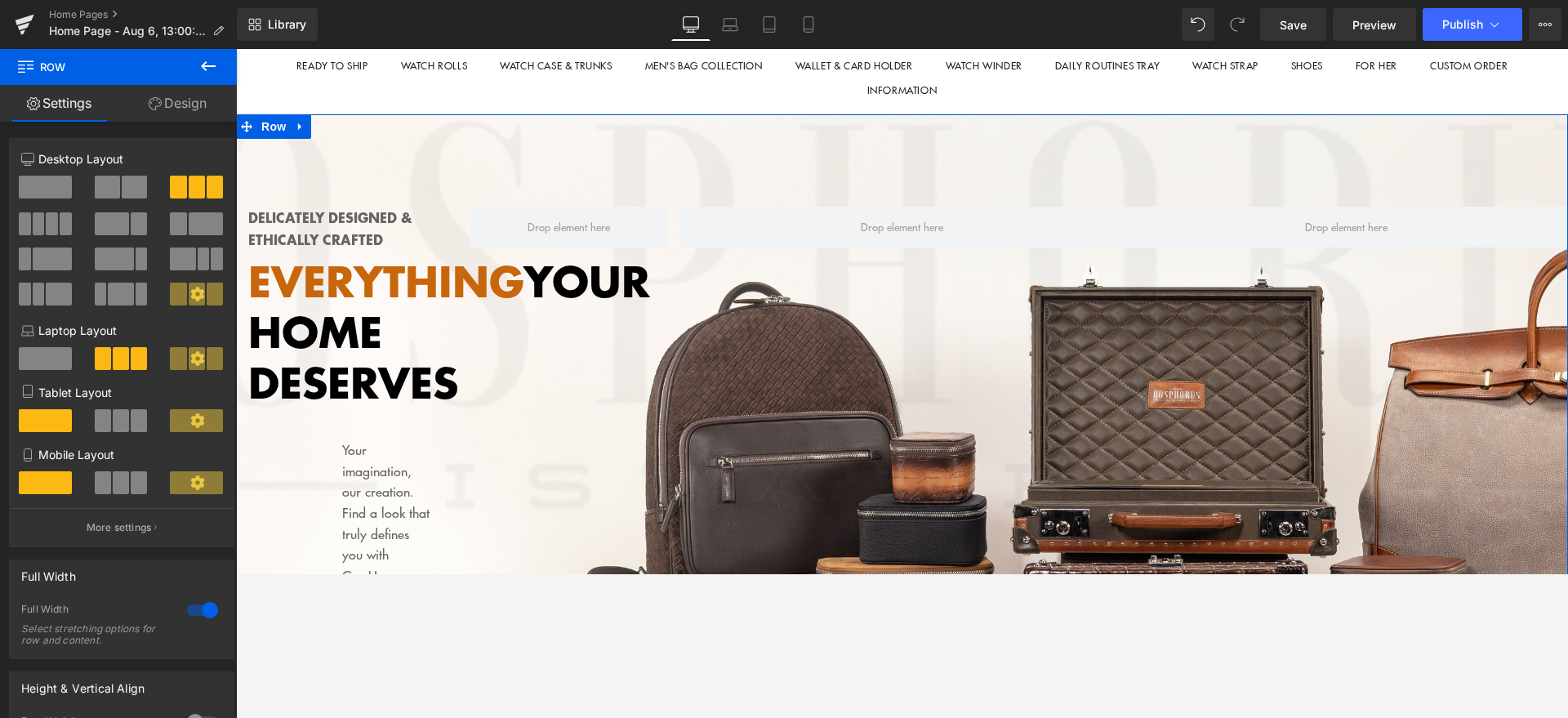 click at bounding box center [45, 187] 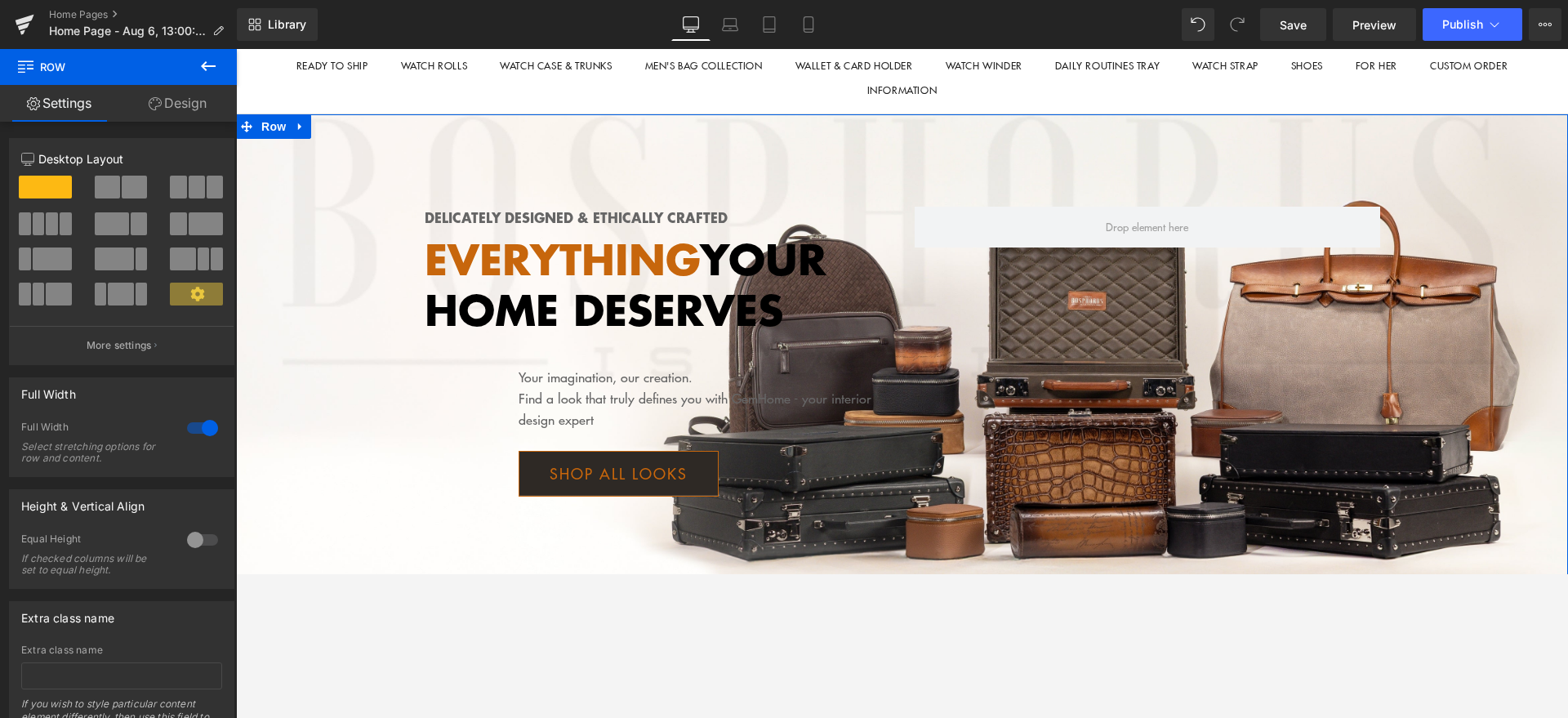 click at bounding box center [134, 187] 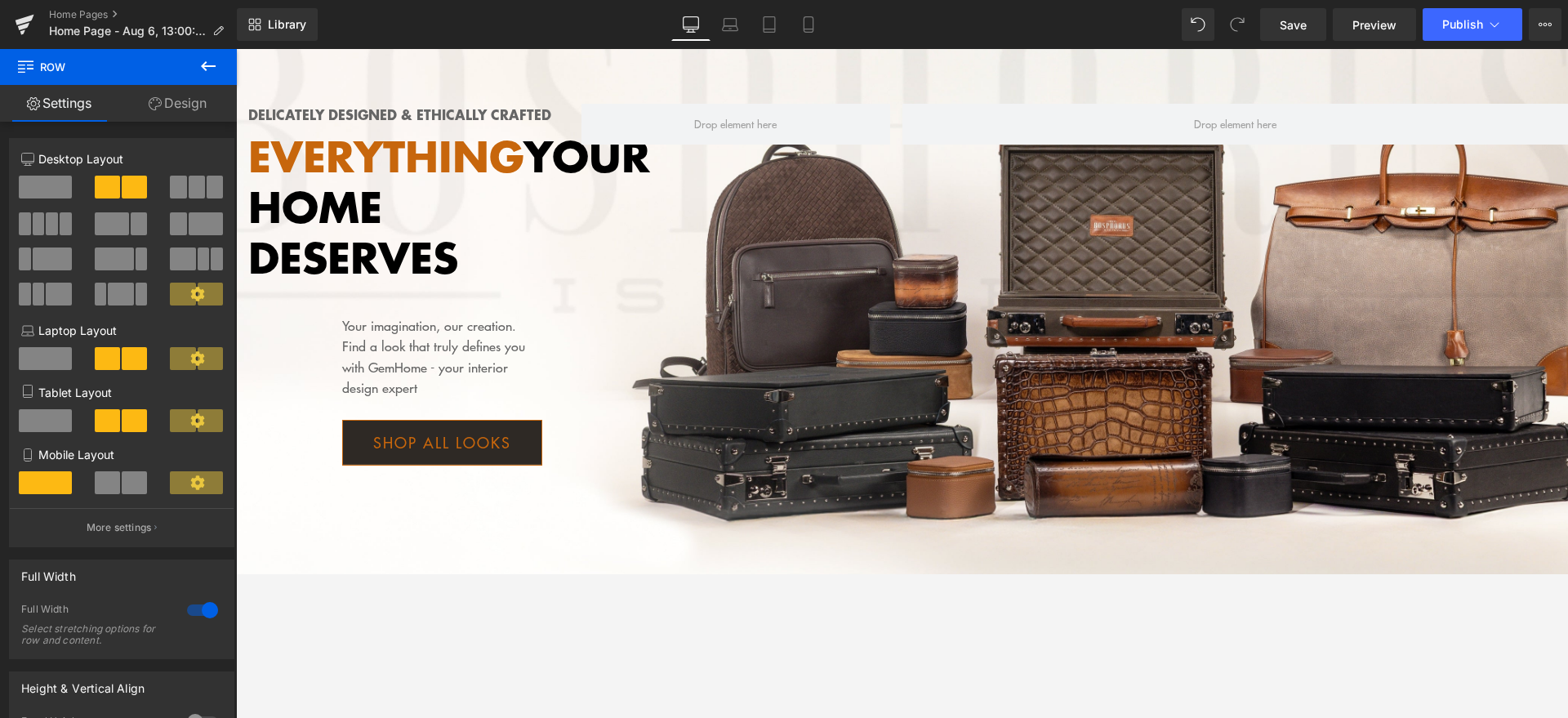 type 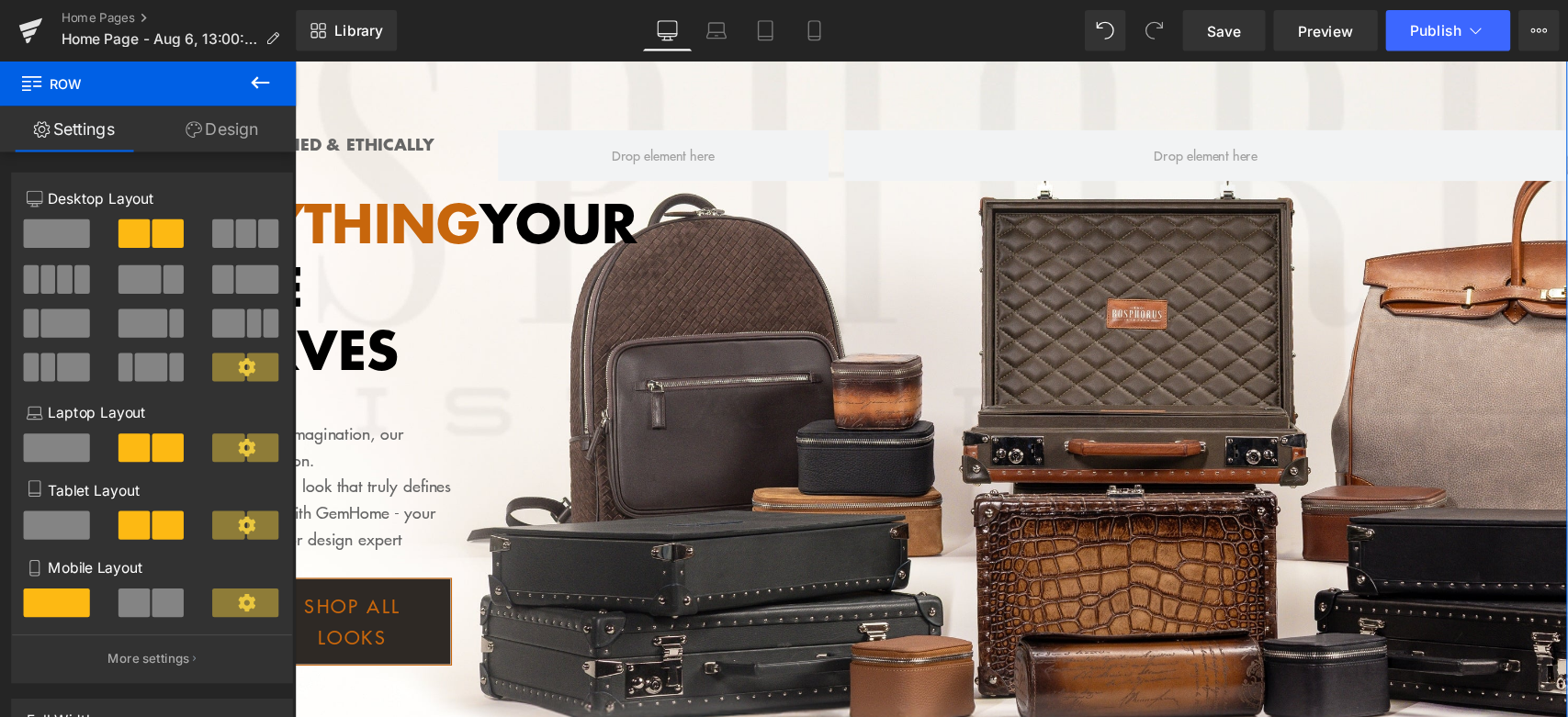 scroll, scrollTop: 217, scrollLeft: 0, axis: vertical 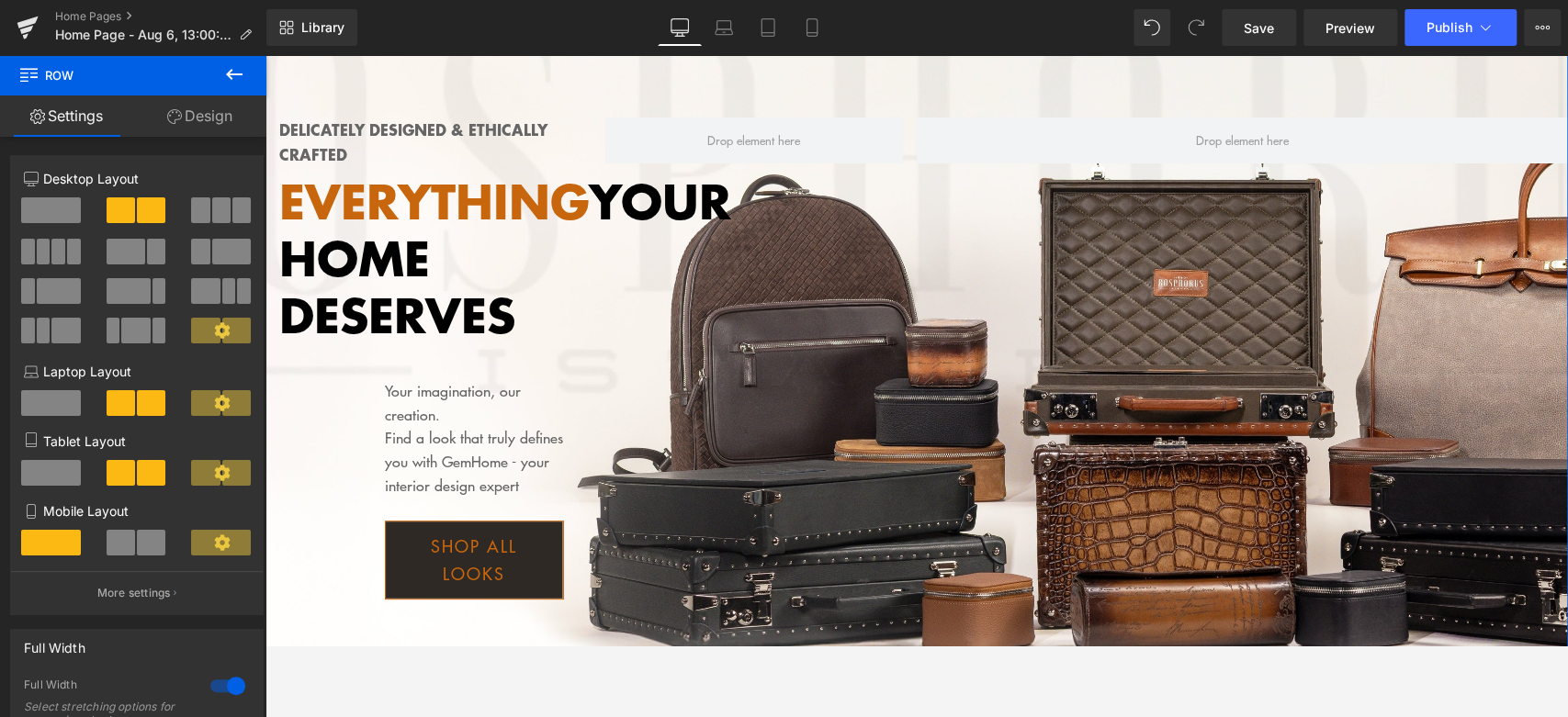 drag, startPoint x: 52, startPoint y: 211, endPoint x: 69, endPoint y: 211, distance: 17 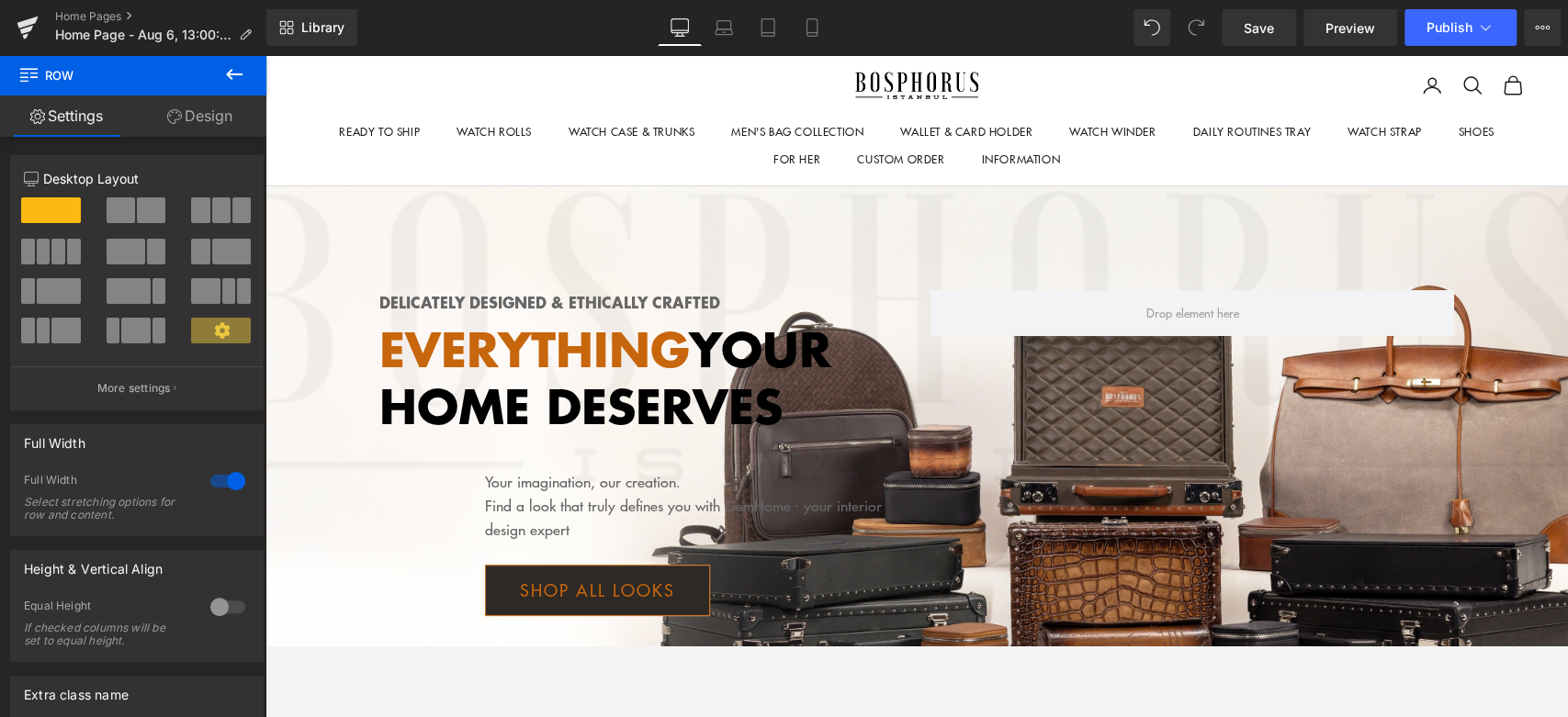 scroll, scrollTop: 102, scrollLeft: 0, axis: vertical 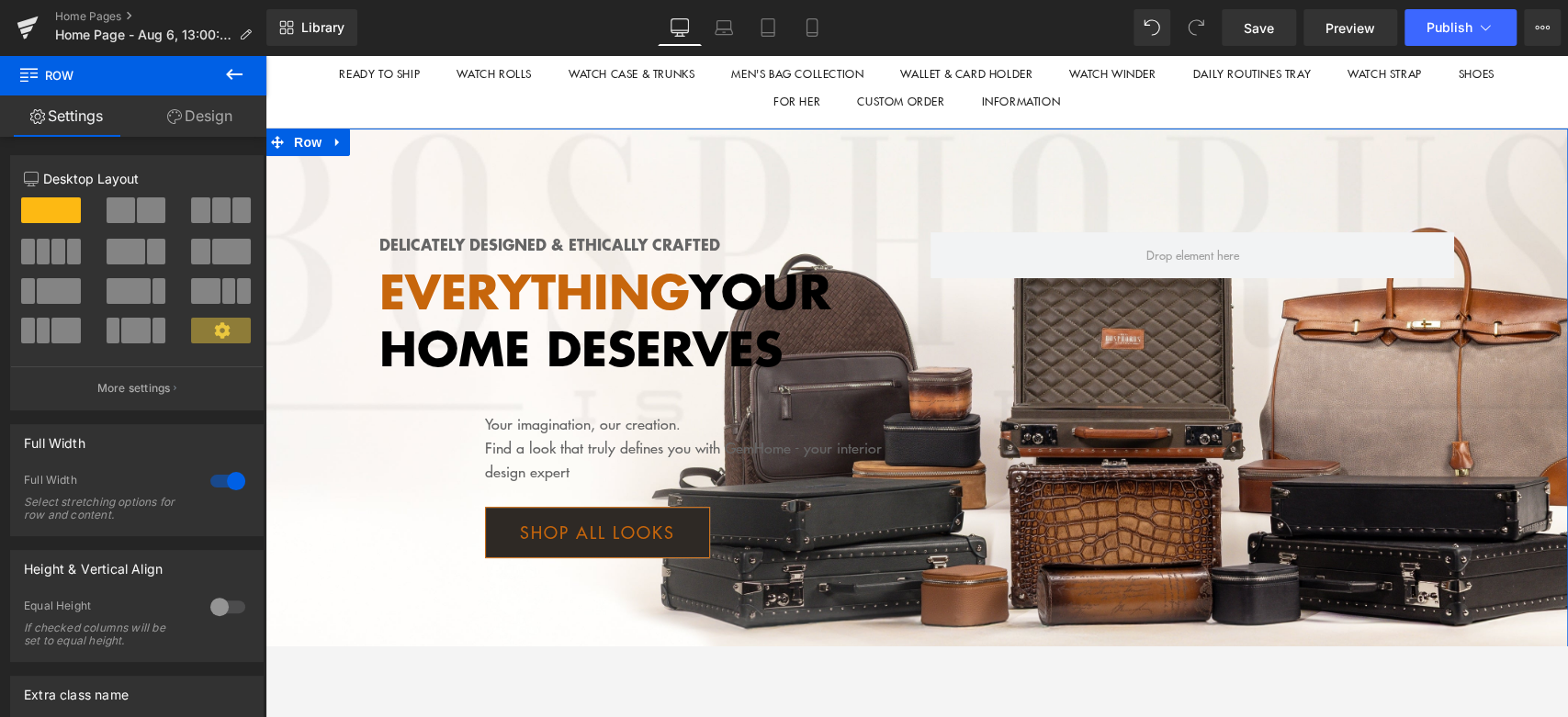 click at bounding box center [120, 210] 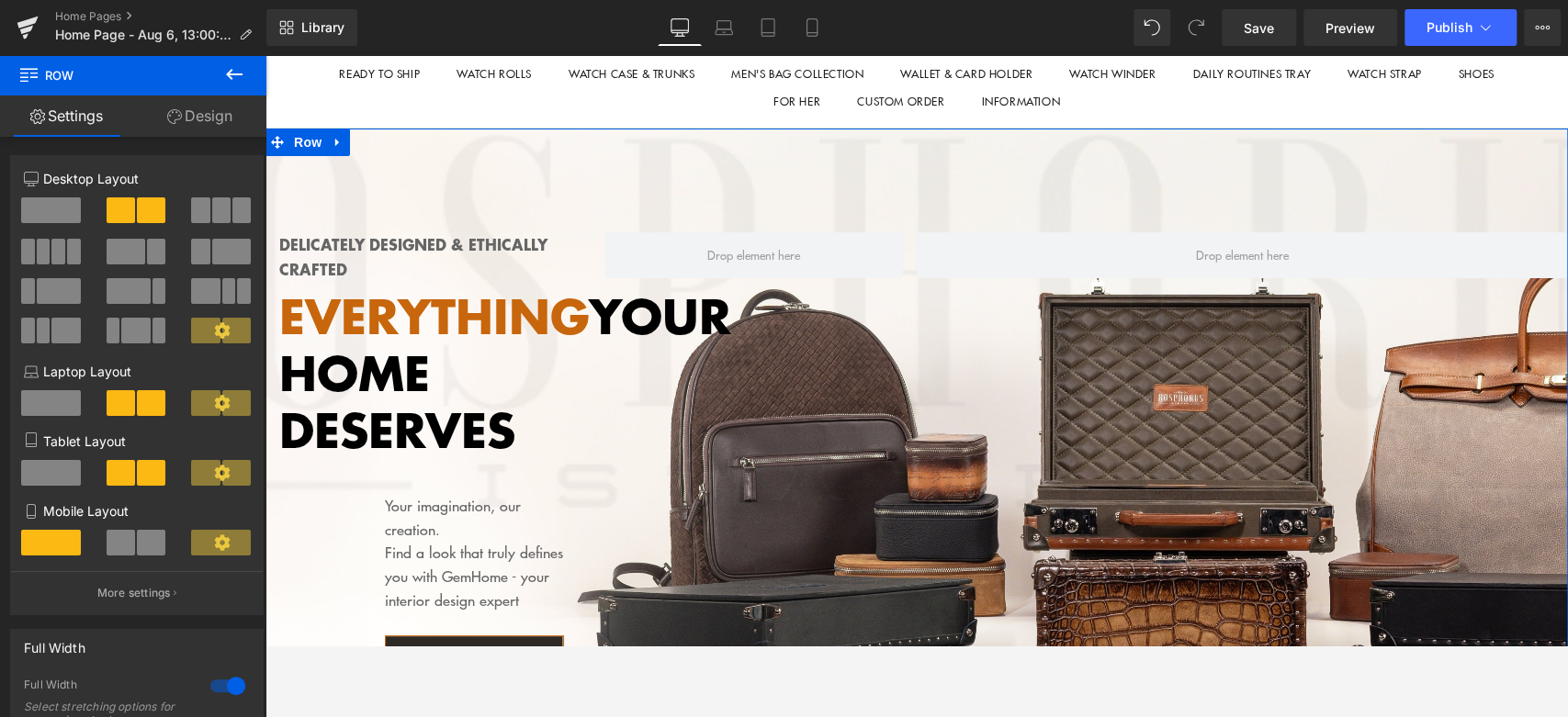 click at bounding box center (51, 210) 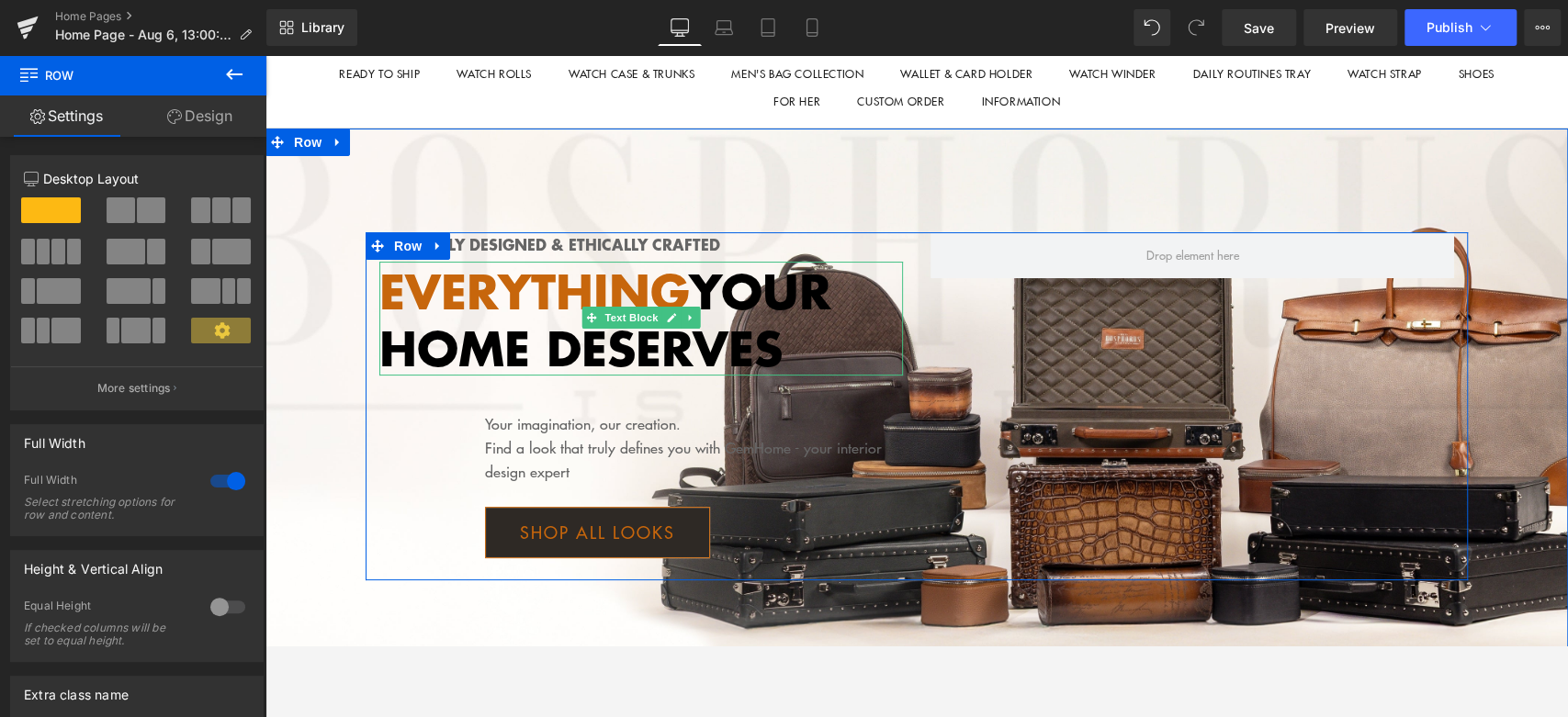 click on "Everything your home deserves Text Block" at bounding box center [641, 319] 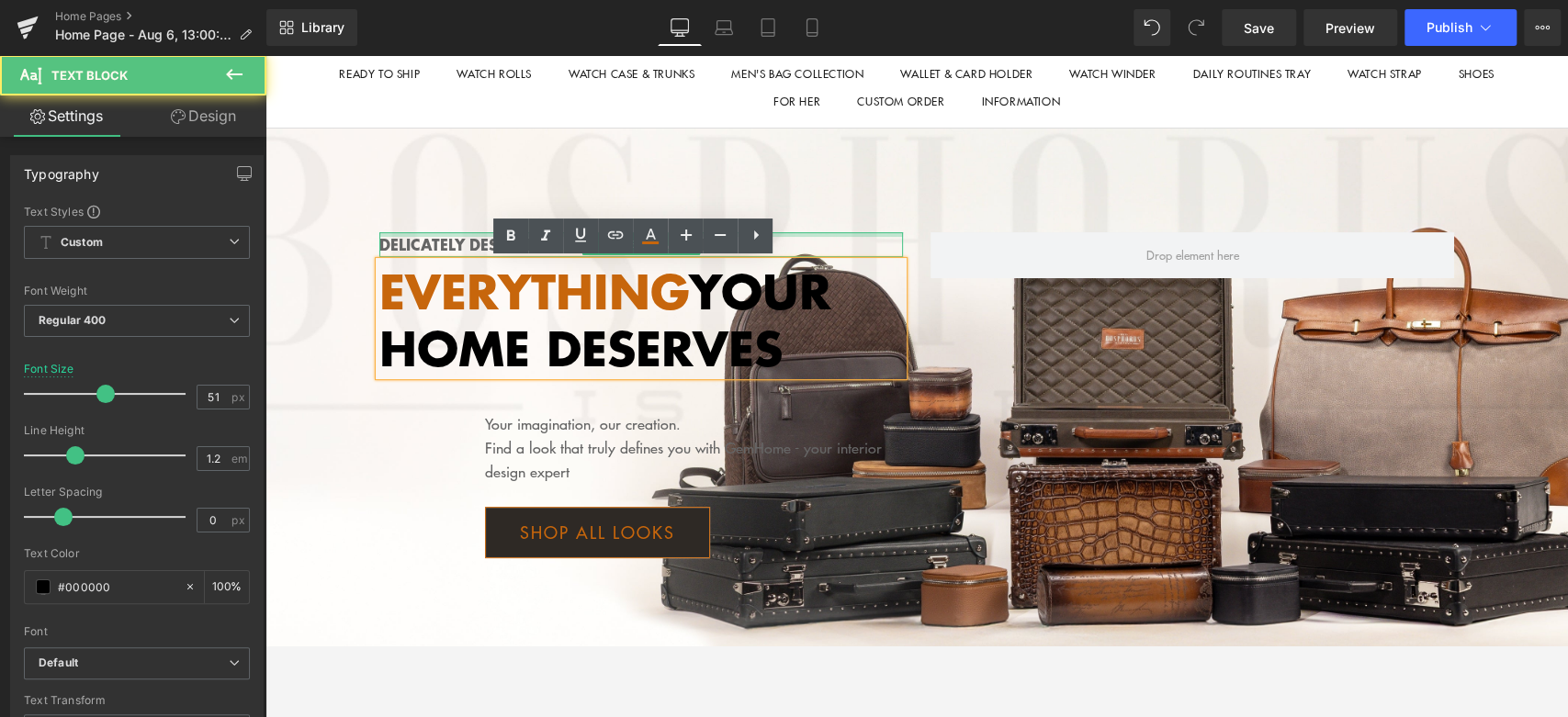click at bounding box center [641, 234] 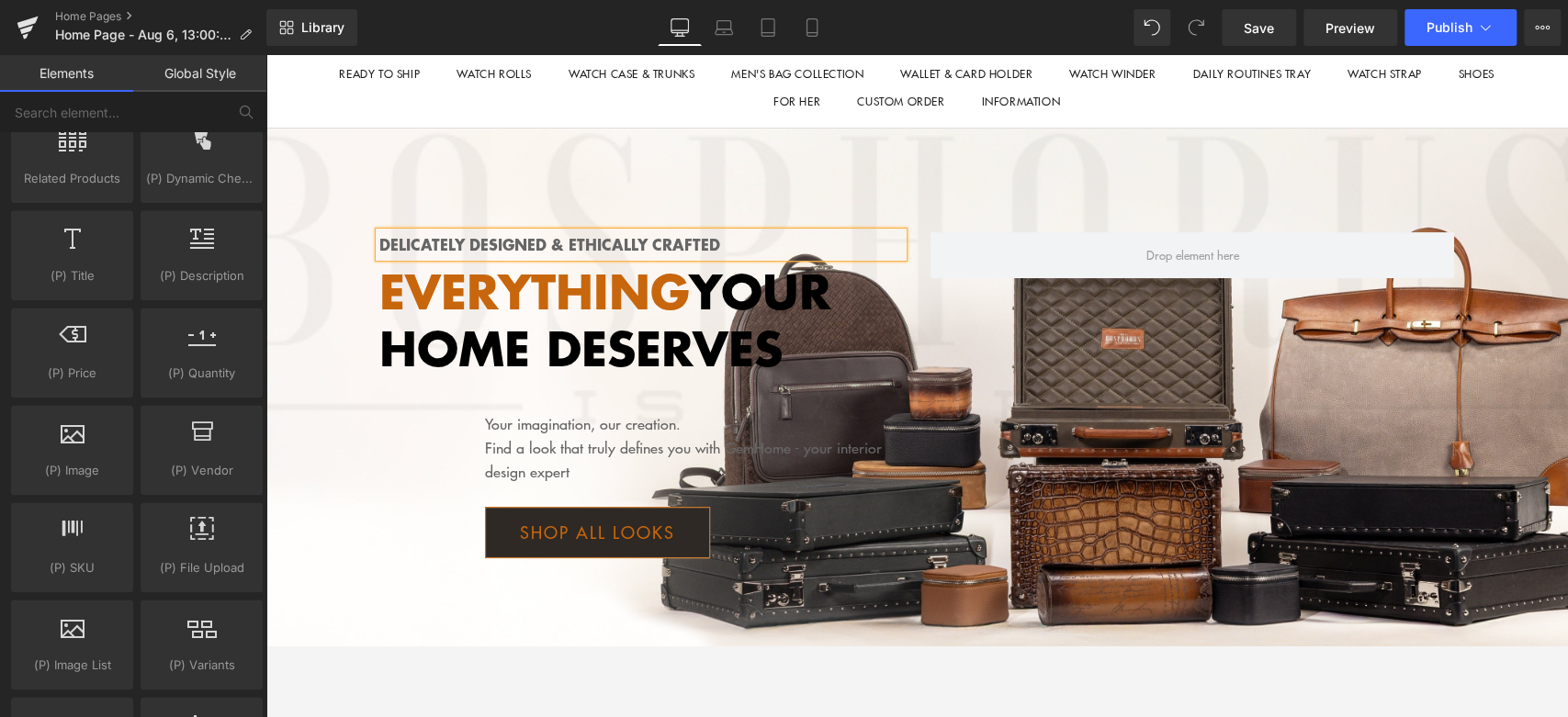 click on "Bosphorus Leather
Open navigation menu
Ready To Ship
Watch Rolls
Watch Case & Trunks
Categories
Watch Collector Case
Petra & Maya Watch Case
Watch Trunks
Ephesus Collection
Zipper Watch Case
Watch Pouch
Shop All
Watch Collector Cases  A blend of traditional craftsmanship and modern aesthetics ensures your collection travels in the class it deserves. Petra Watch Cases They are more than just a storage solution for your prized watches; they are a statement of style.
Men's Bag Collection
Wallet & Card Holder Card Holder Passport Holder Belt" at bounding box center (917, 59) 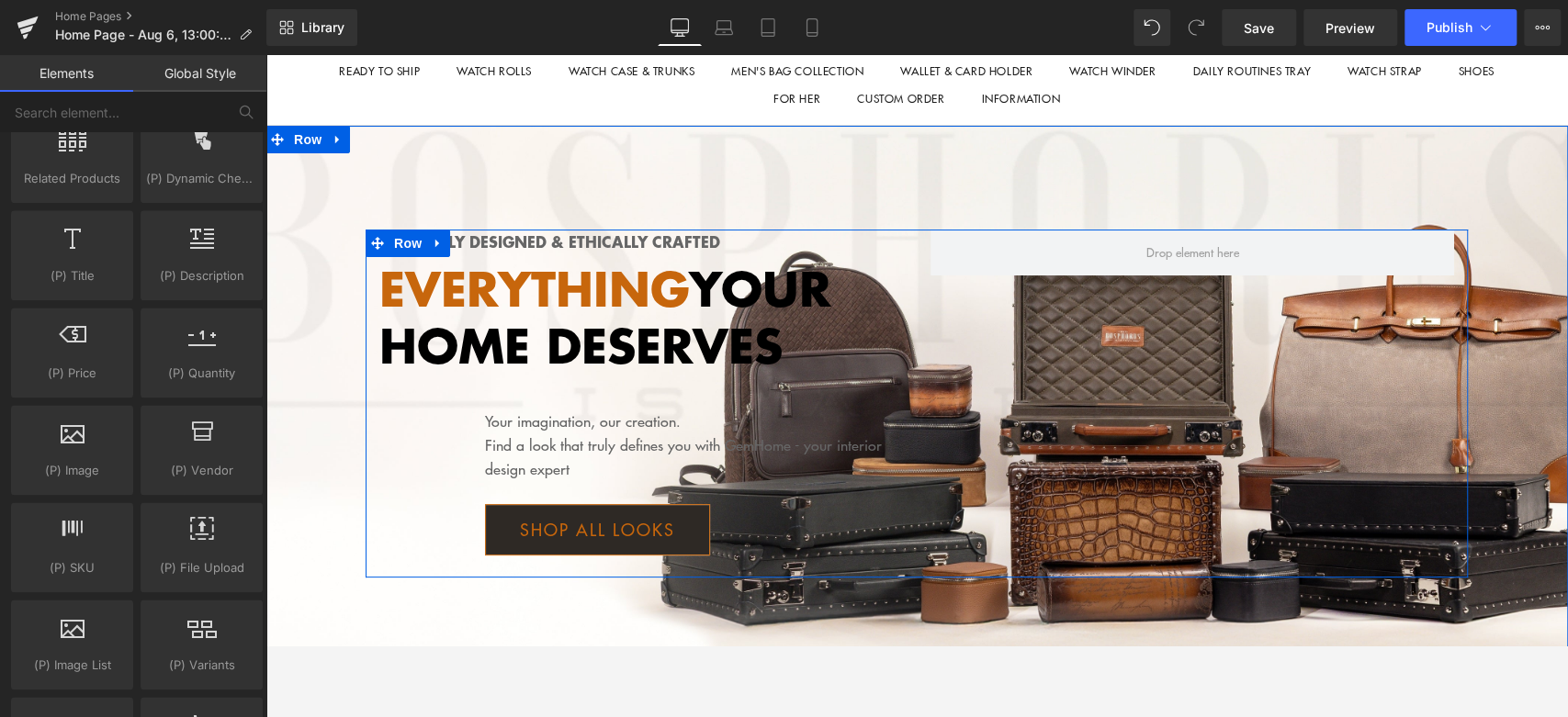 scroll, scrollTop: 102, scrollLeft: 0, axis: vertical 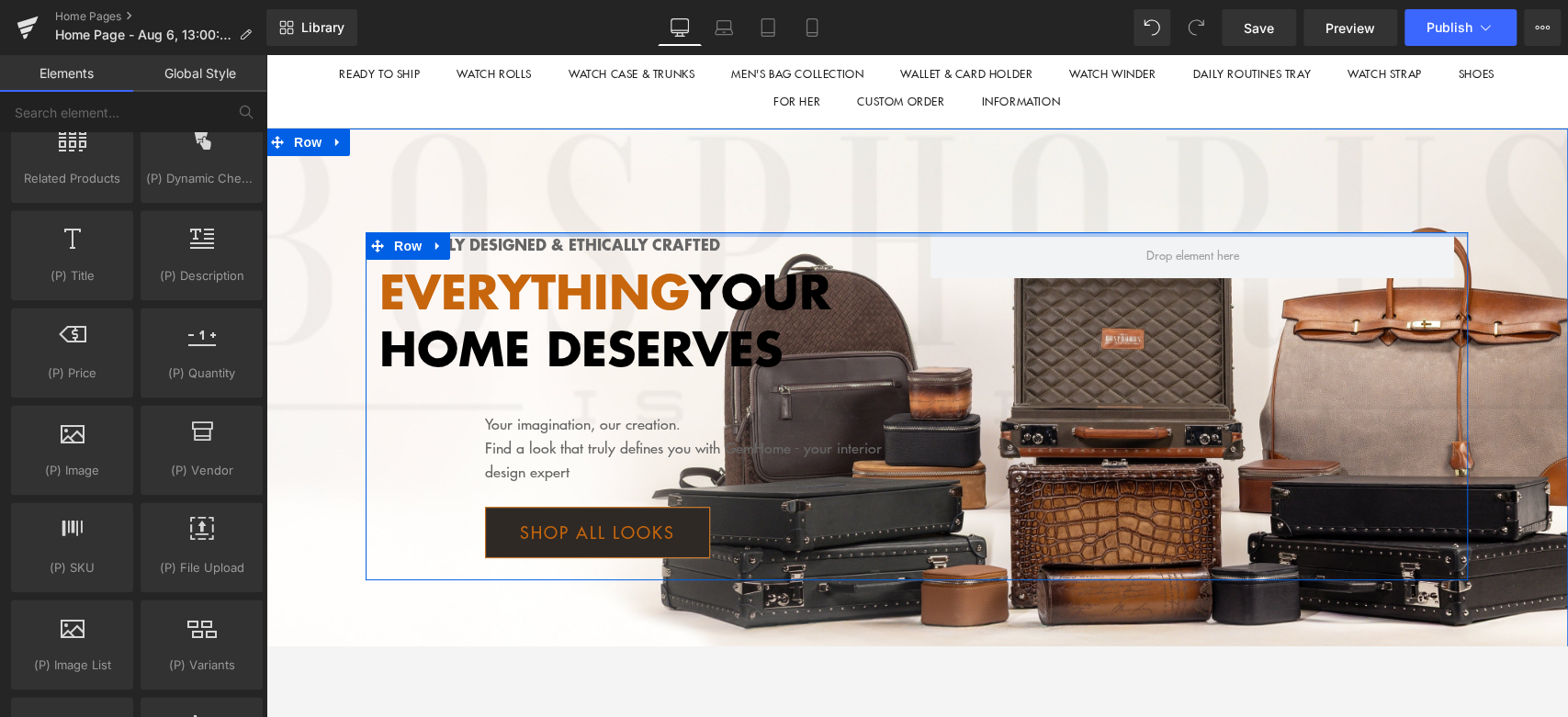 click at bounding box center (917, 234) 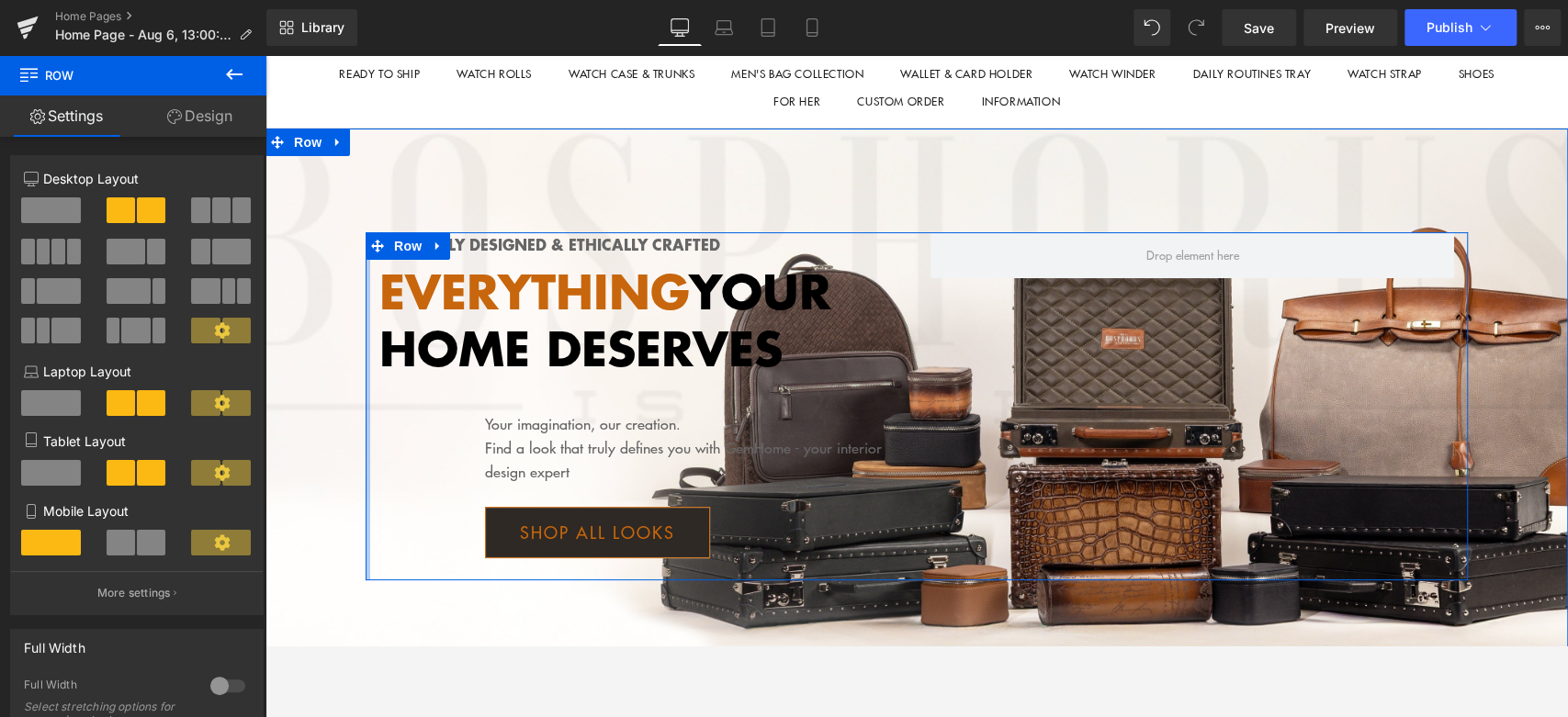 drag, startPoint x: 361, startPoint y: 302, endPoint x: 271, endPoint y: 307, distance: 90.13878 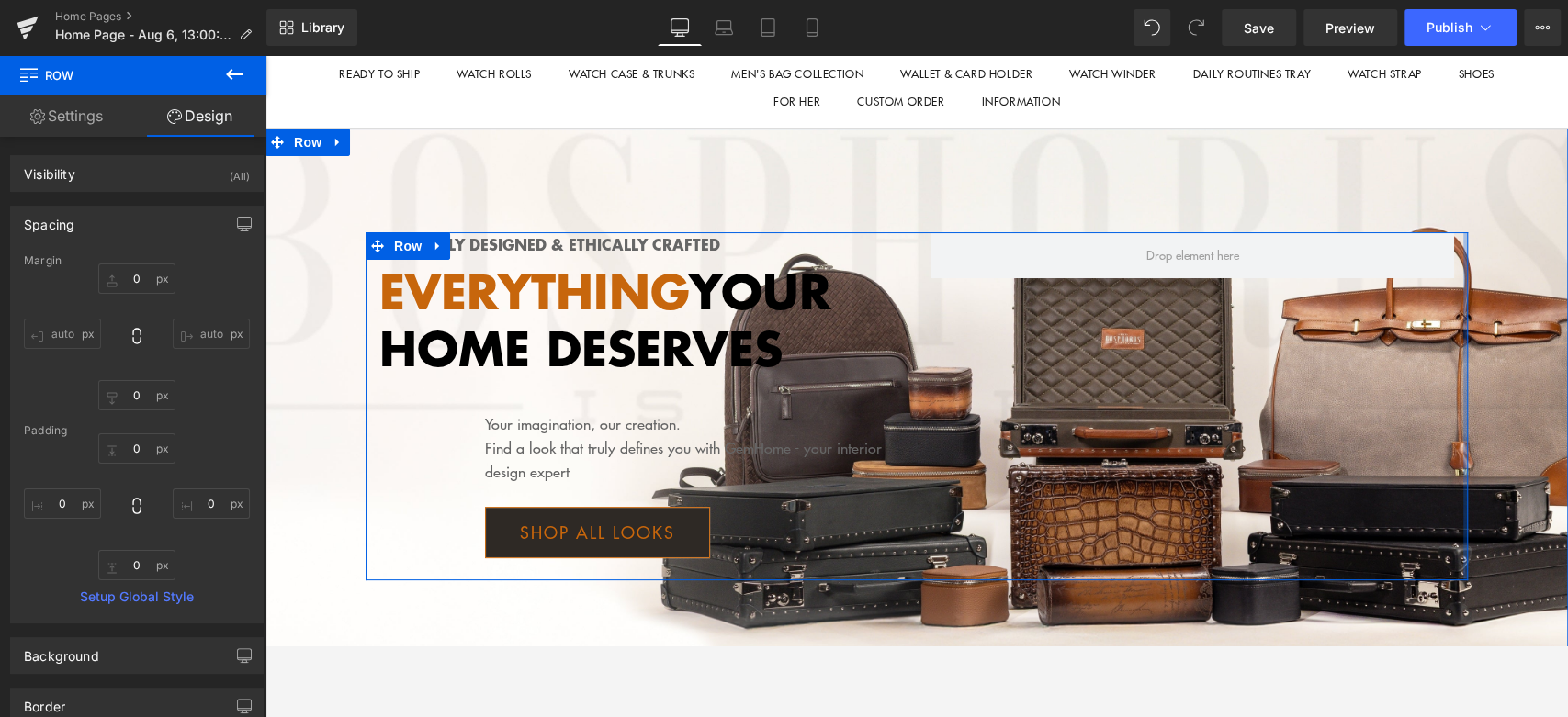 drag, startPoint x: 1459, startPoint y: 374, endPoint x: 1517, endPoint y: 398, distance: 62.769419 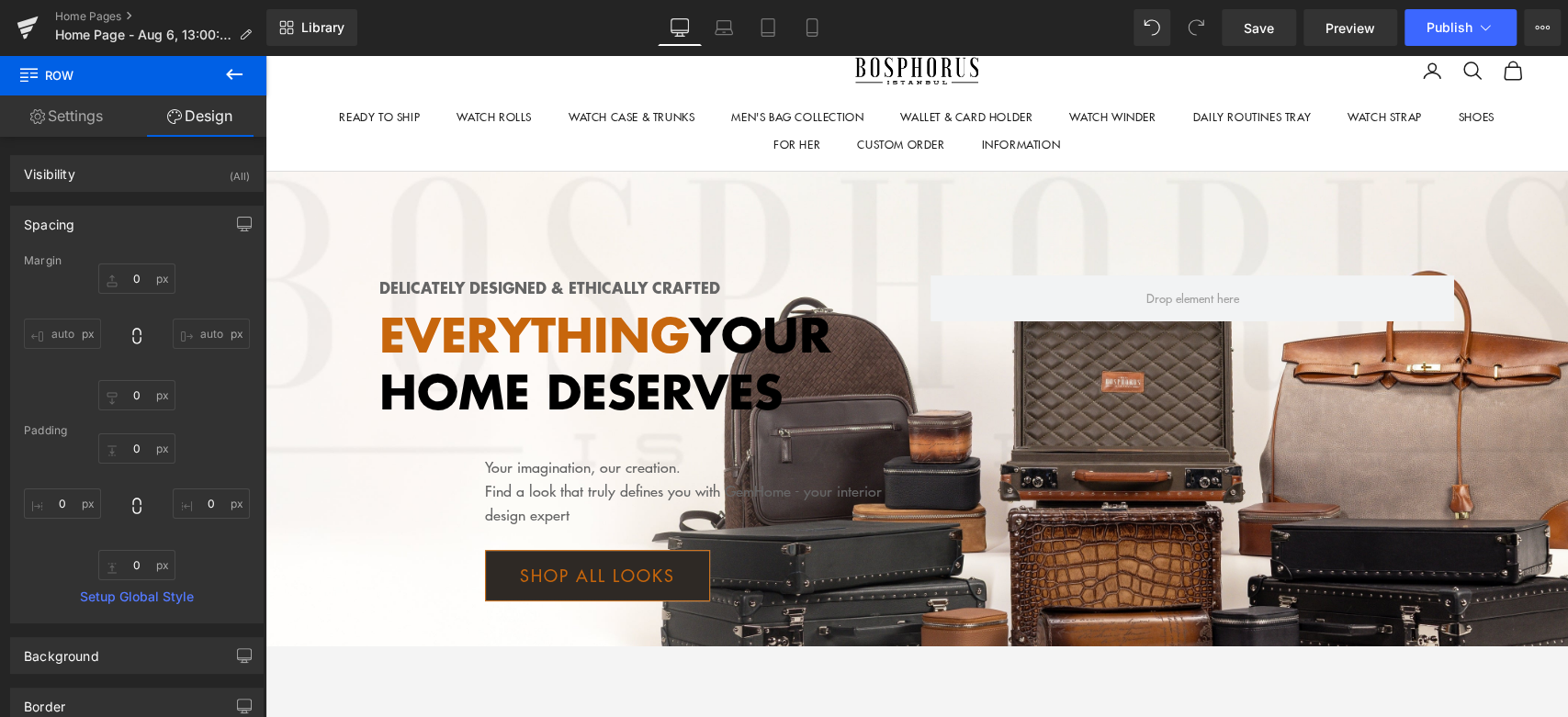 scroll, scrollTop: 0, scrollLeft: 0, axis: both 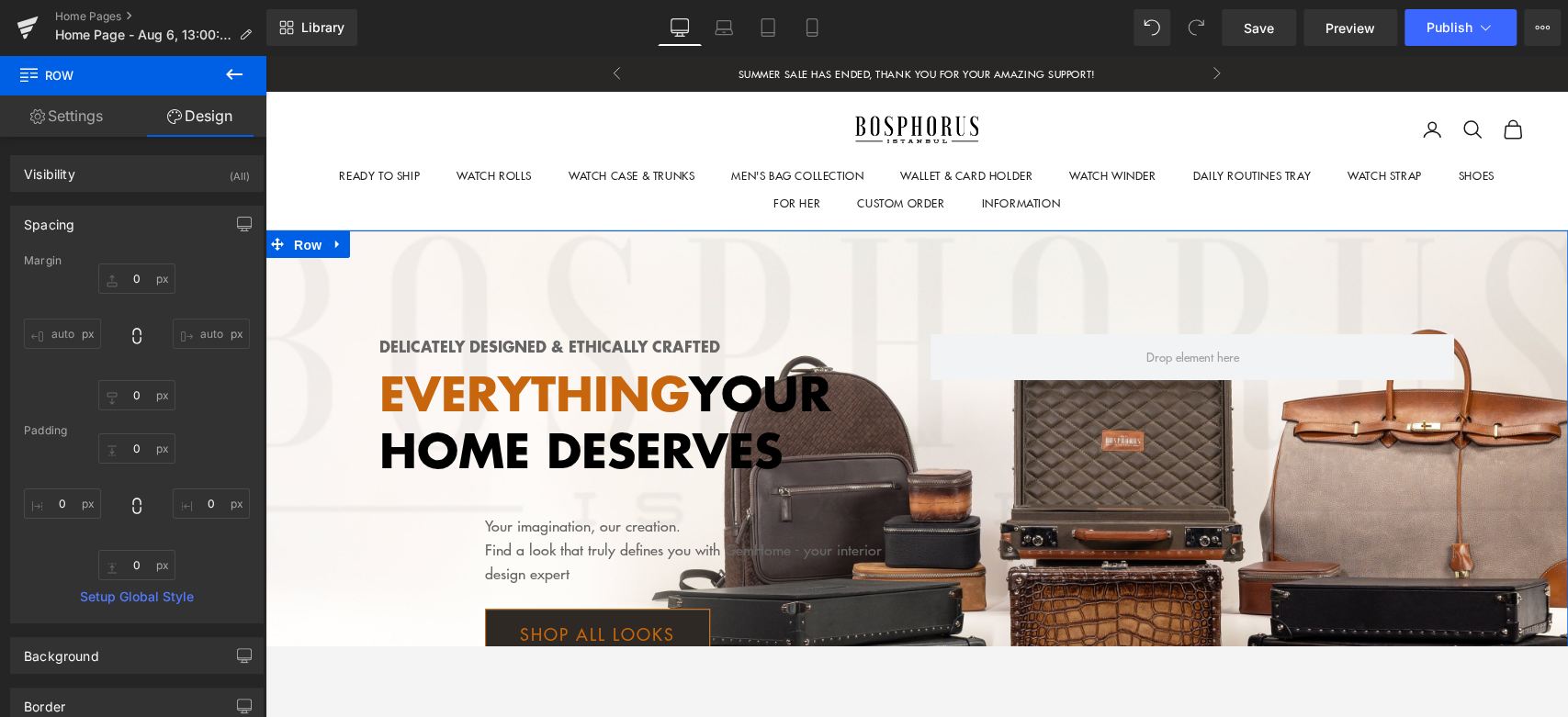 click on "Row" at bounding box center (308, 245) 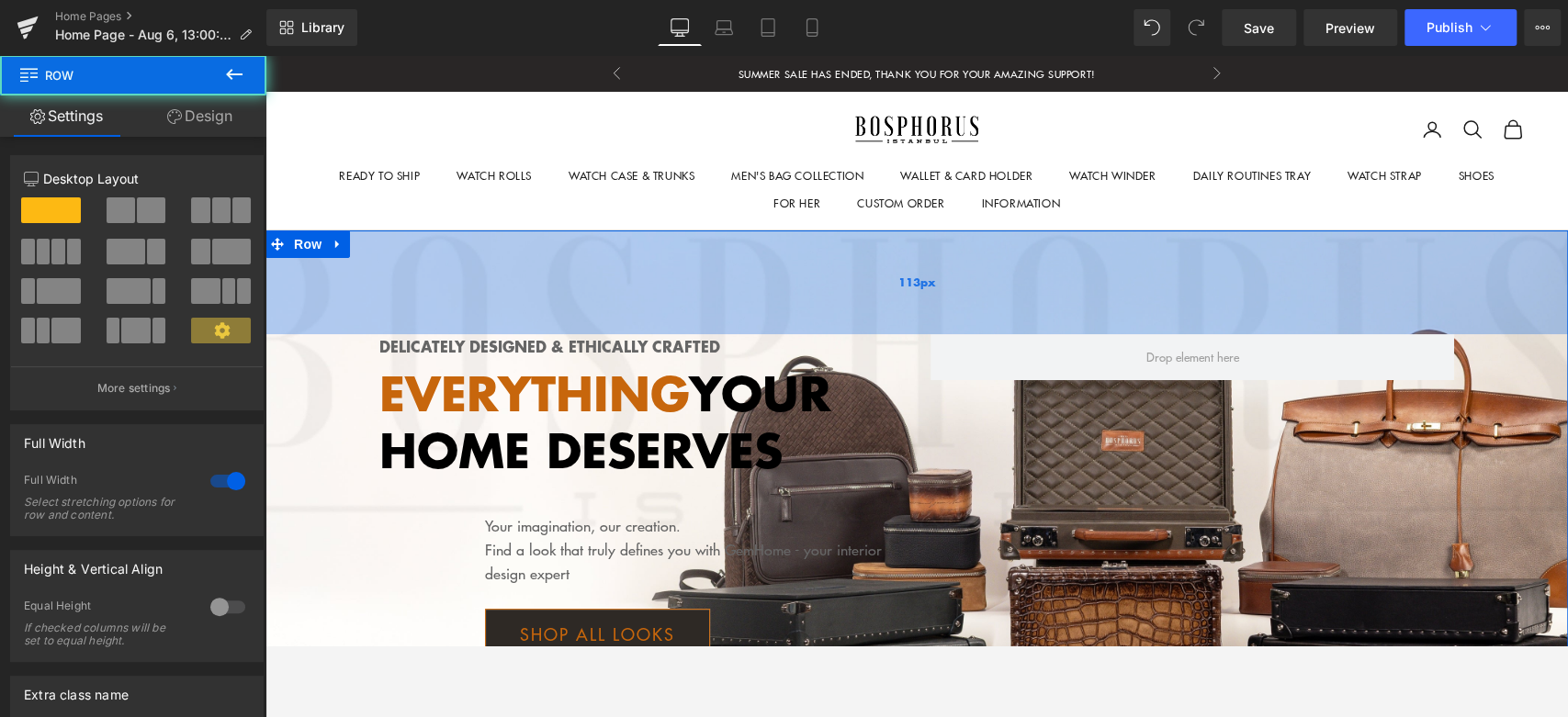 click on "113px" at bounding box center [917, 282] 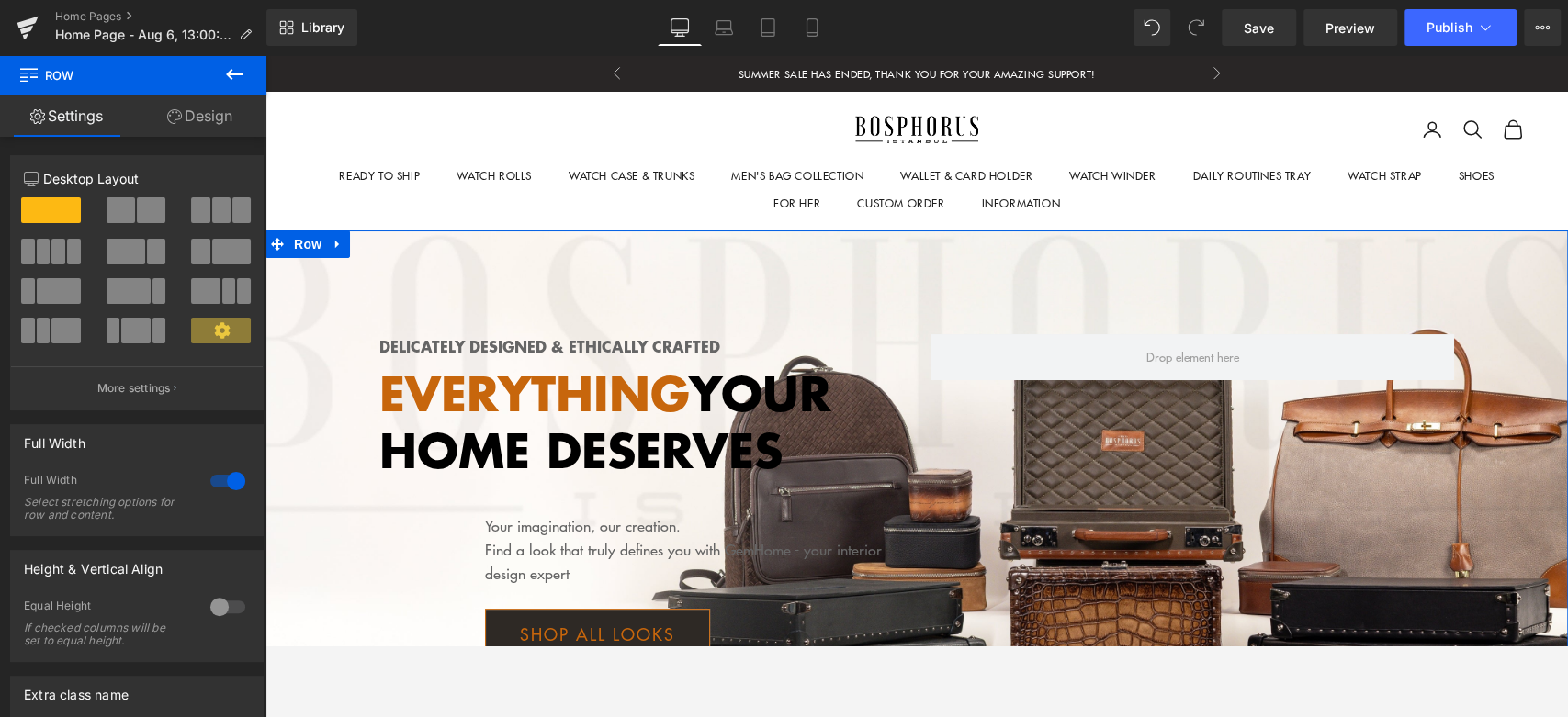 click on "Delicately designed & ethically crafted Text Block         Everything  your home deserves Text Block         Your imagination, our creation.  Find a look that truly defines you with GemHome - your interior design expert Text Block         Shop all looks Button         Row       100px   Row" at bounding box center [917, 508] 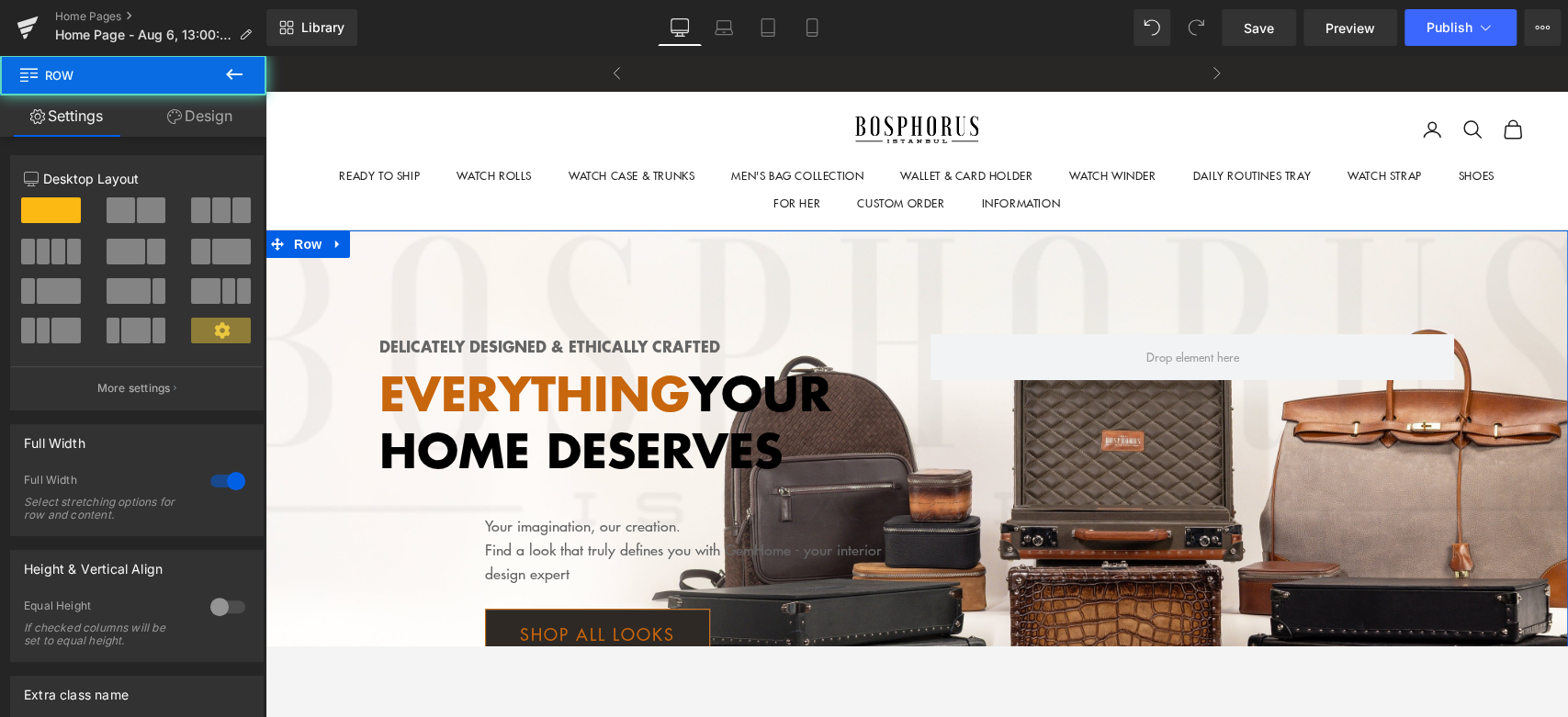 click on "Delicately designed & ethically crafted Text Block         Everything  your home deserves Text Block         Your imagination, our creation.  Find a look that truly defines you with GemHome - your interior design expert Text Block         Shop all looks Button         Row       100px   Row" at bounding box center (917, 508) 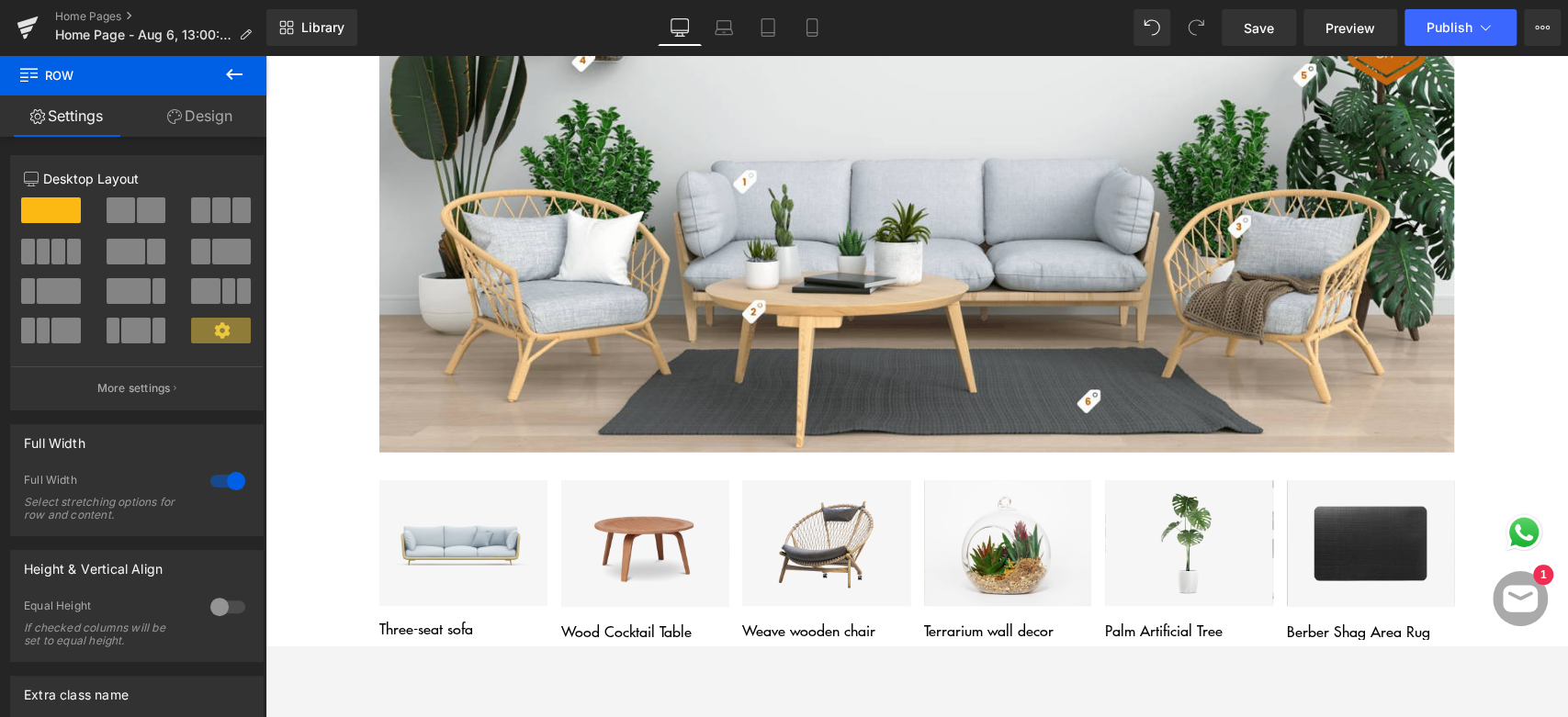 scroll, scrollTop: 3264, scrollLeft: 0, axis: vertical 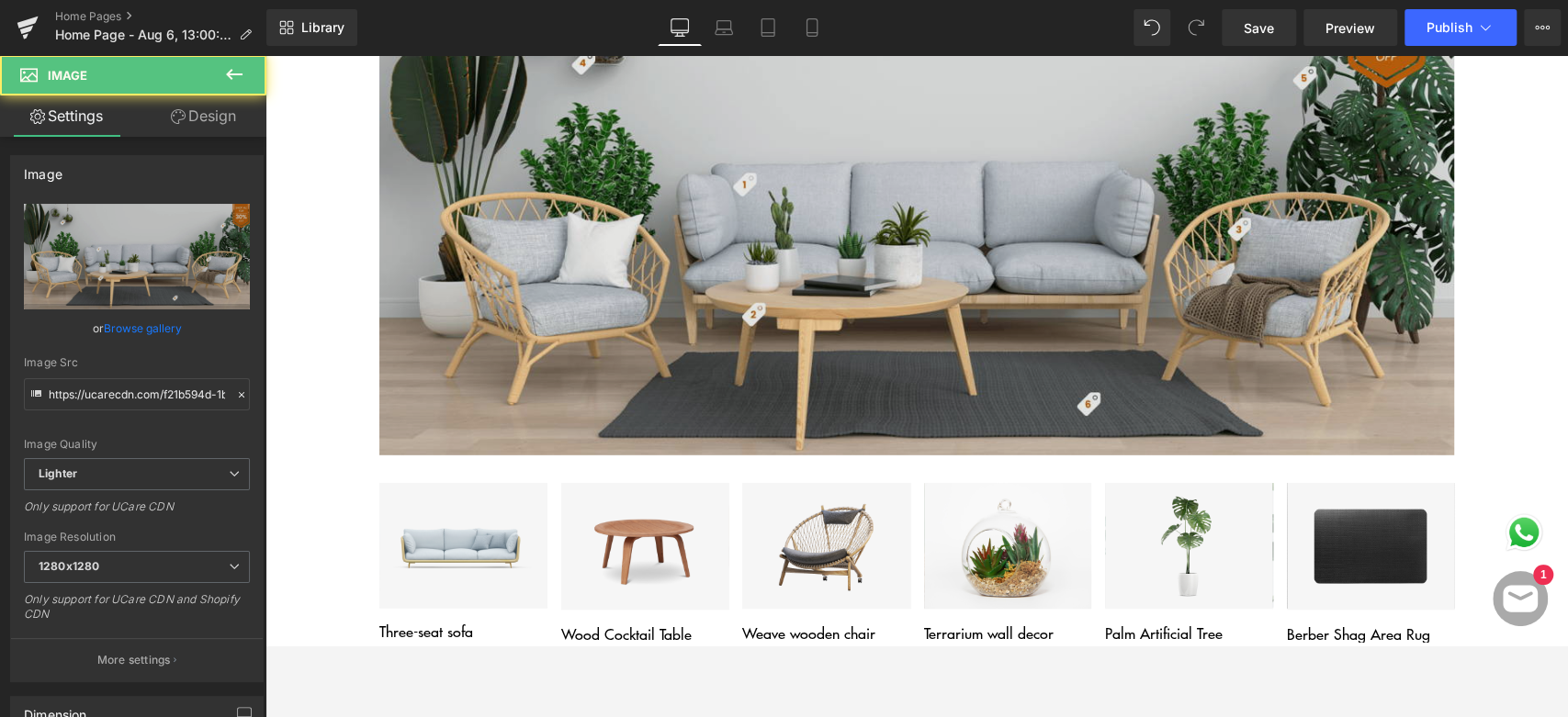 click at bounding box center [917, 217] 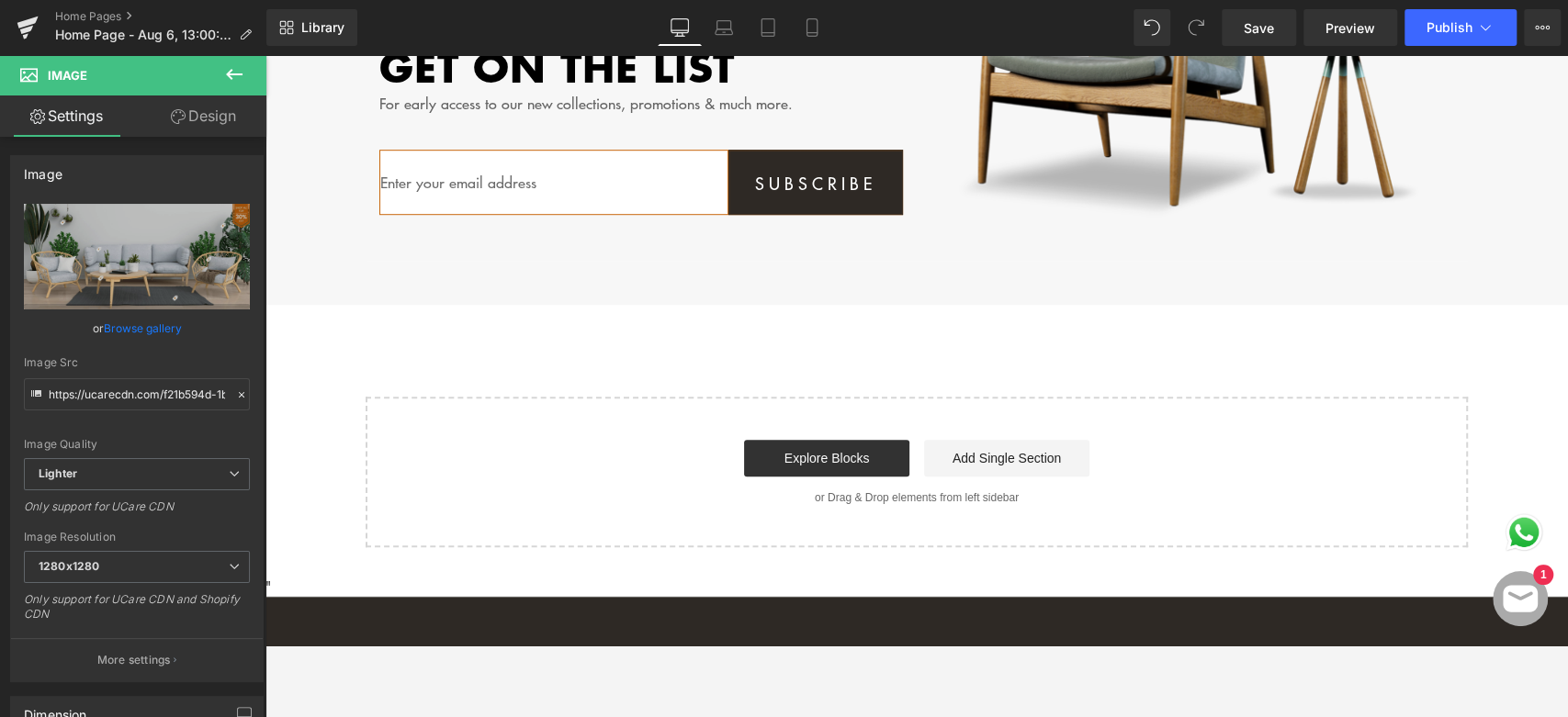 scroll, scrollTop: 5814, scrollLeft: 0, axis: vertical 